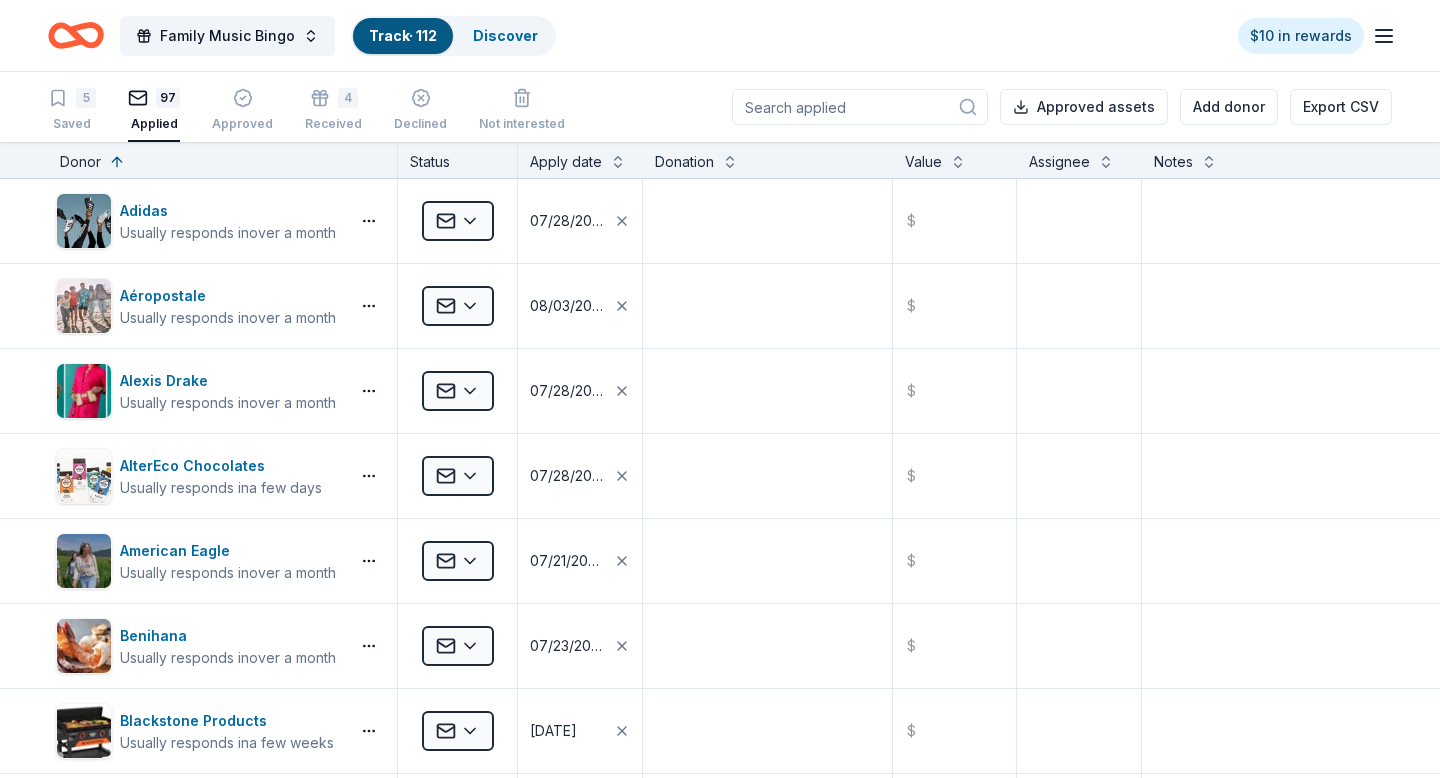 scroll, scrollTop: 1, scrollLeft: 0, axis: vertical 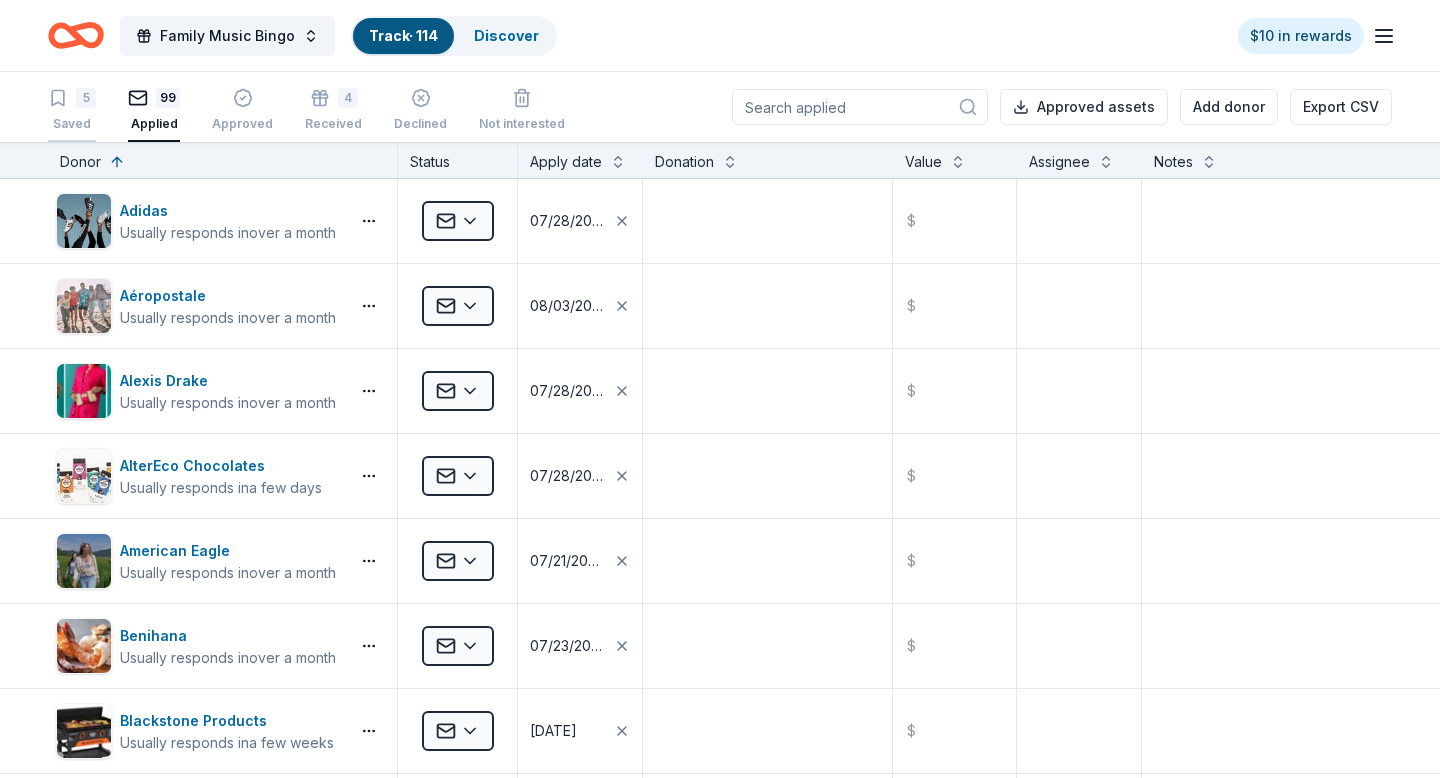 click on "Saved" at bounding box center [72, 124] 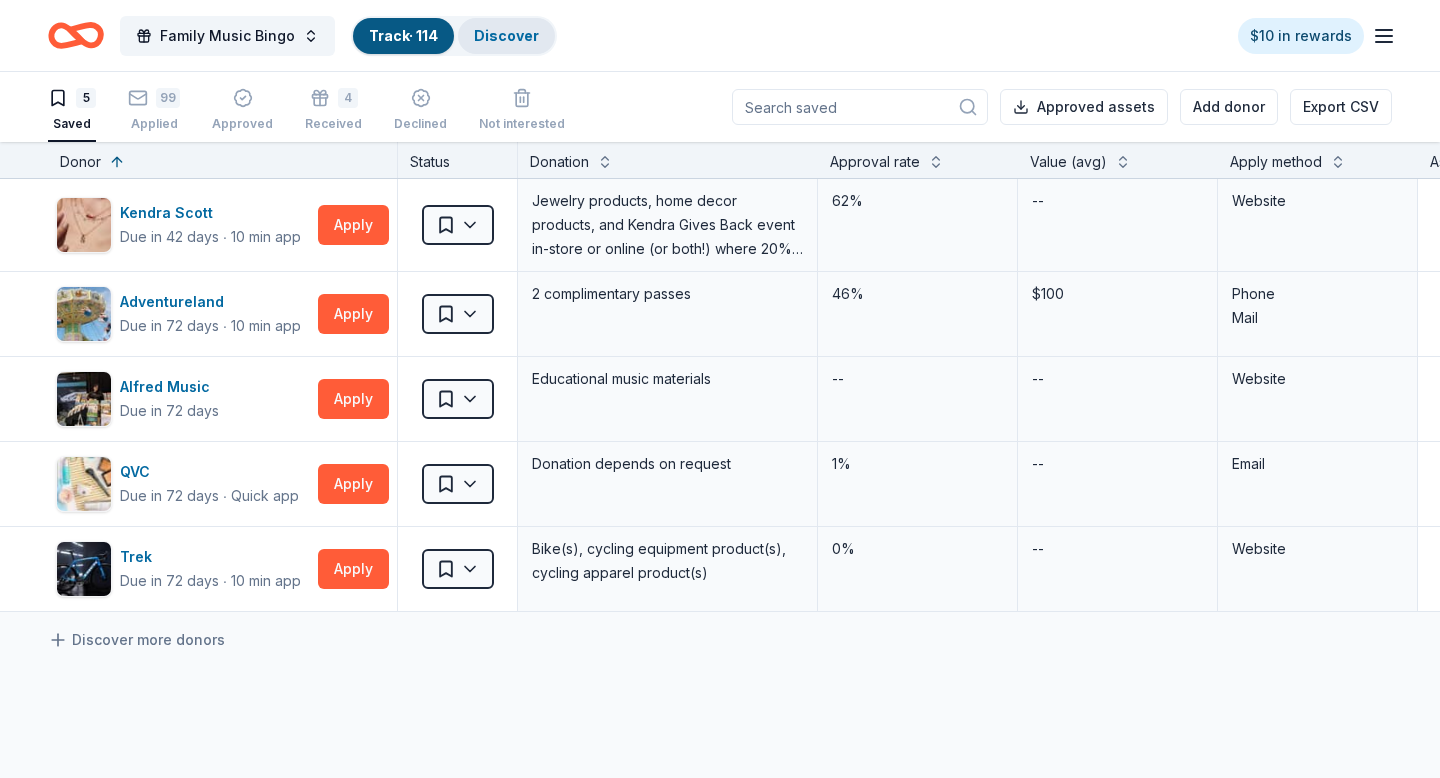 click on "Discover" at bounding box center (506, 36) 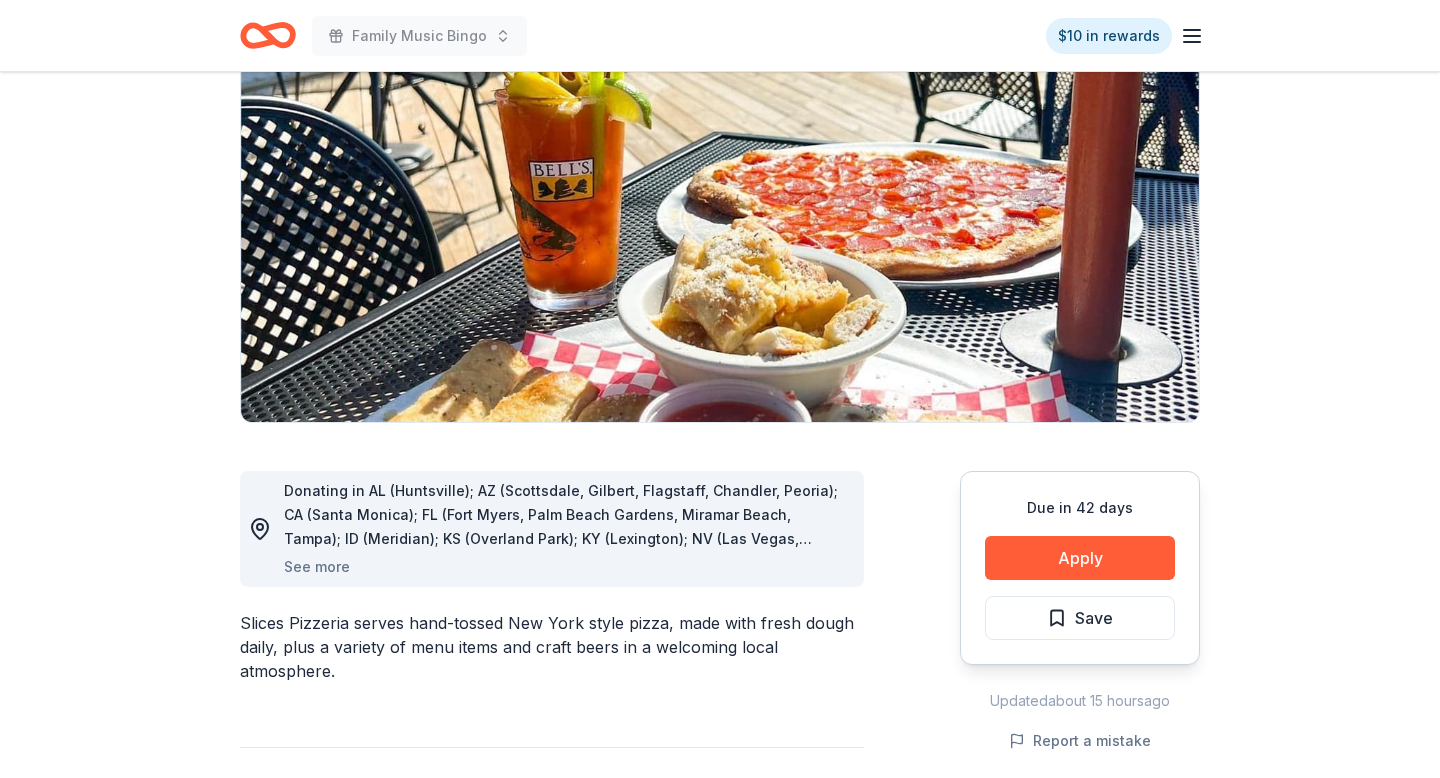 scroll, scrollTop: 290, scrollLeft: 0, axis: vertical 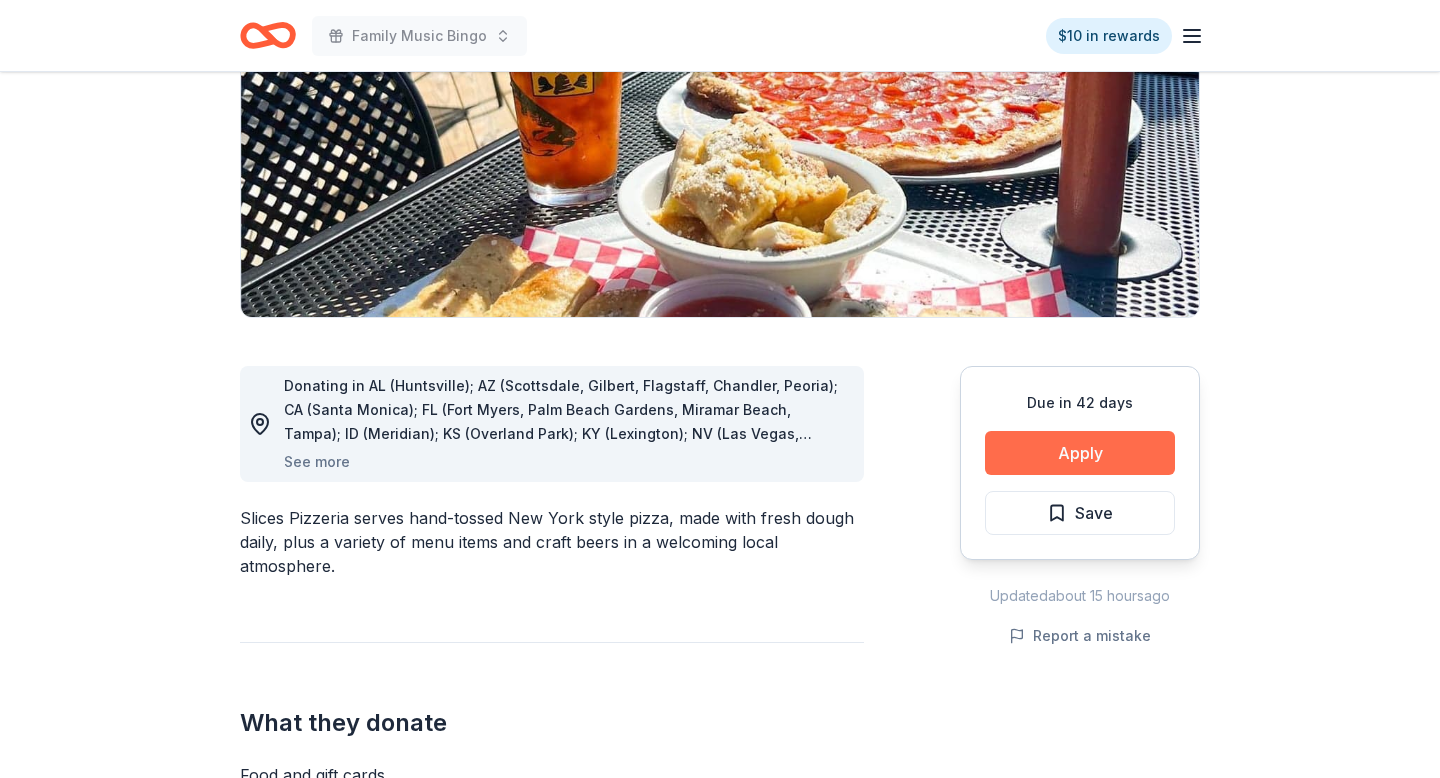 click on "Apply" at bounding box center [1080, 453] 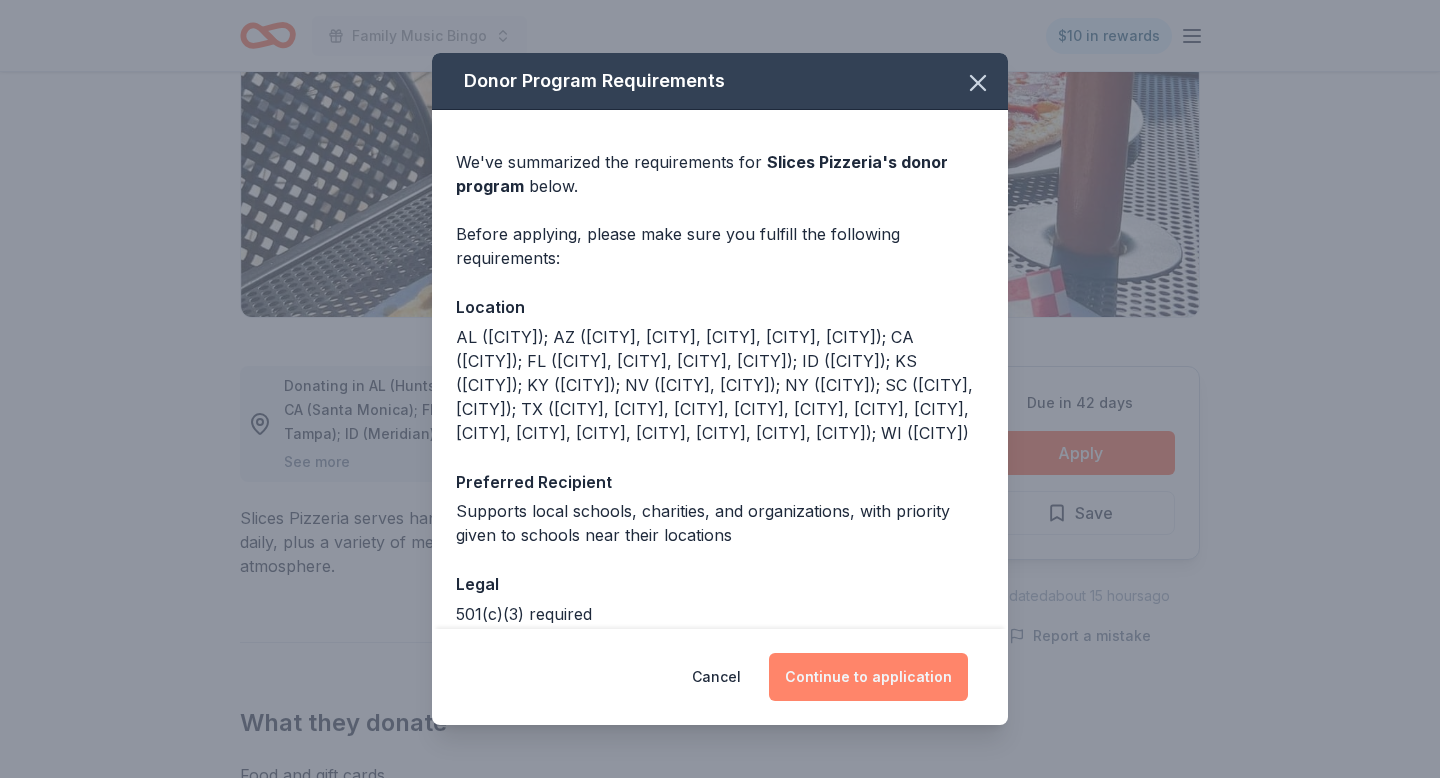 click on "Continue to application" at bounding box center (868, 677) 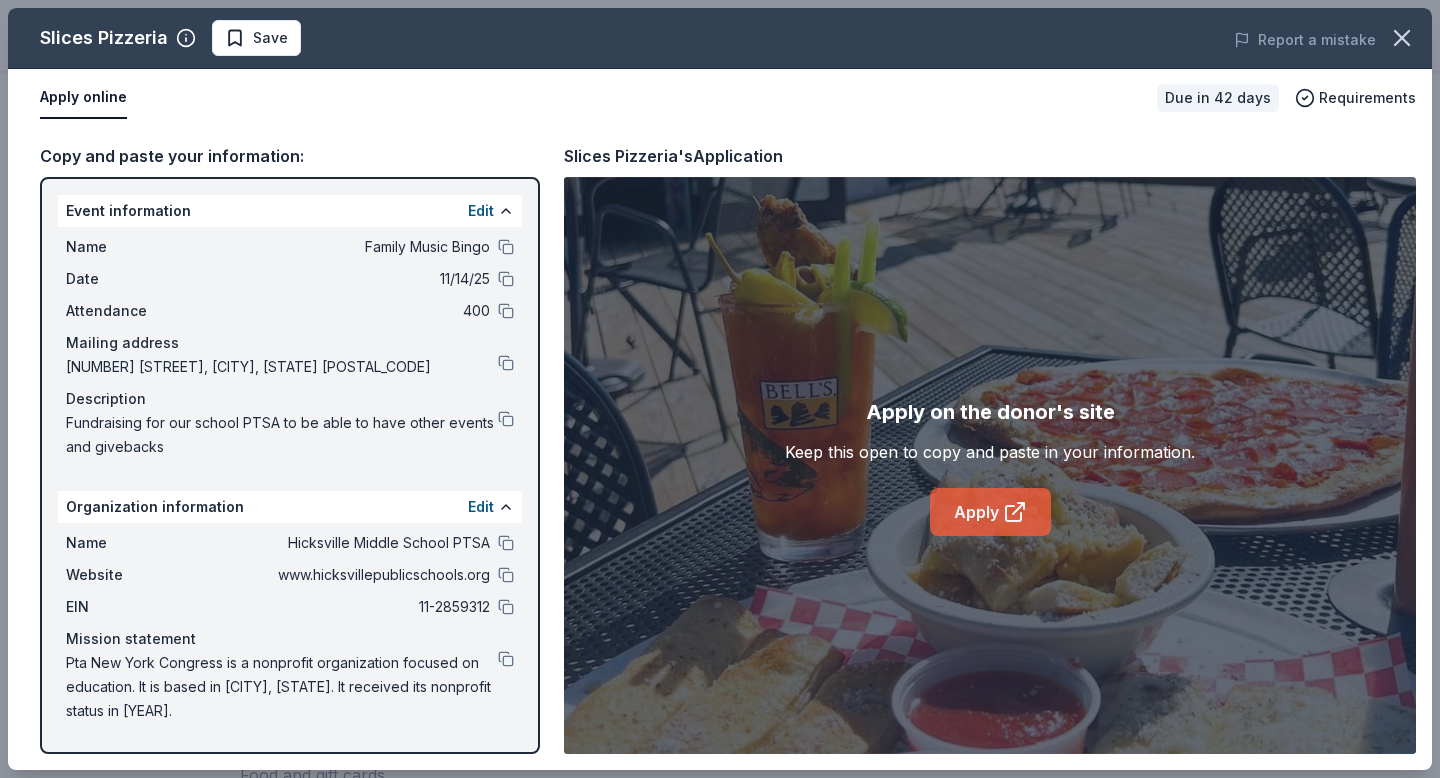 click on "Apply" at bounding box center [990, 512] 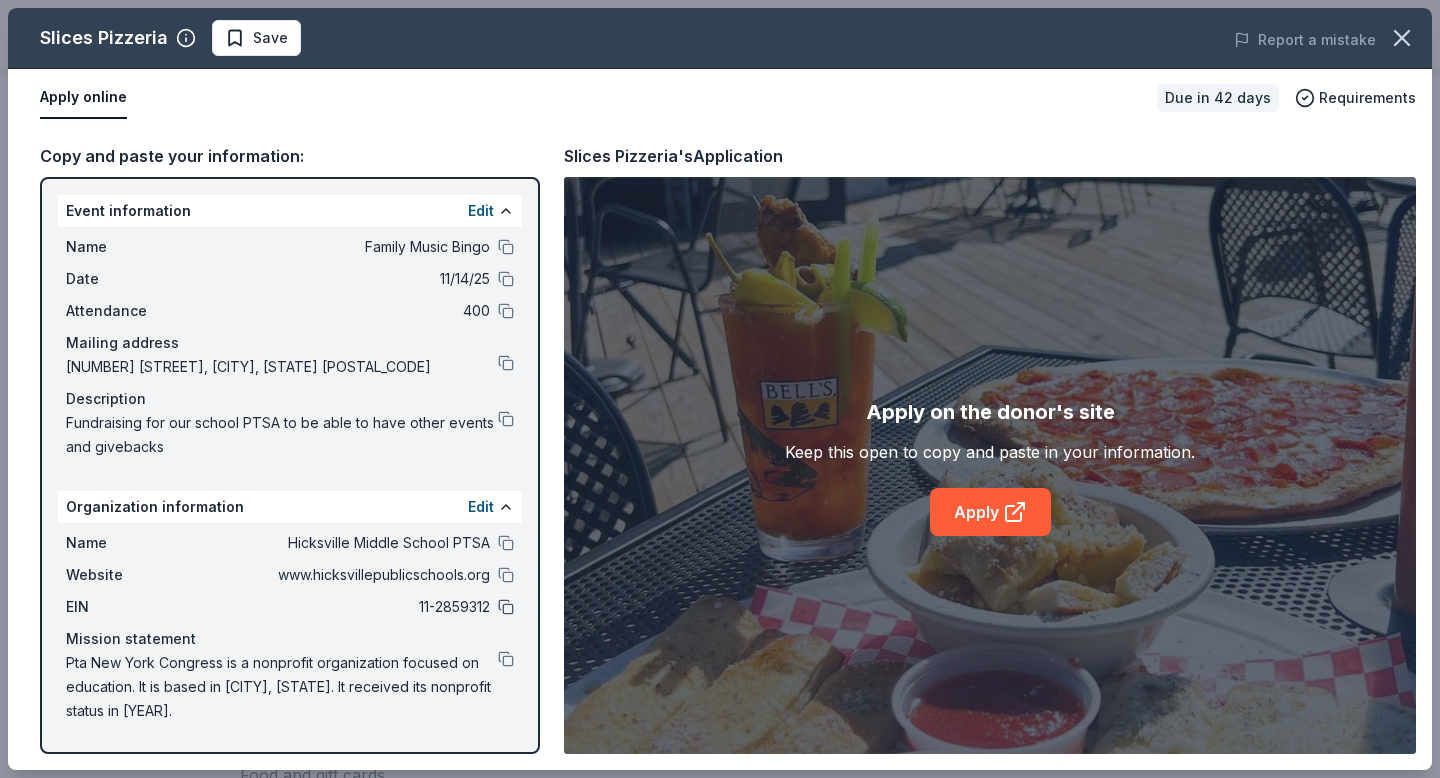 click at bounding box center (506, 607) 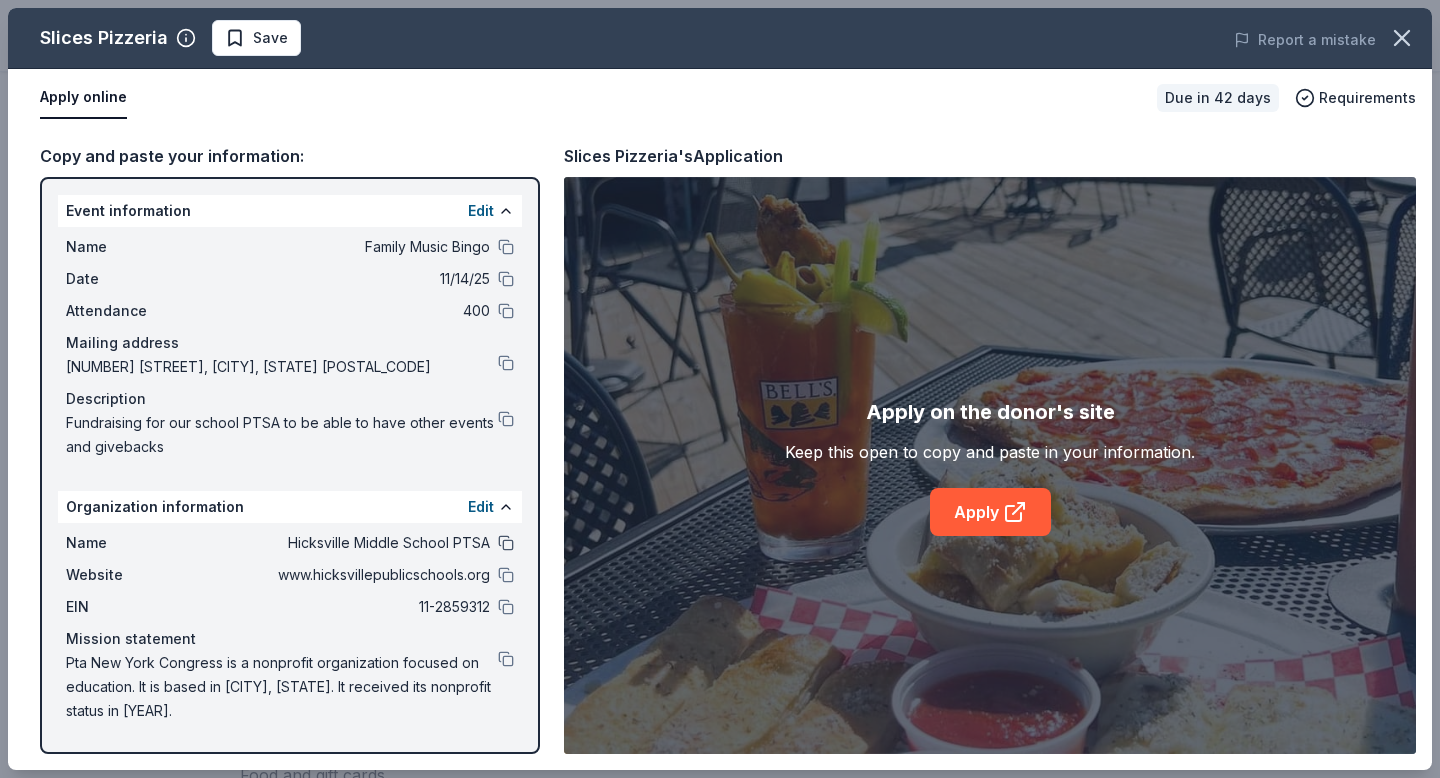 click at bounding box center (506, 543) 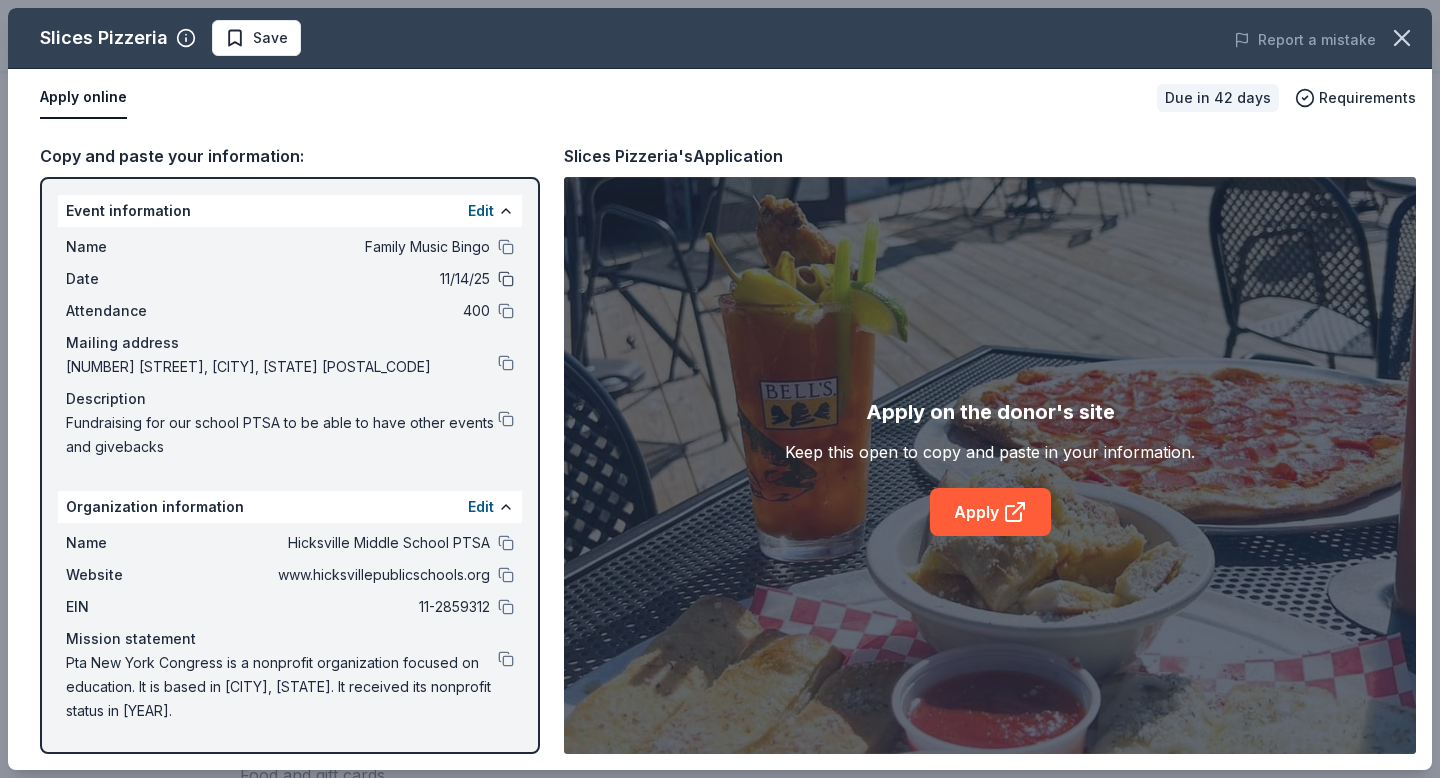 click at bounding box center (506, 279) 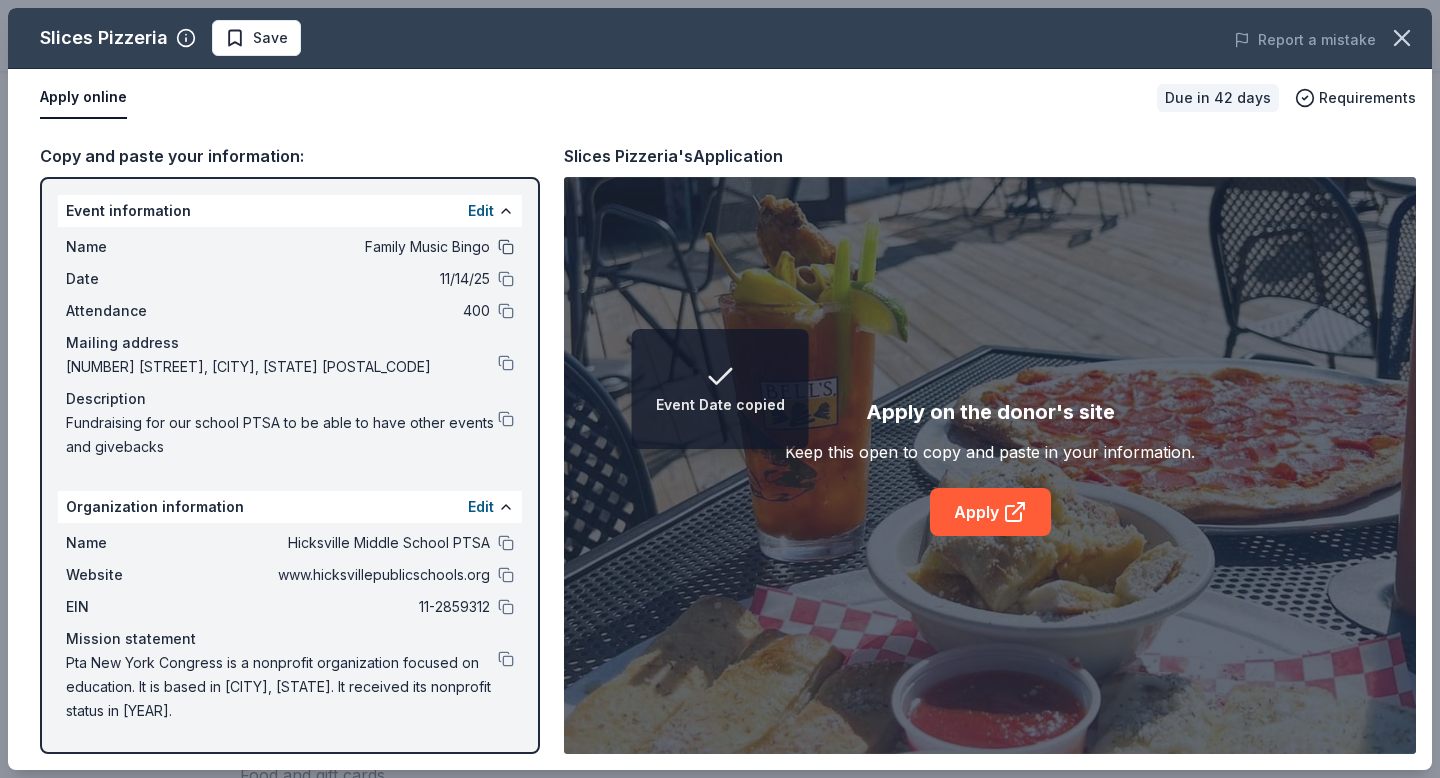 click at bounding box center (506, 247) 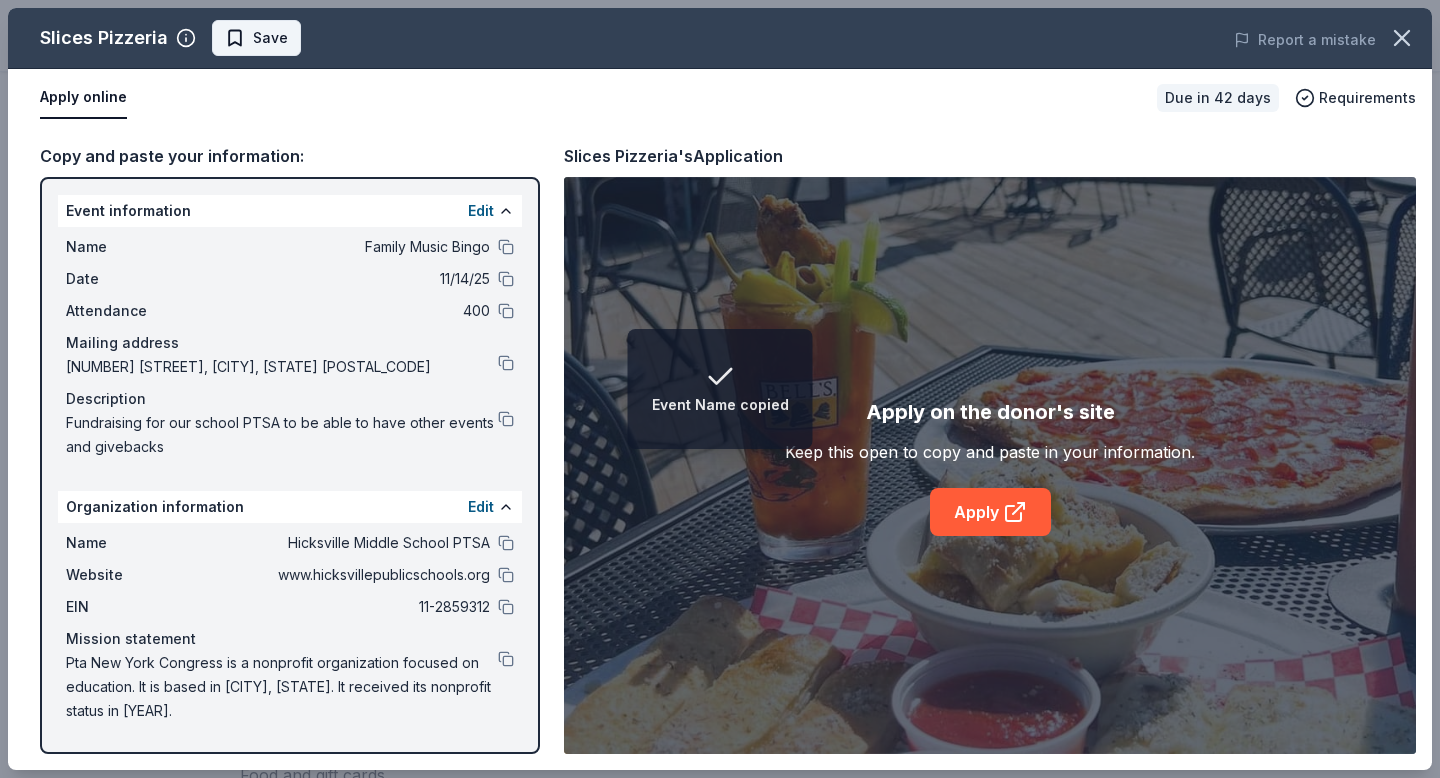 click on "Save" at bounding box center (270, 38) 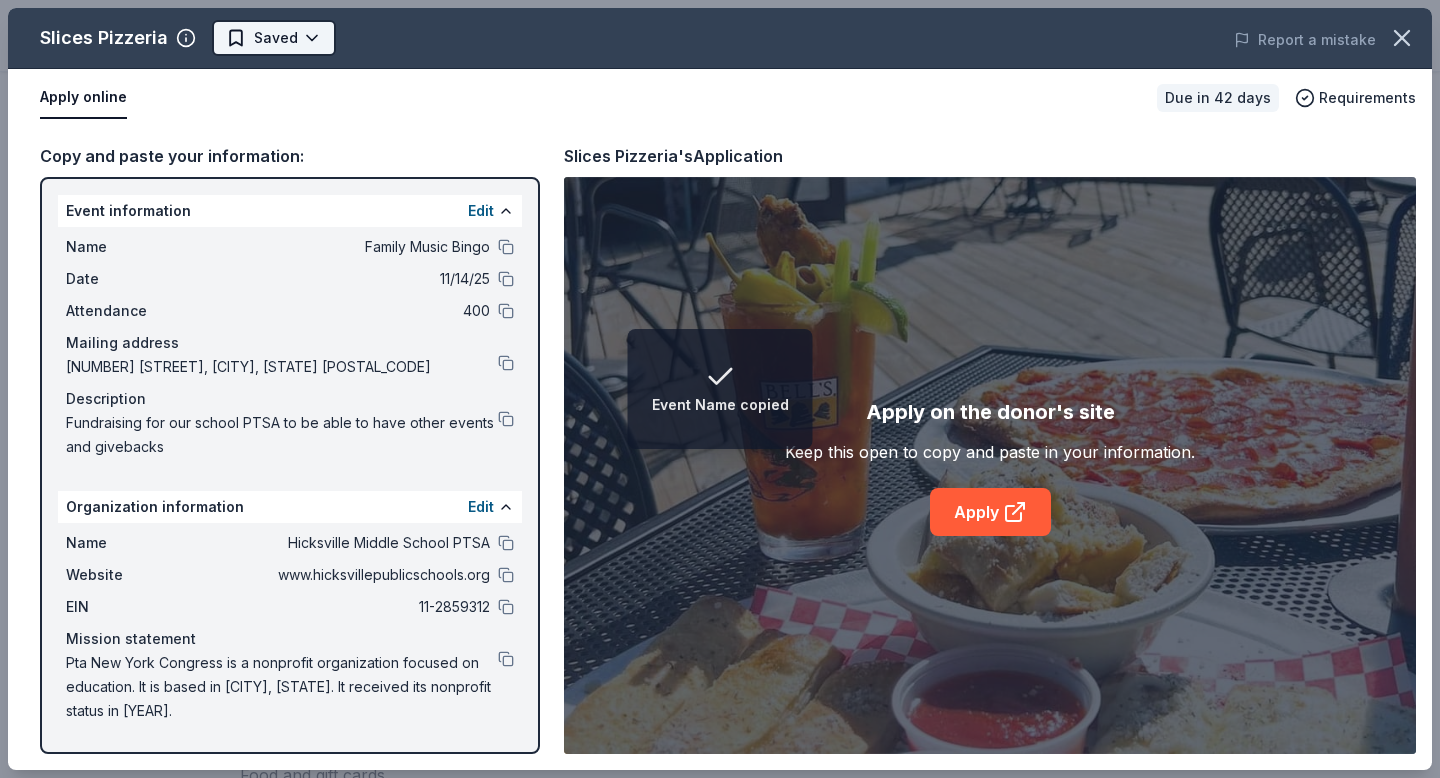 click on "Event Name copied Family Music Bingo $10 in rewards Due in 42 days Share Slices Pizzeria New Share Donating in AL (Huntsville); AZ (Scottsdale, Gilbert, Flagstaff, Chandler, Peoria); CA (Santa Monica); FL (Fort Myers, Palm Beach Gardens, Miramar Beach, Tampa); ID (Meridian); KS (Overland Park); KY (Lexington); NV (Las Vegas, Sparks); NY (Brooklyn); SC (Greenville, Mt. Pleasant); TX (Friendswood, Katy, Houston, El Paso, Sugar Land, Grapevine, San Antonio, Corpus Christi, Dallas, Woodlands, Allen, Austin, Highland Village, Irving, Fort Worth); WI (Brookfield) See more Slices Pizzeria serves hand-tossed New York style pizza, made with fresh dough daily, plus a variety of menu items and craft beers in a welcoming local atmosphere. What they donate Food and gift cards Meals Auction & raffle Donation is small & easy to send to guests You may submit applications every   year .    You may receive donations every   year Who they donate to  Preferred Education 501(c)(3) required We ' re collecting data on   We '    ago" at bounding box center (720, 99) 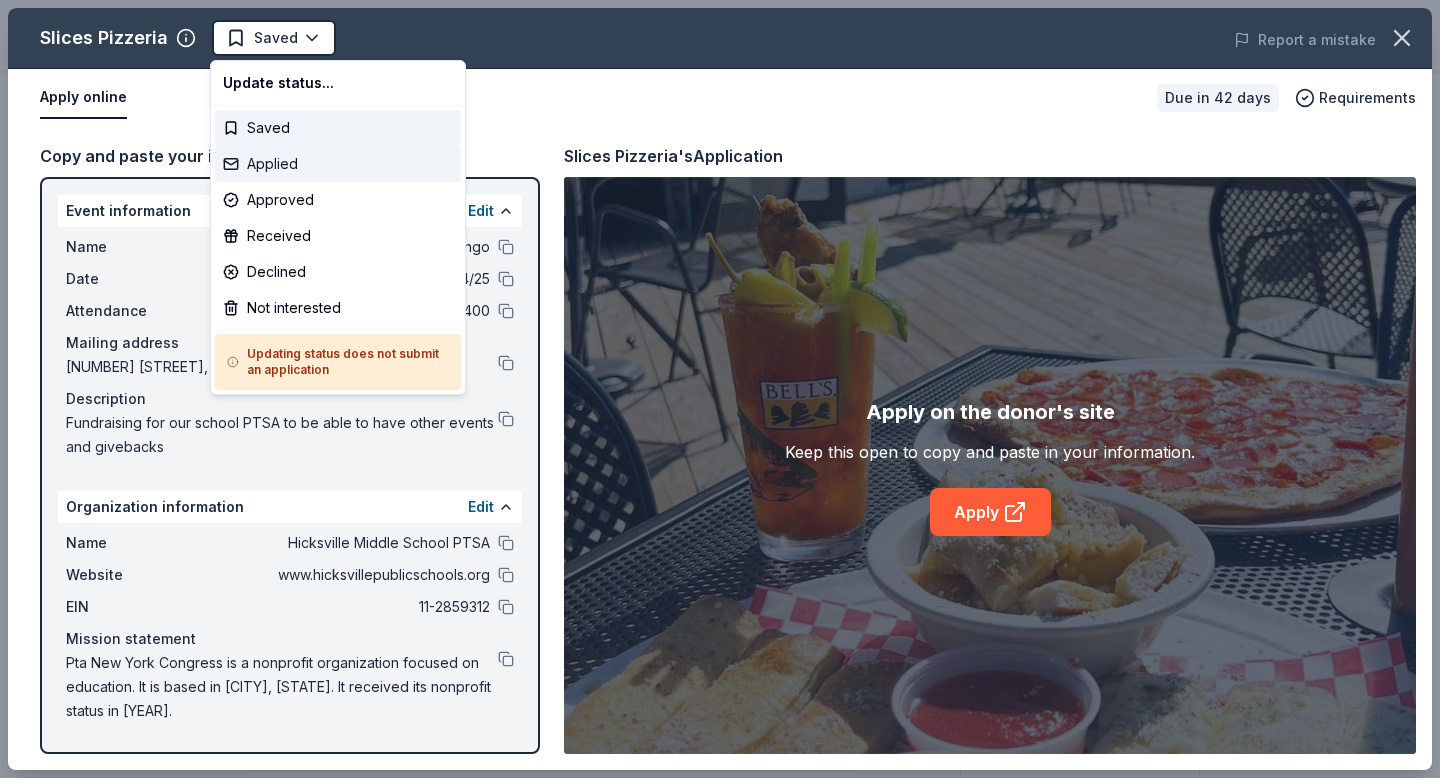 click on "Applied" at bounding box center (338, 164) 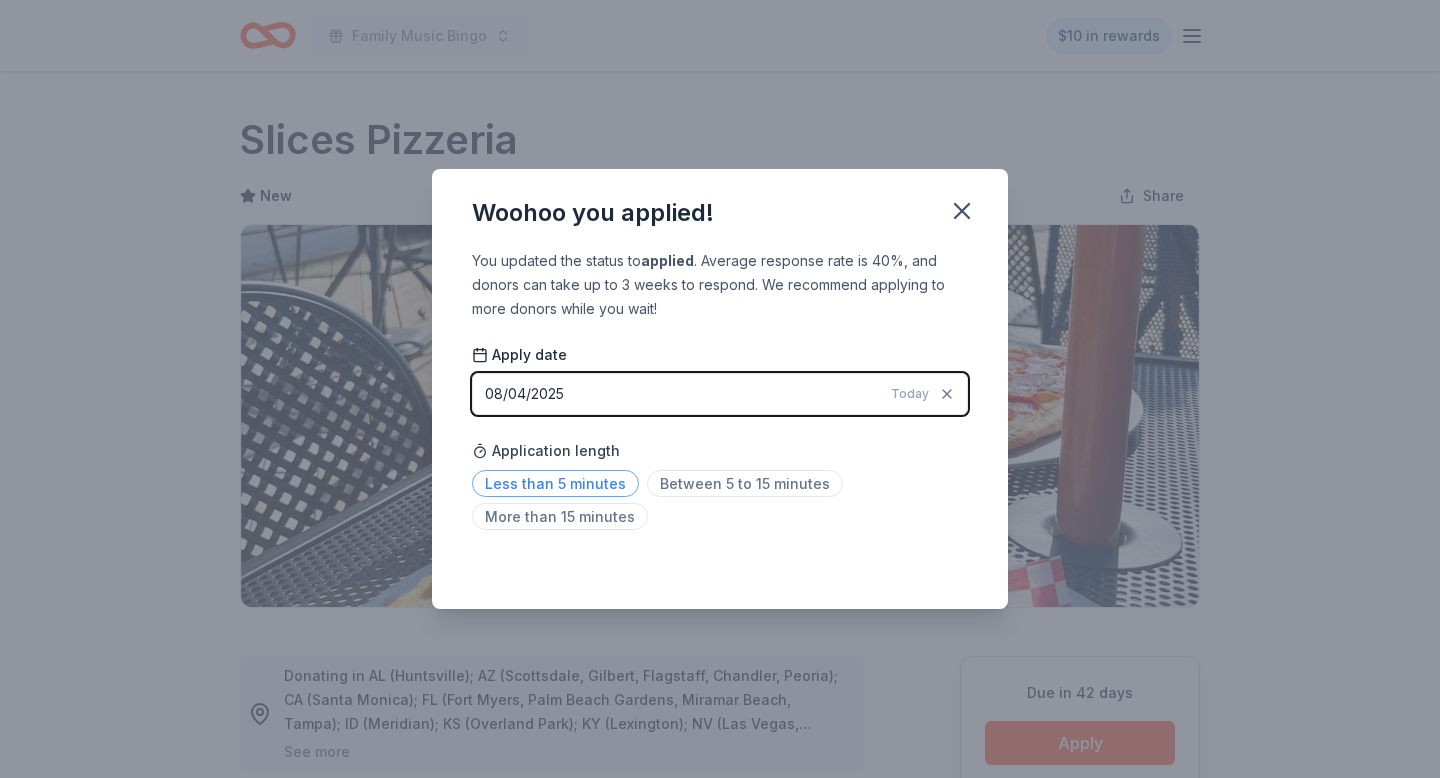 click on "Less than 5 minutes" at bounding box center (555, 483) 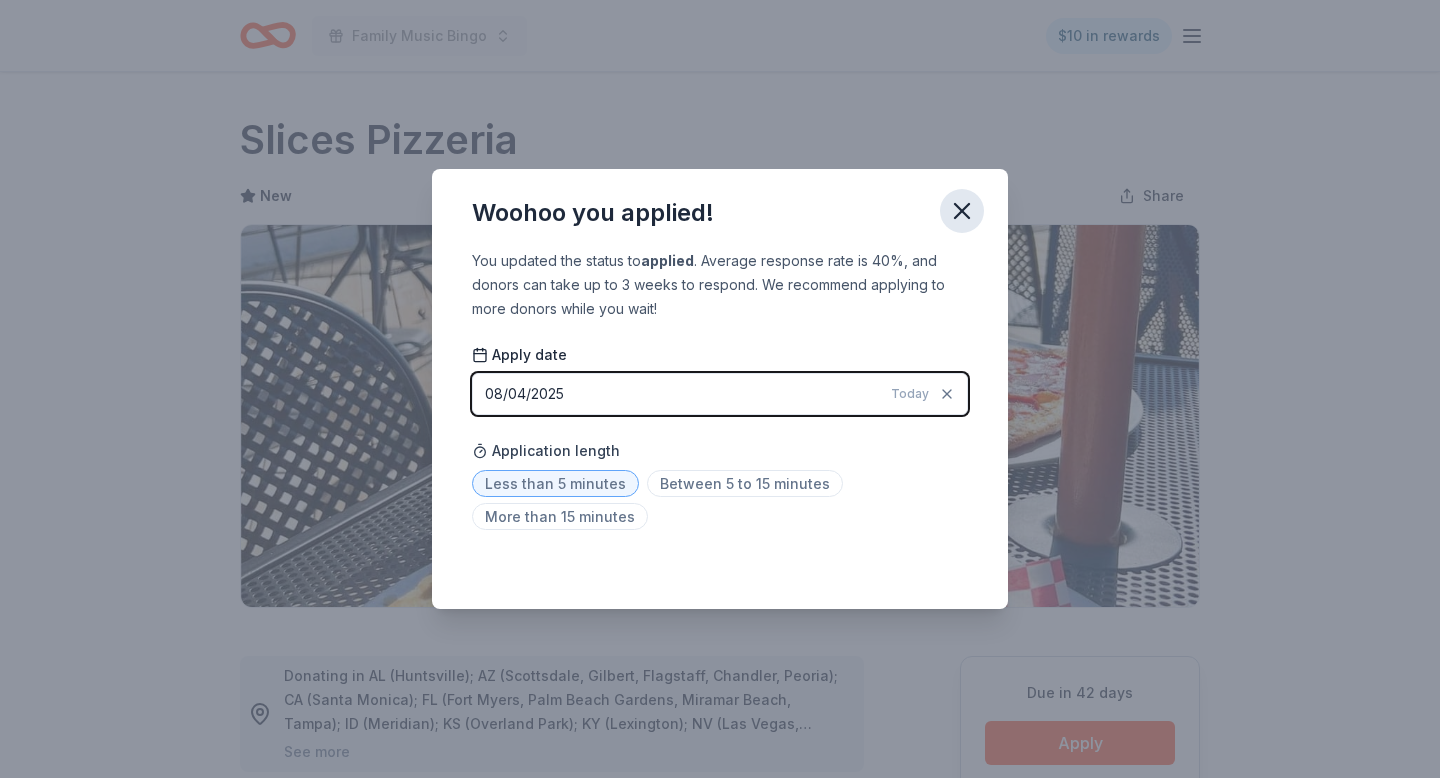click 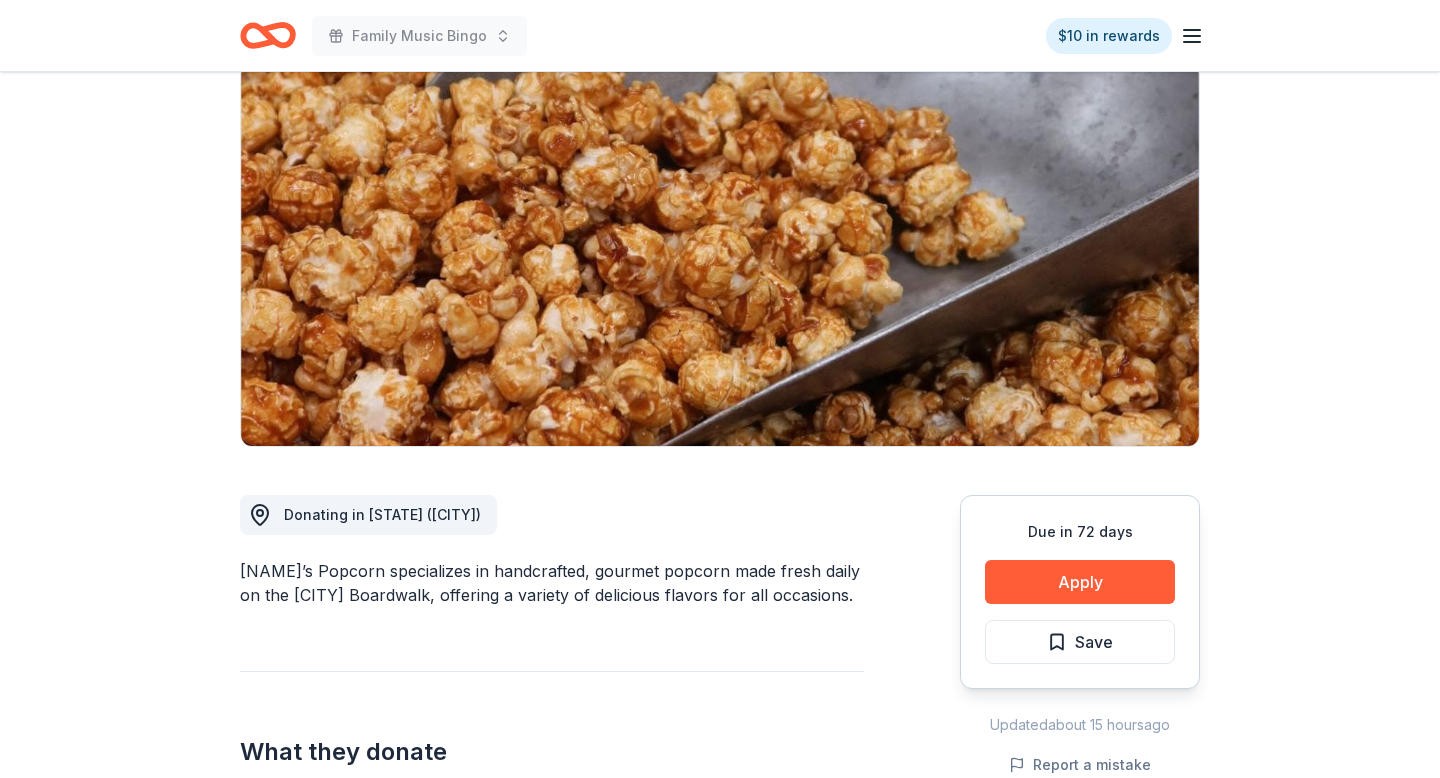 scroll, scrollTop: 223, scrollLeft: 0, axis: vertical 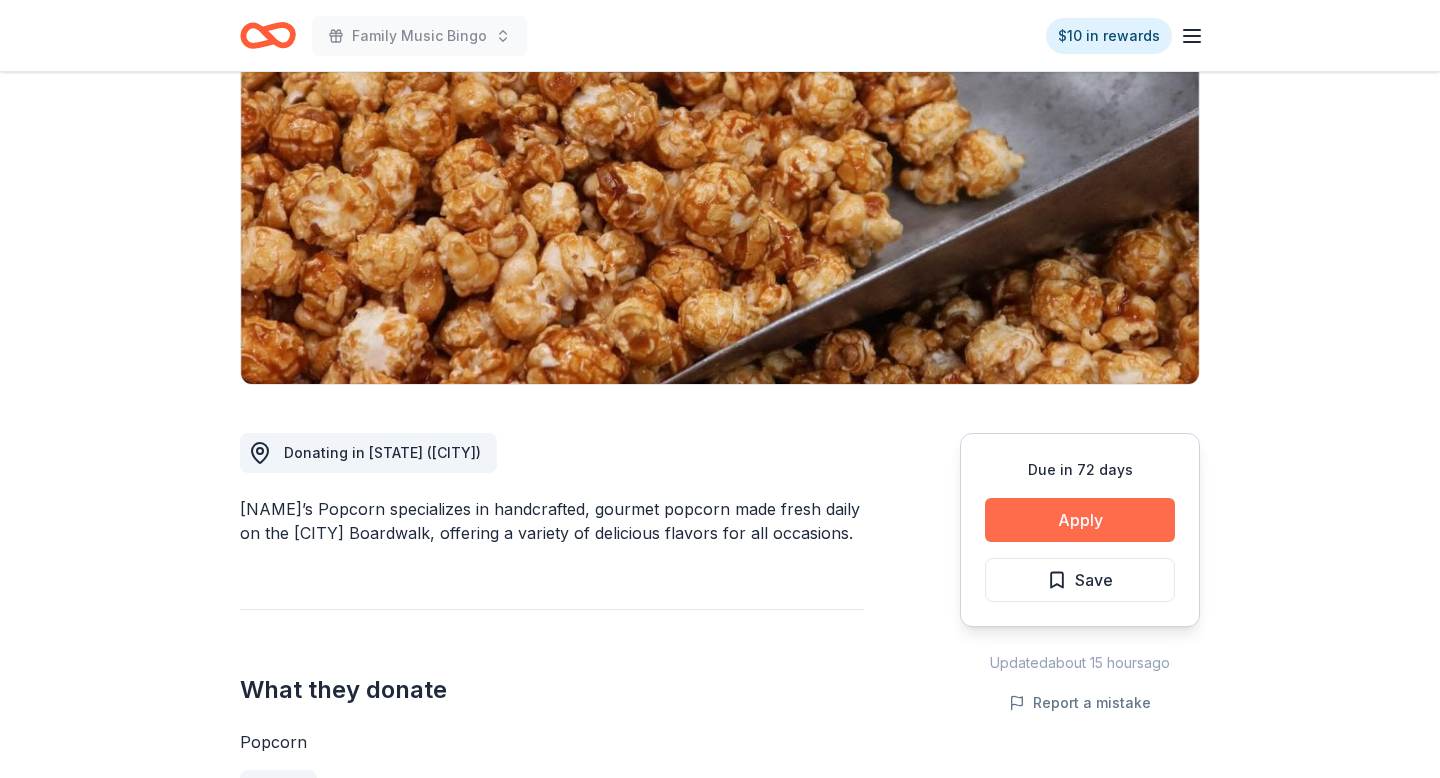 click on "Apply" at bounding box center (1080, 520) 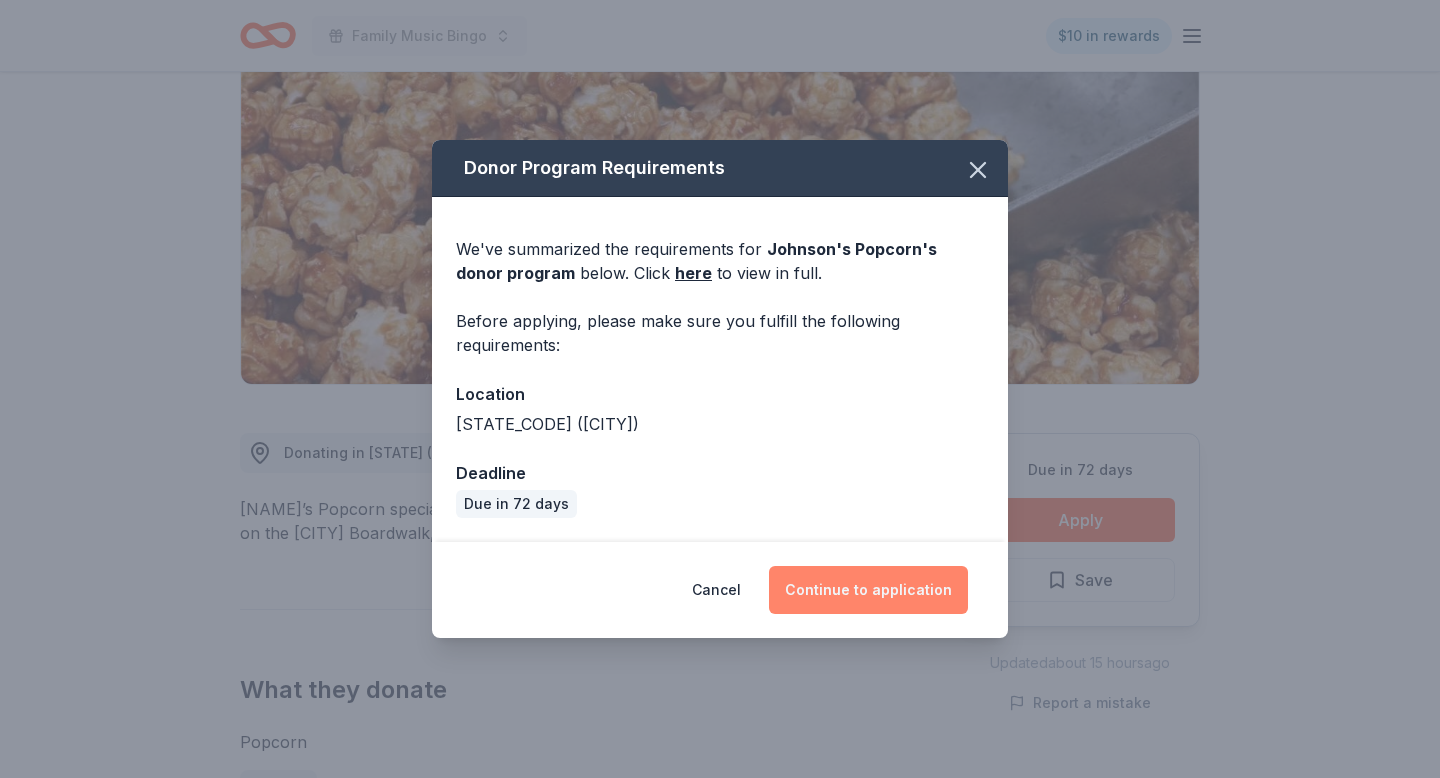 click on "Continue to application" at bounding box center [868, 590] 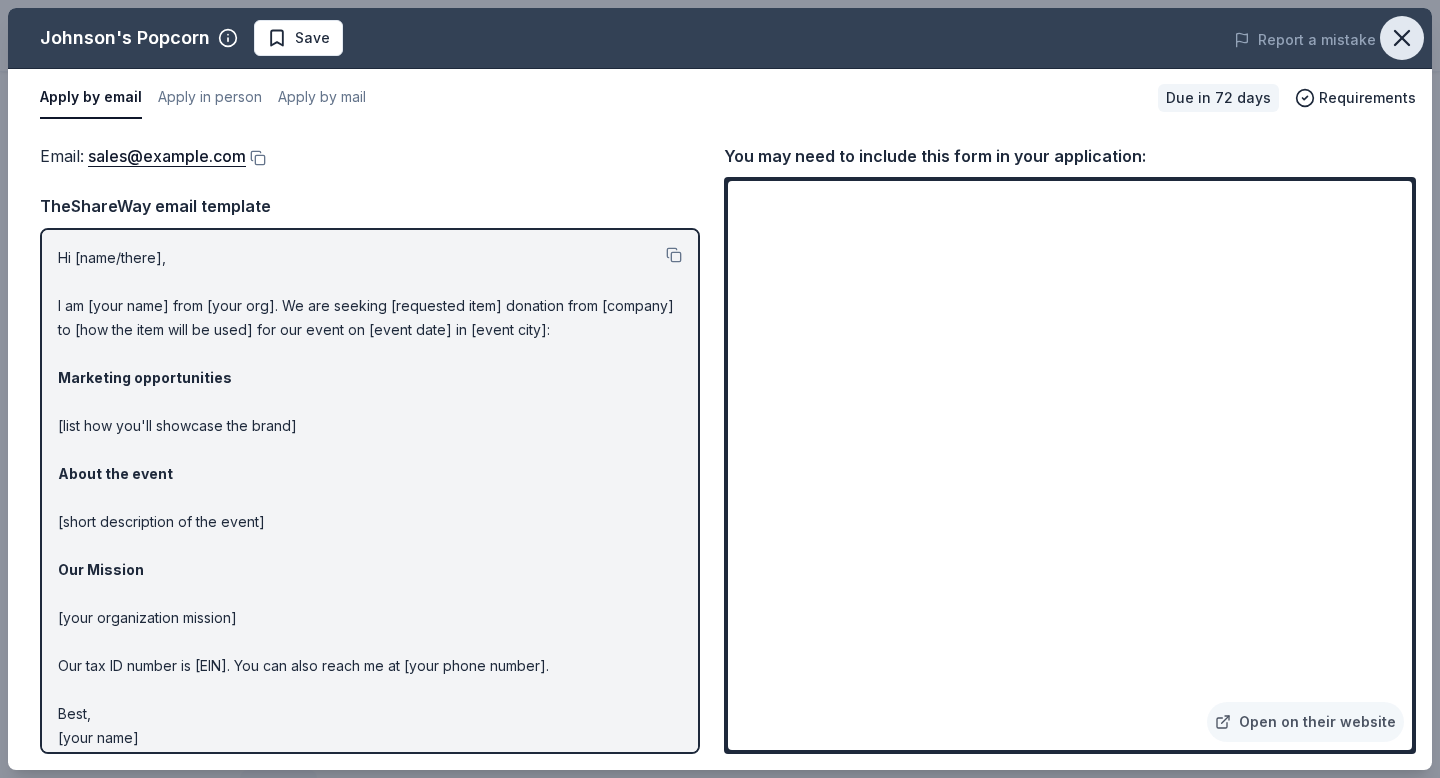 click 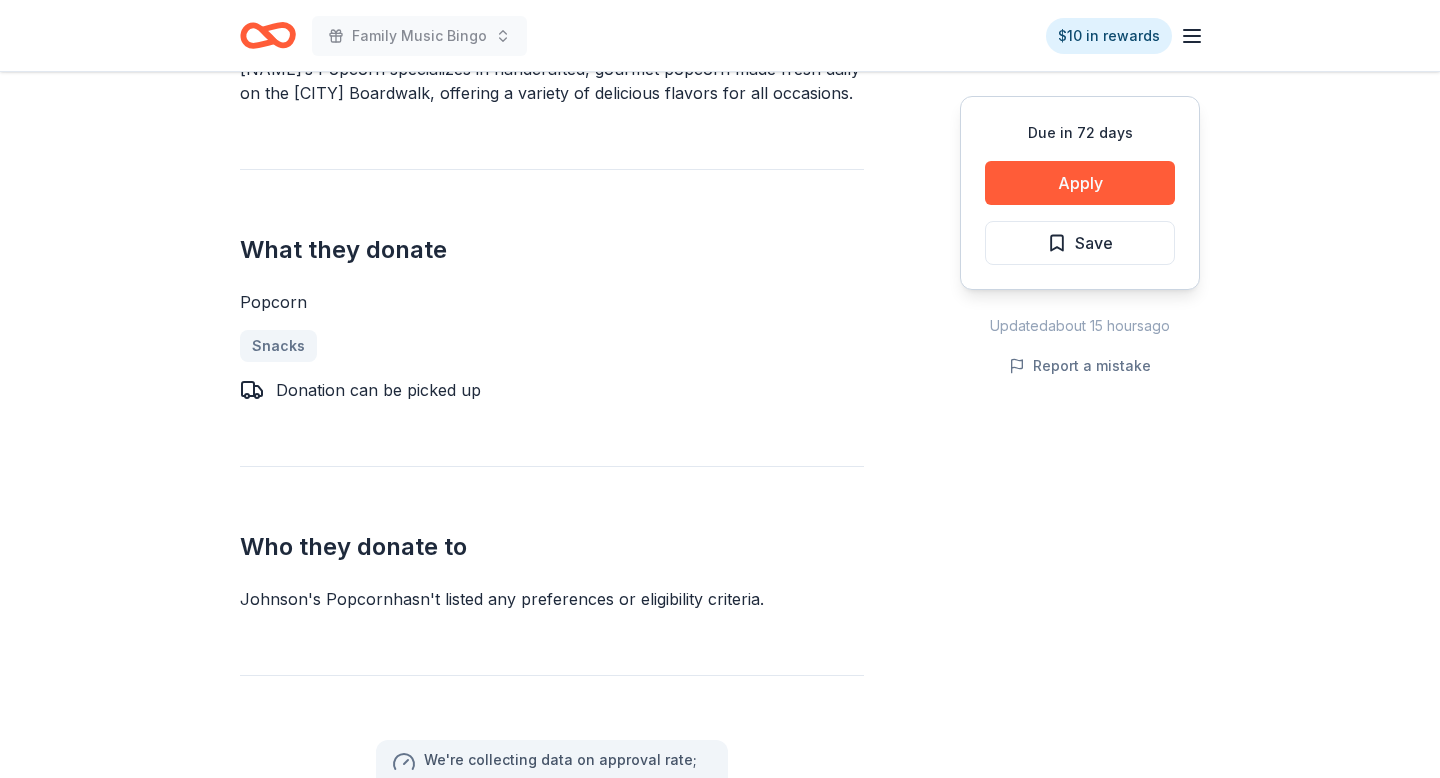 scroll, scrollTop: 665, scrollLeft: 0, axis: vertical 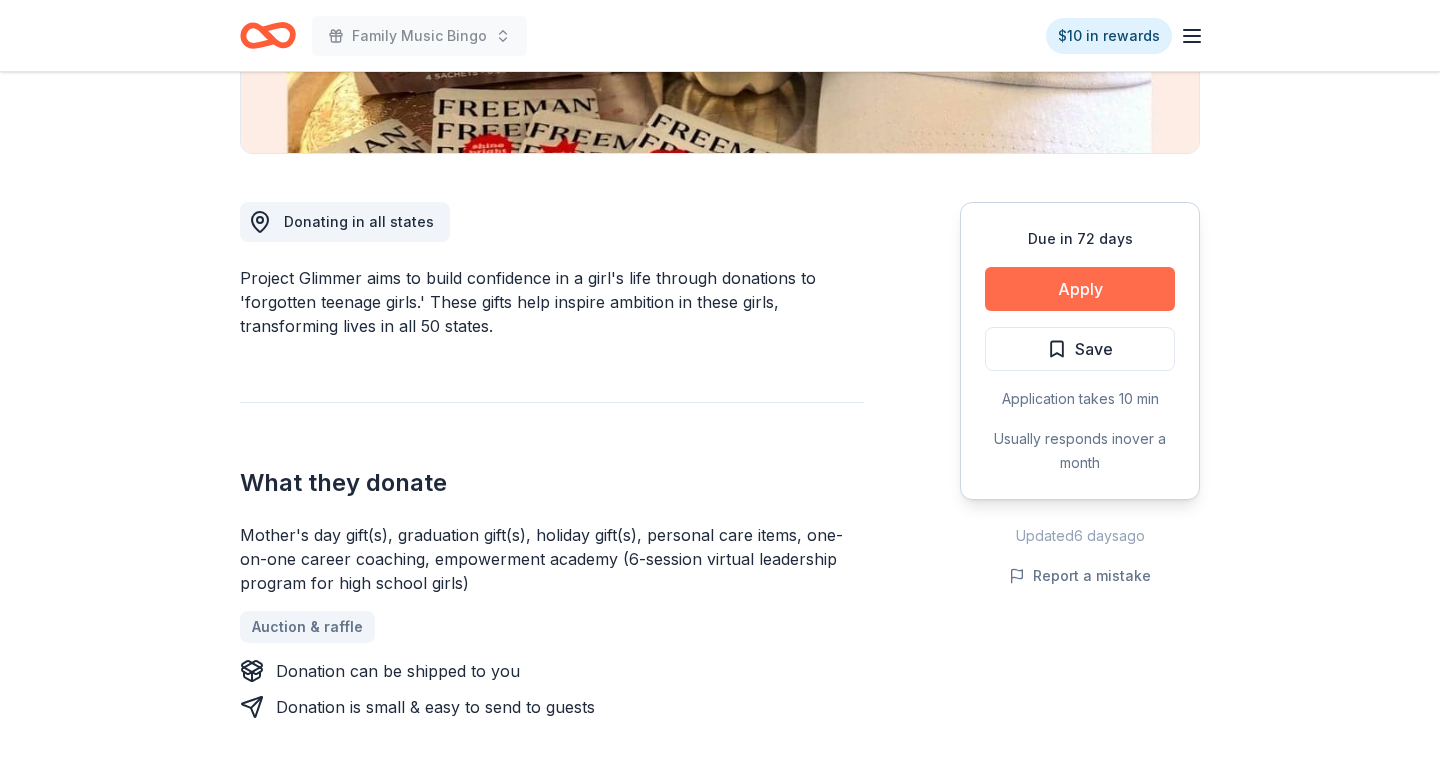 click on "Apply" at bounding box center [1080, 289] 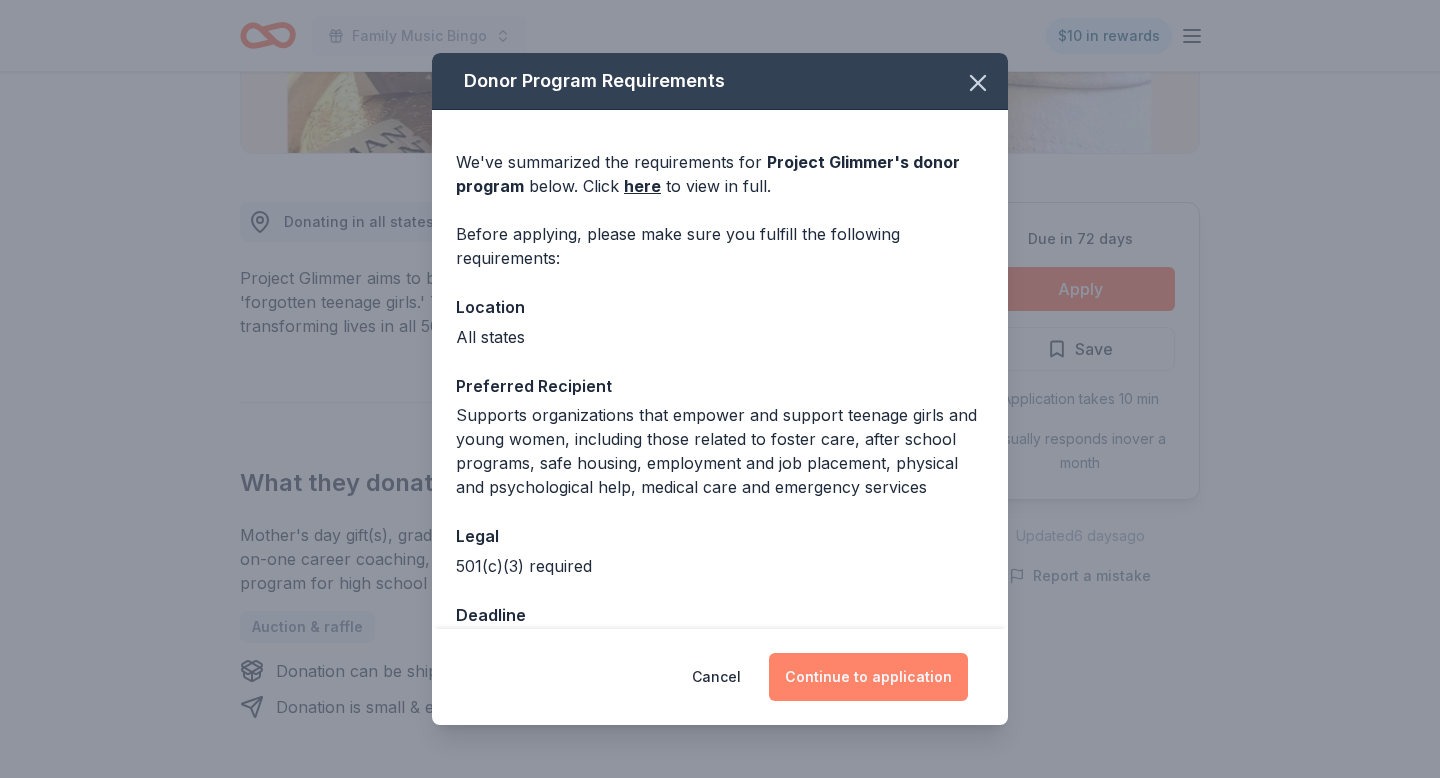 click on "Continue to application" at bounding box center (868, 677) 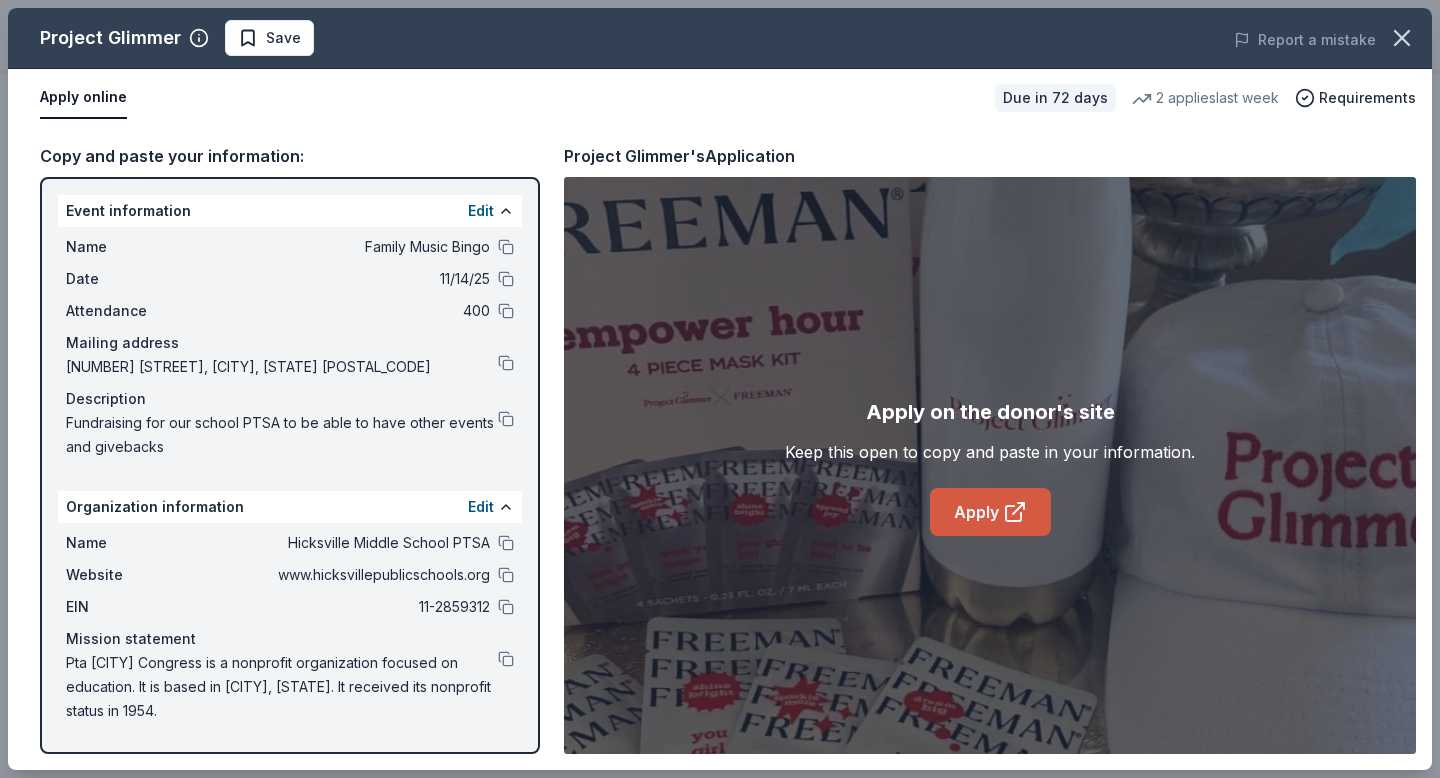 click on "Apply" at bounding box center [990, 512] 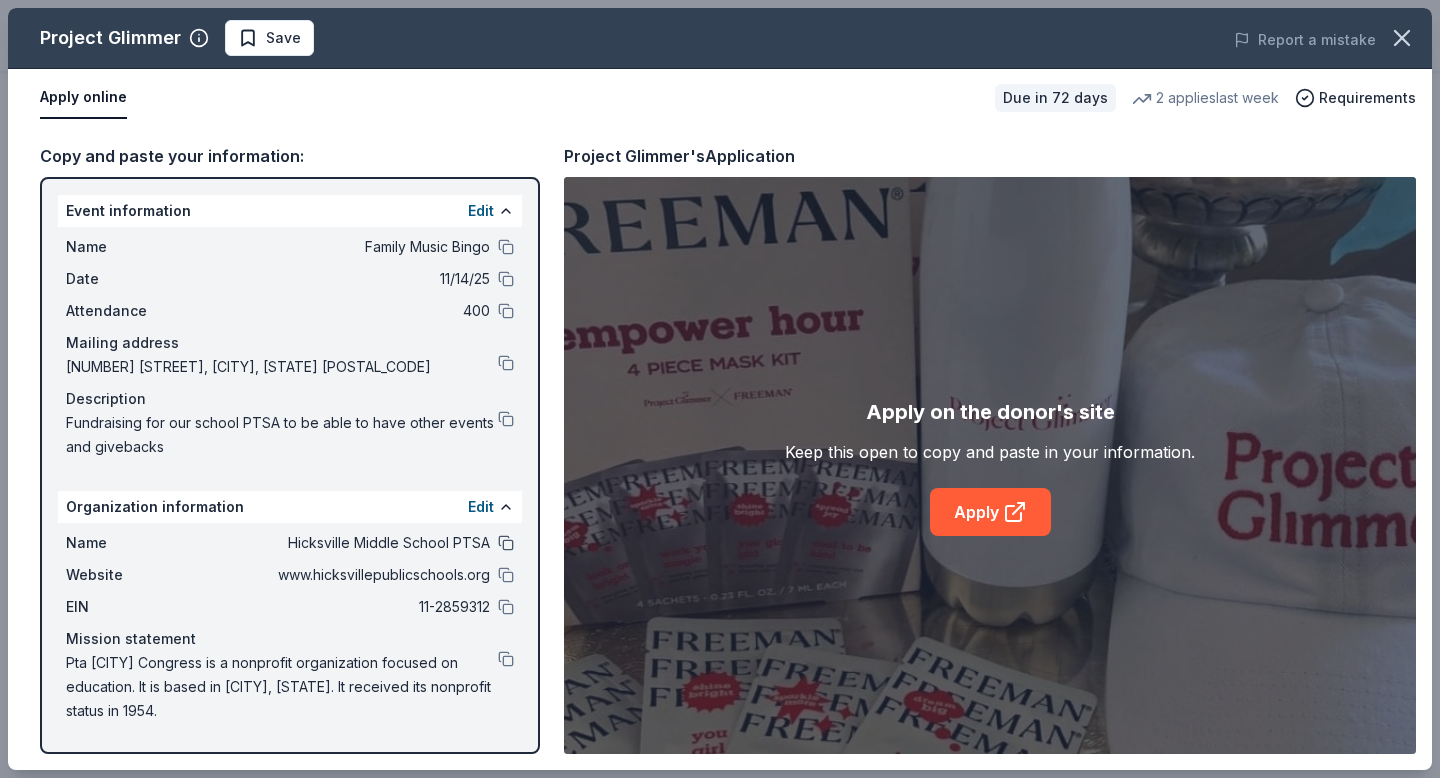 click at bounding box center [506, 543] 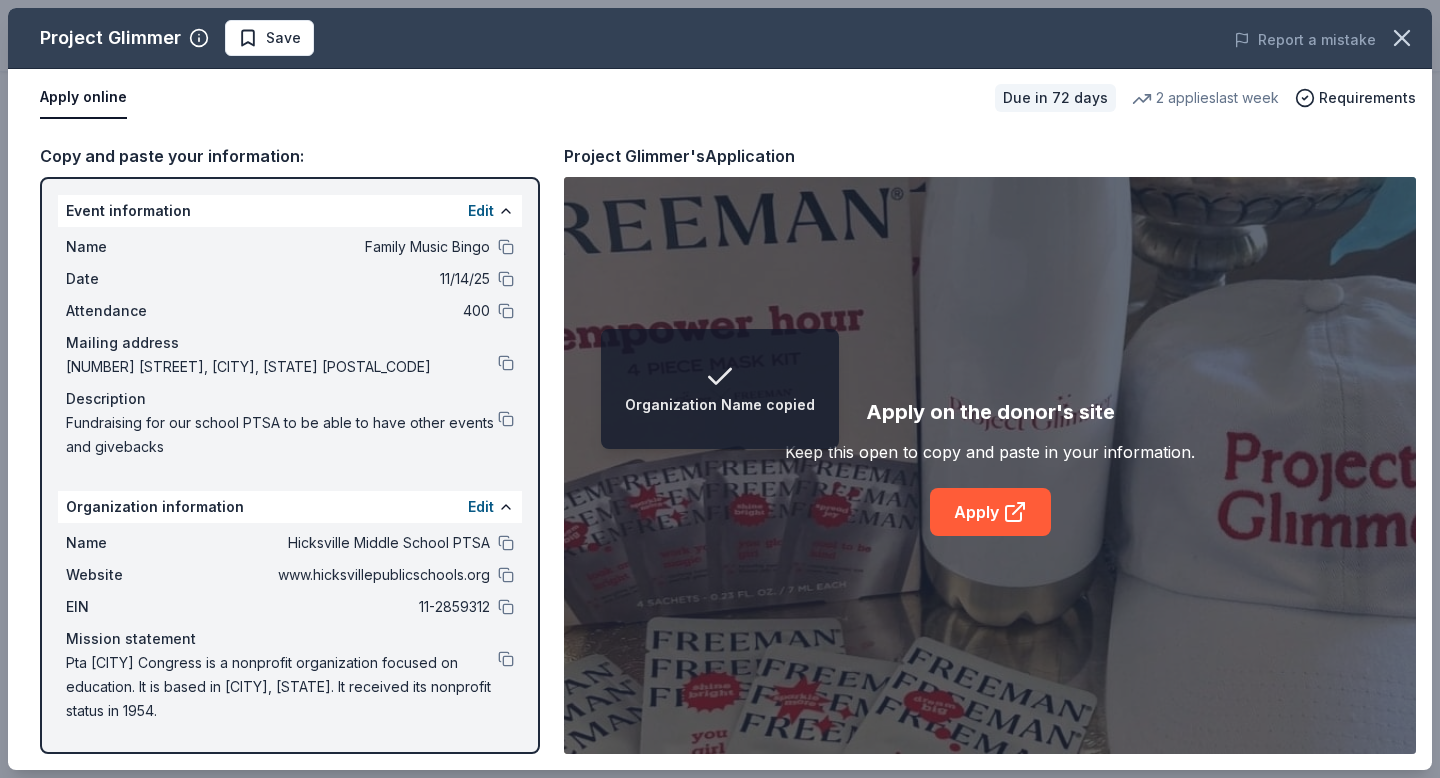 click at bounding box center (506, 575) 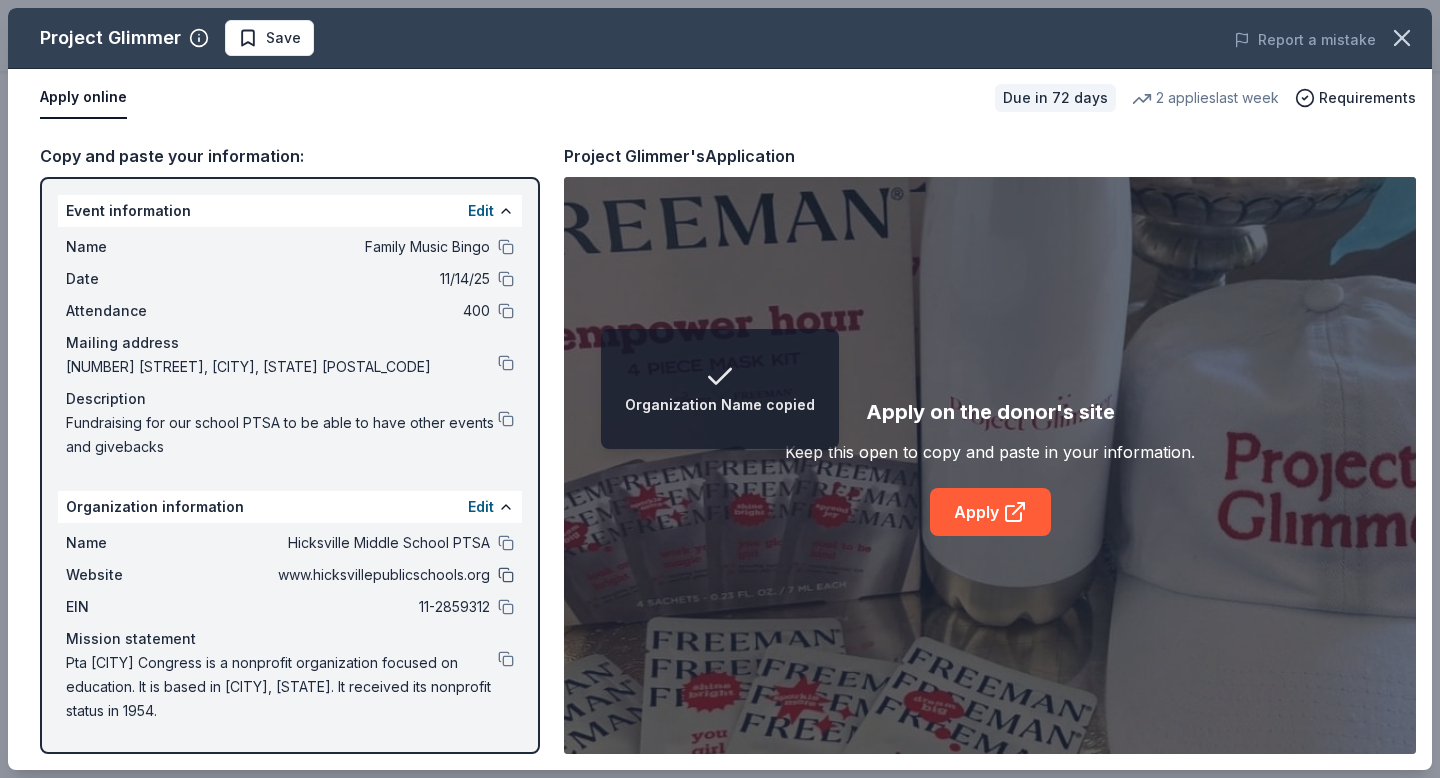 click at bounding box center (506, 575) 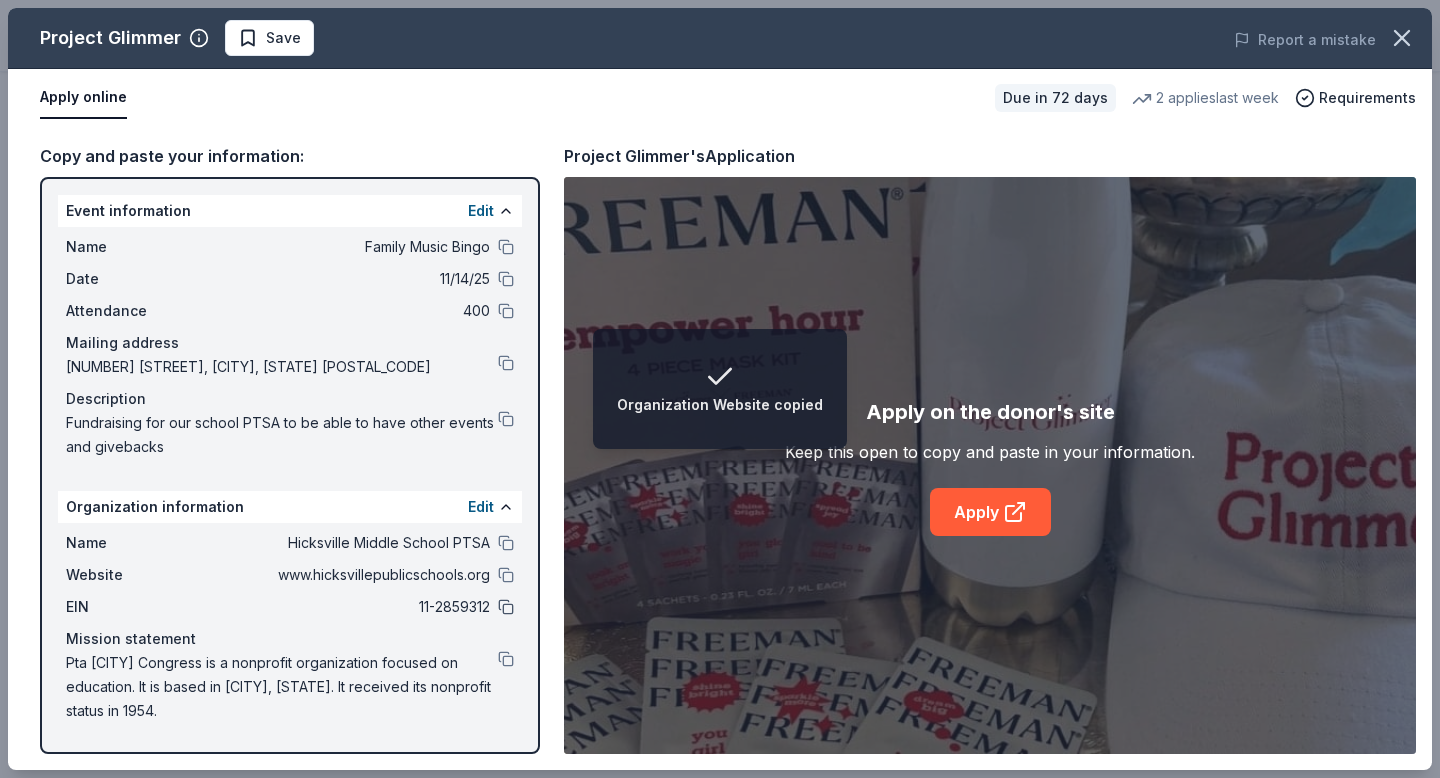 click at bounding box center [506, 607] 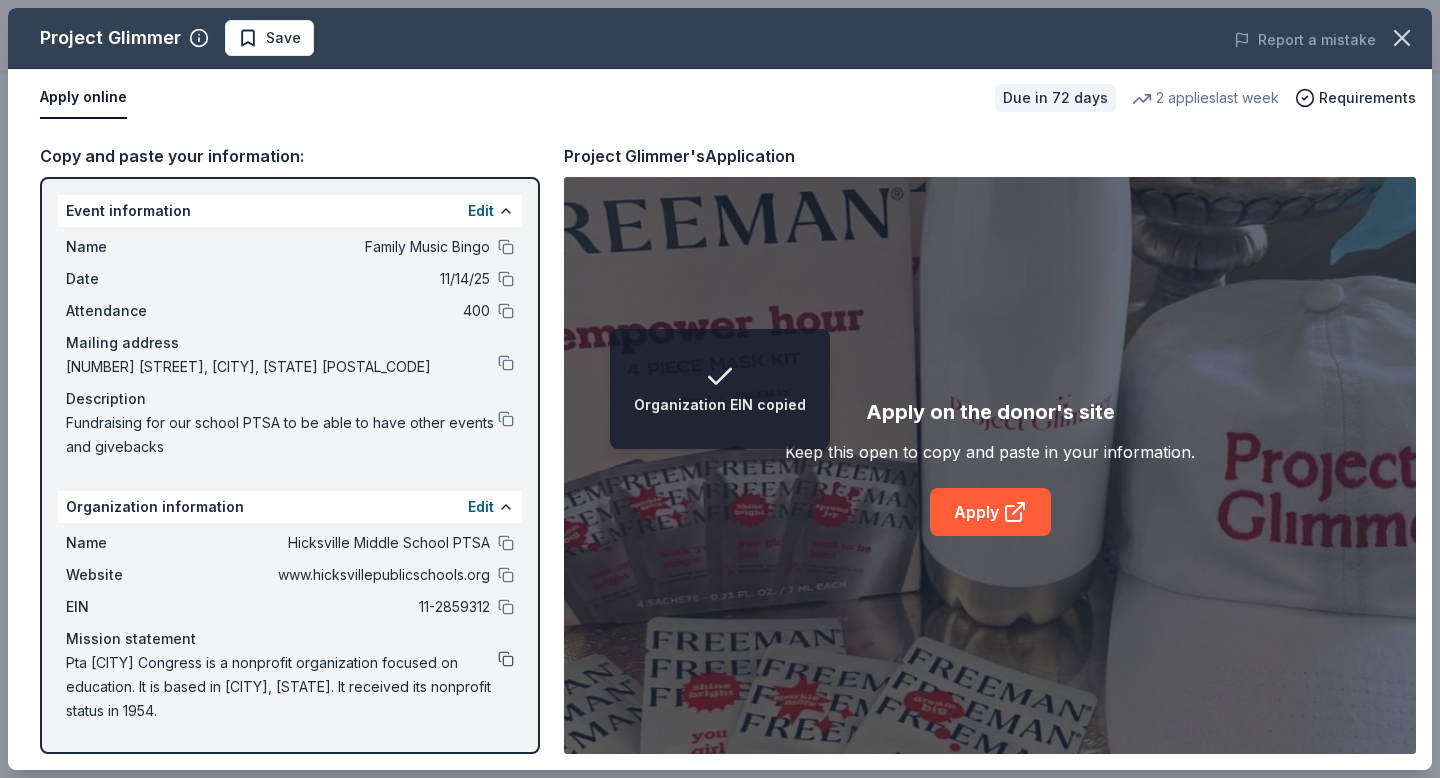 click at bounding box center [506, 659] 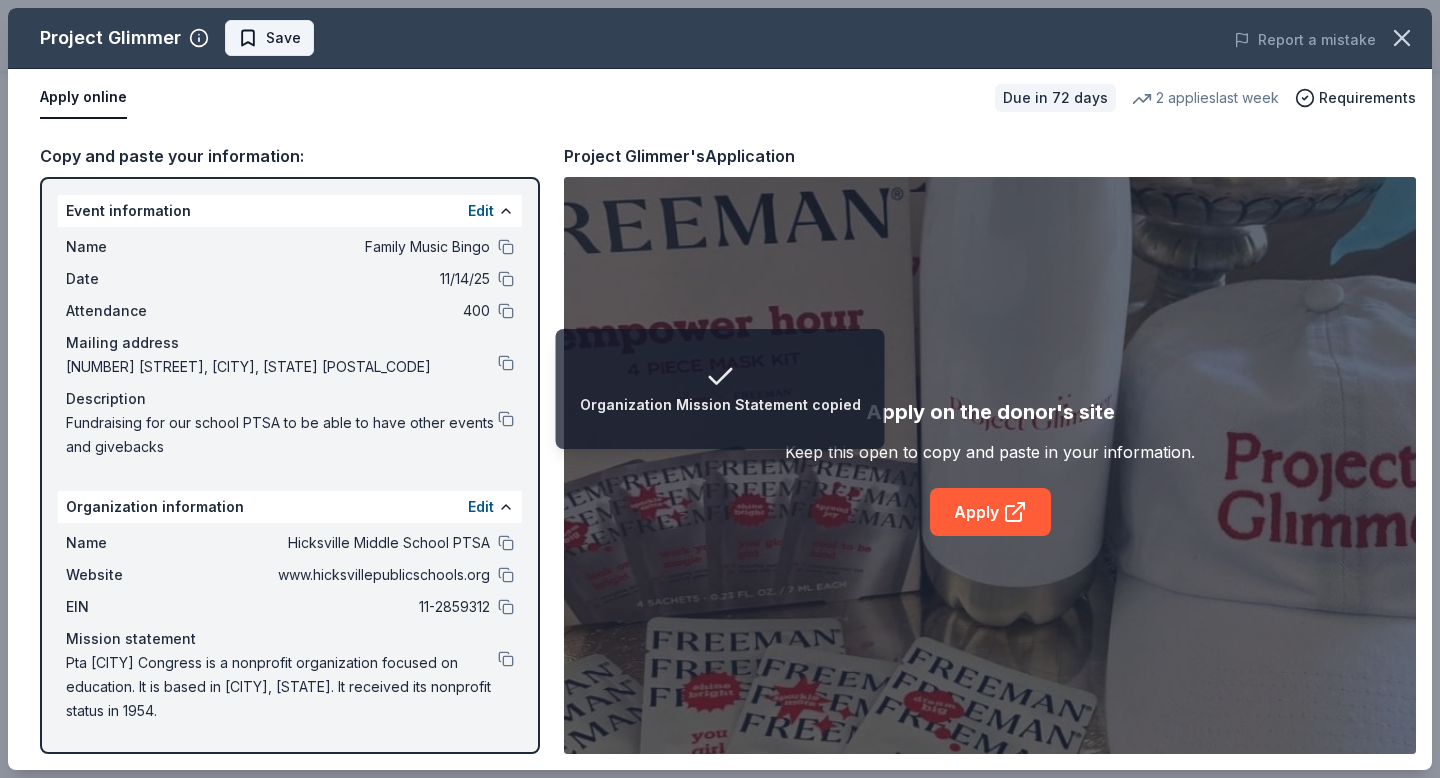 click on "Save" at bounding box center [283, 38] 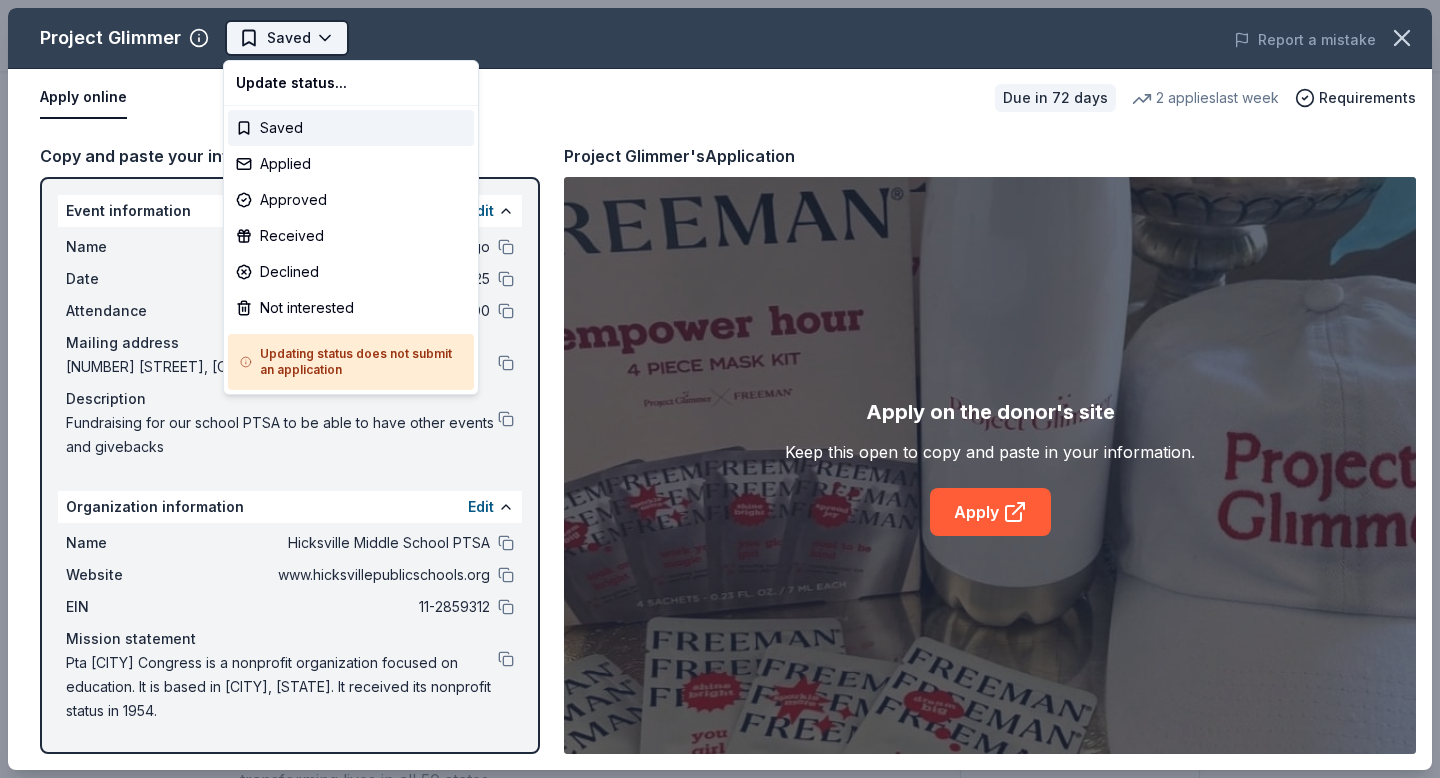 scroll, scrollTop: 0, scrollLeft: 0, axis: both 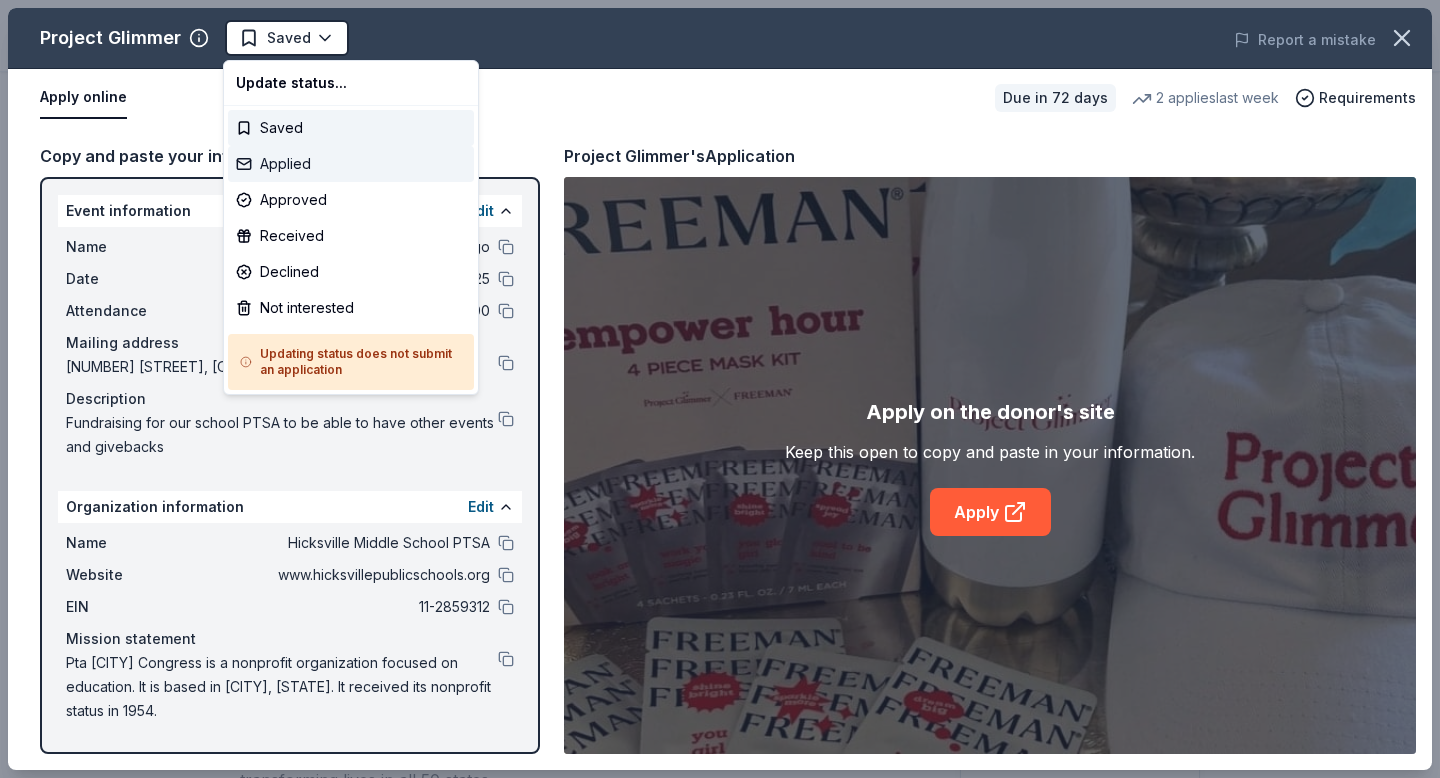click on "Applied" at bounding box center [351, 164] 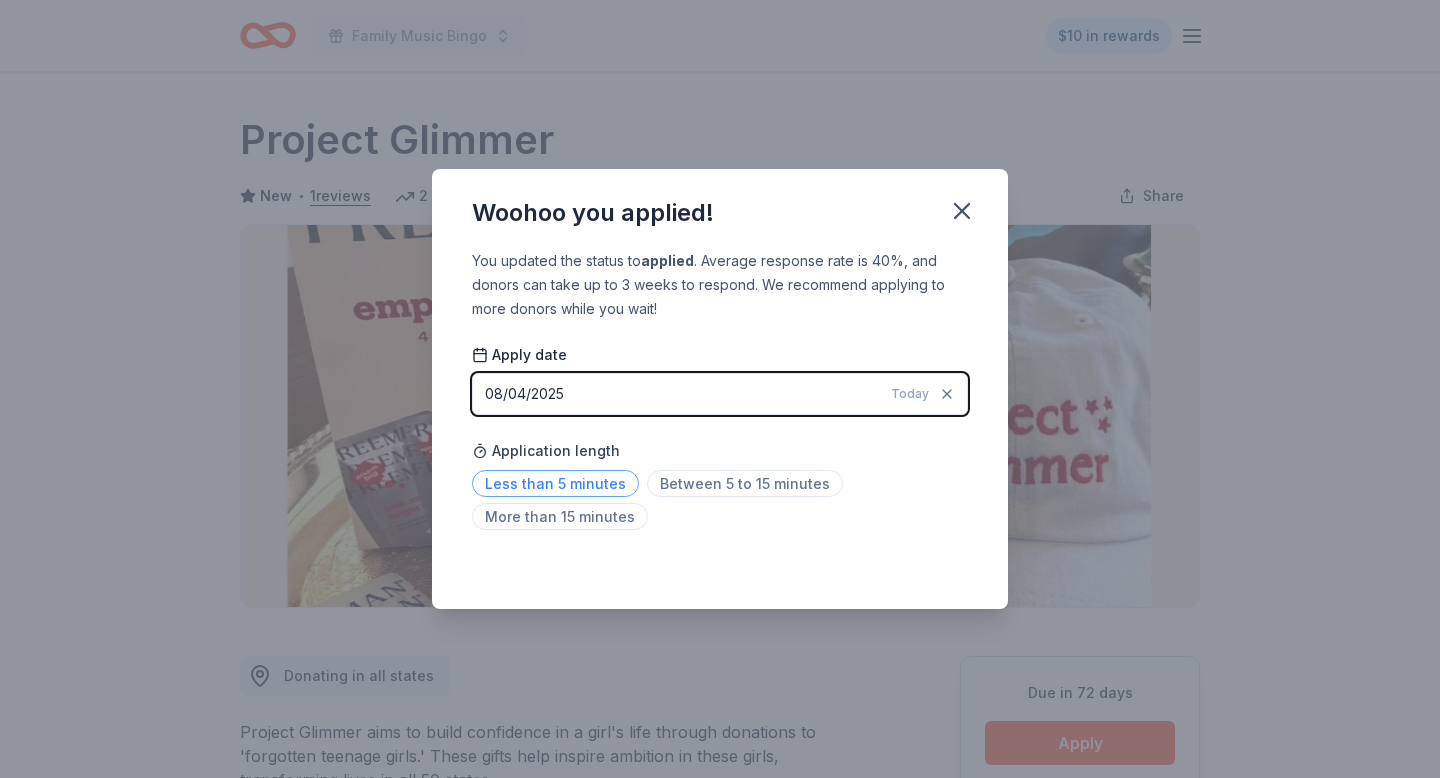 click on "Less than 5 minutes" at bounding box center [555, 483] 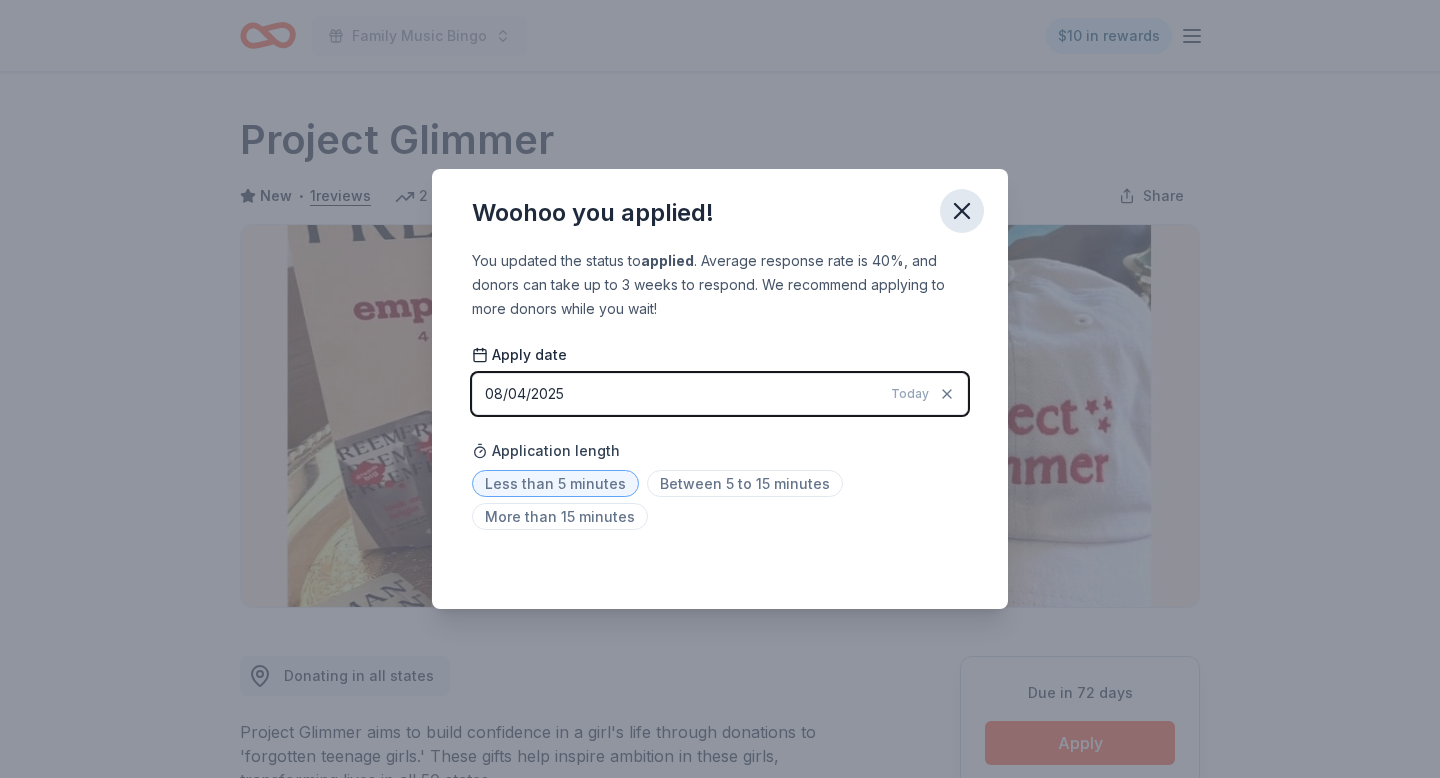click 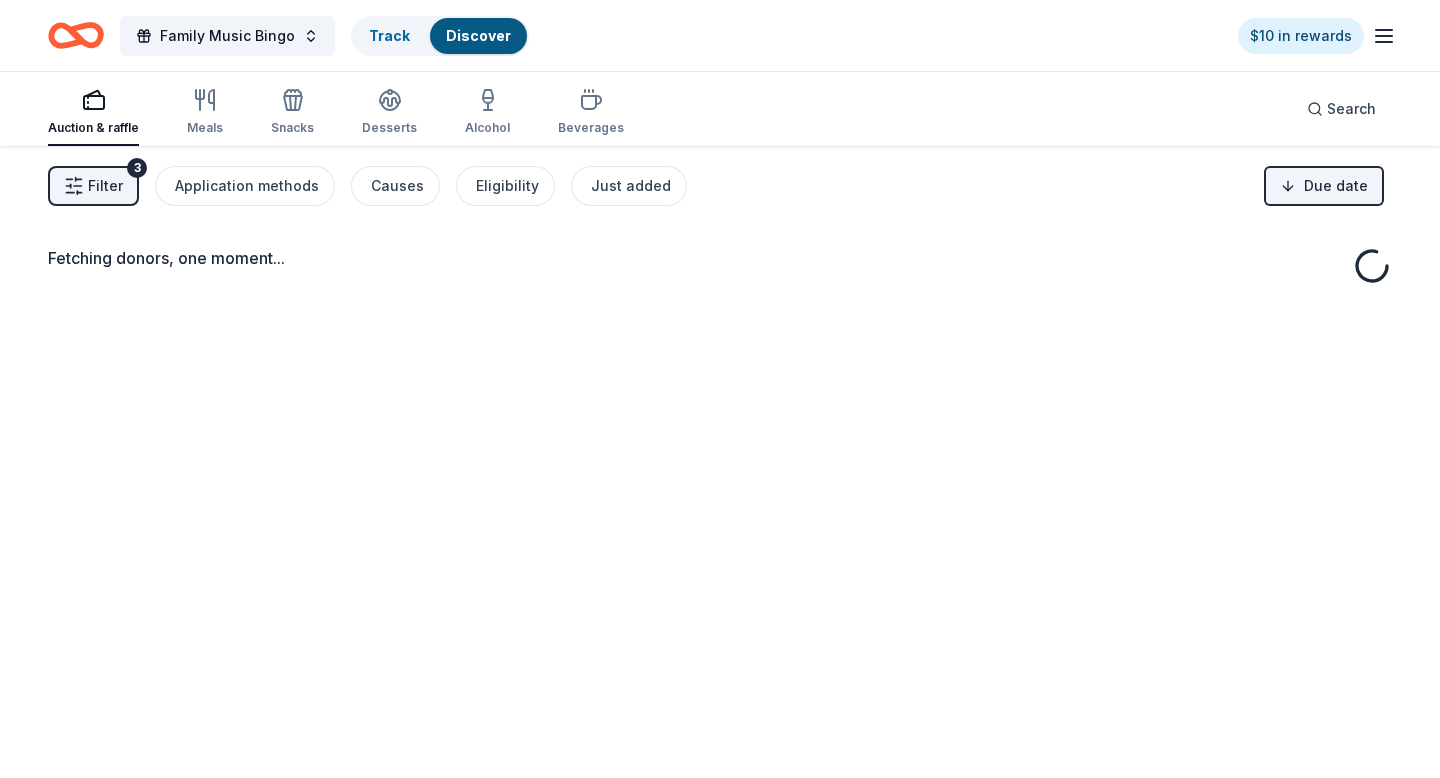 scroll, scrollTop: 0, scrollLeft: 0, axis: both 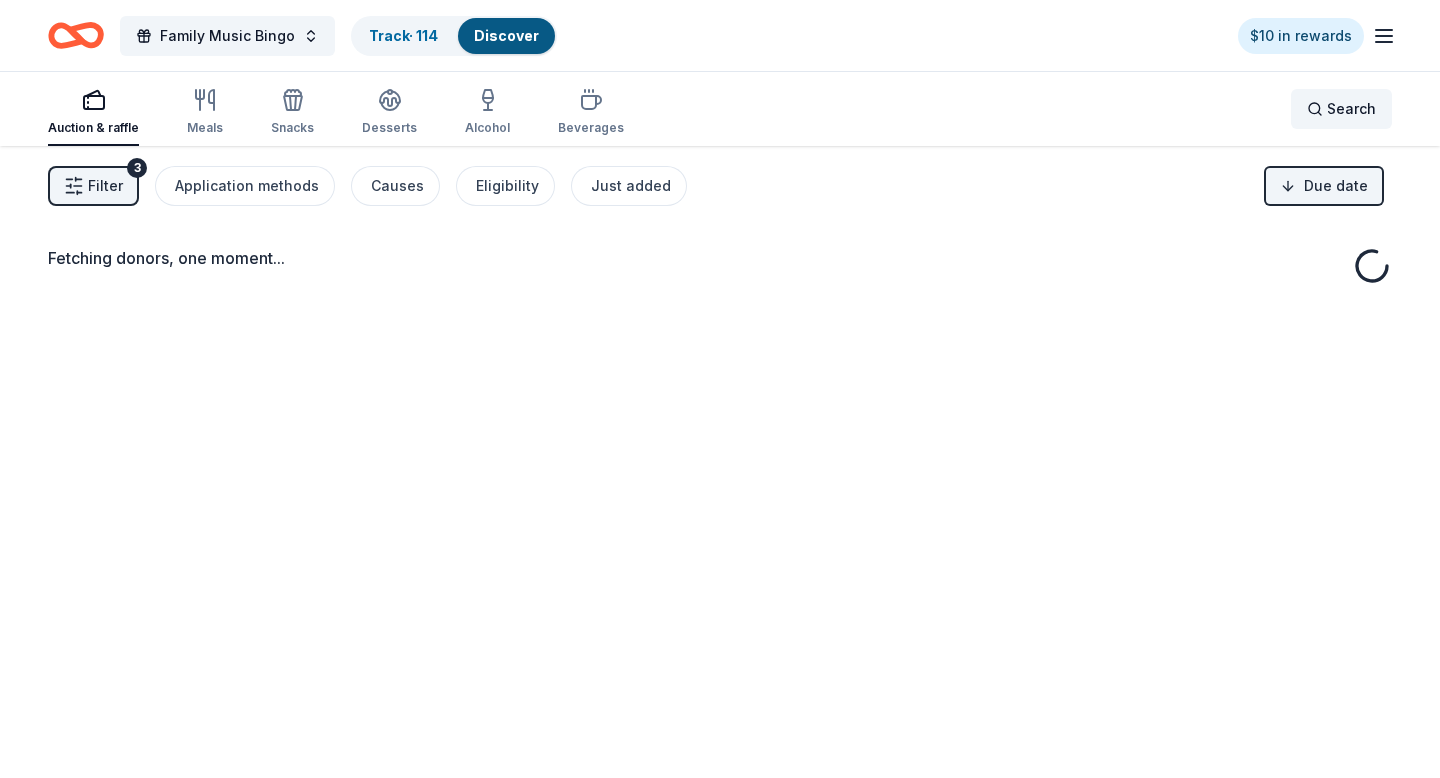 click on "Search" at bounding box center [1341, 109] 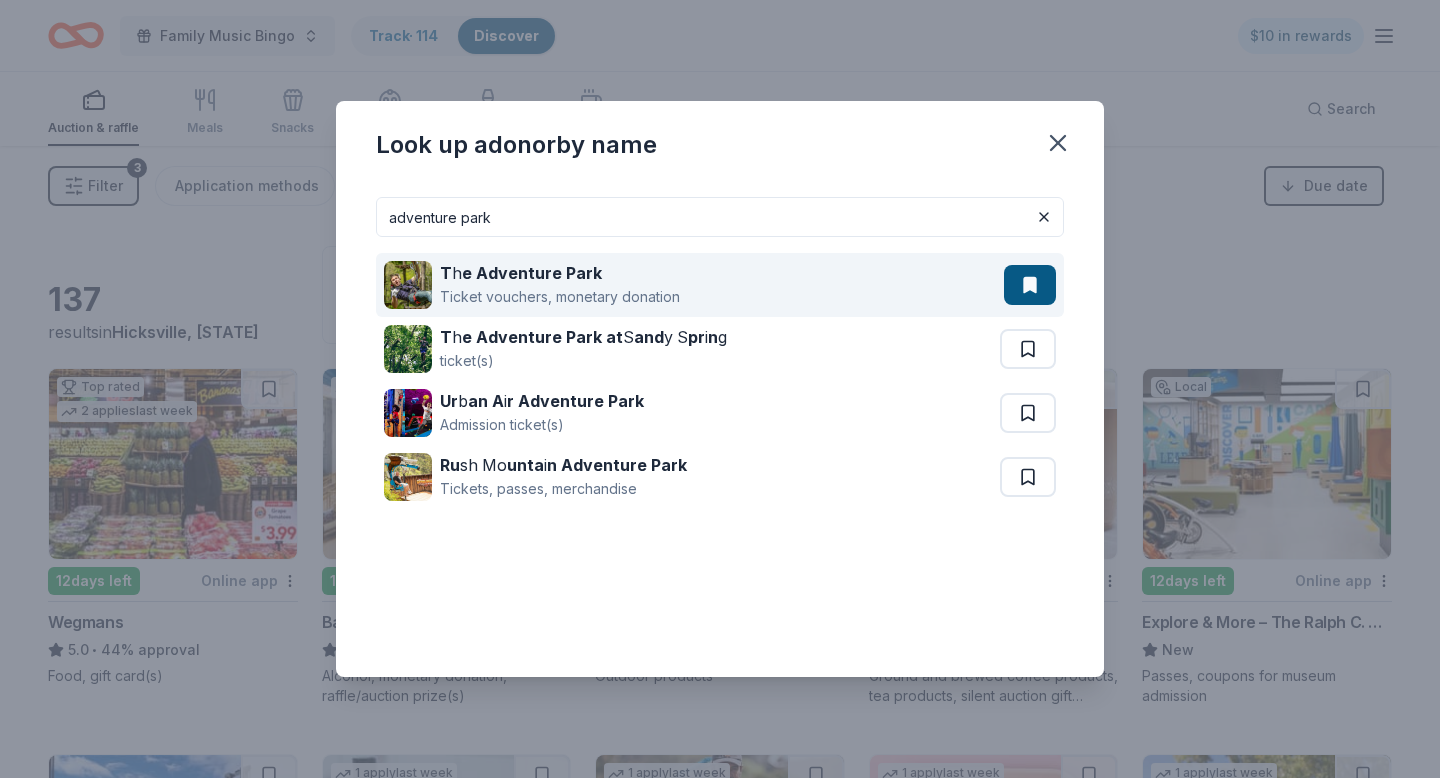 type on "adventure park" 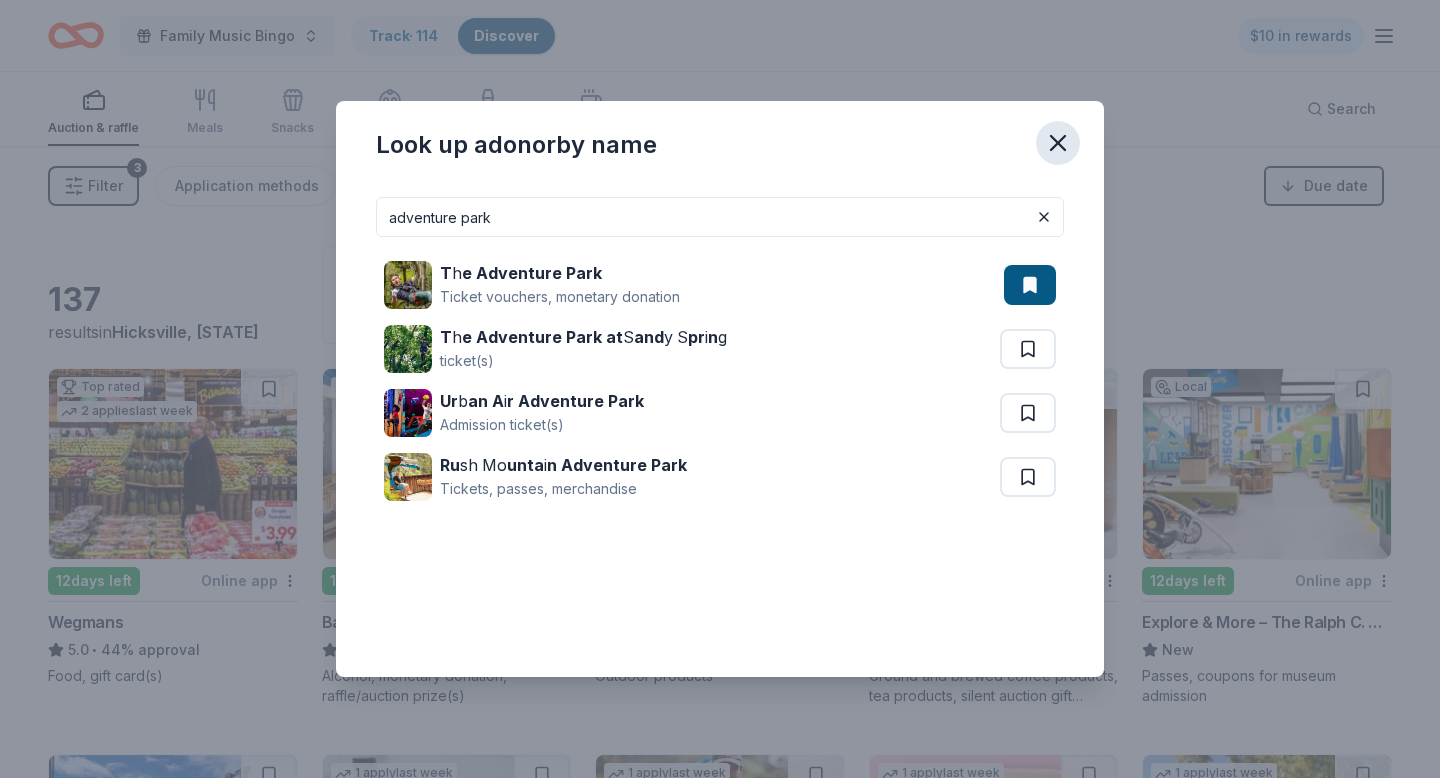 click 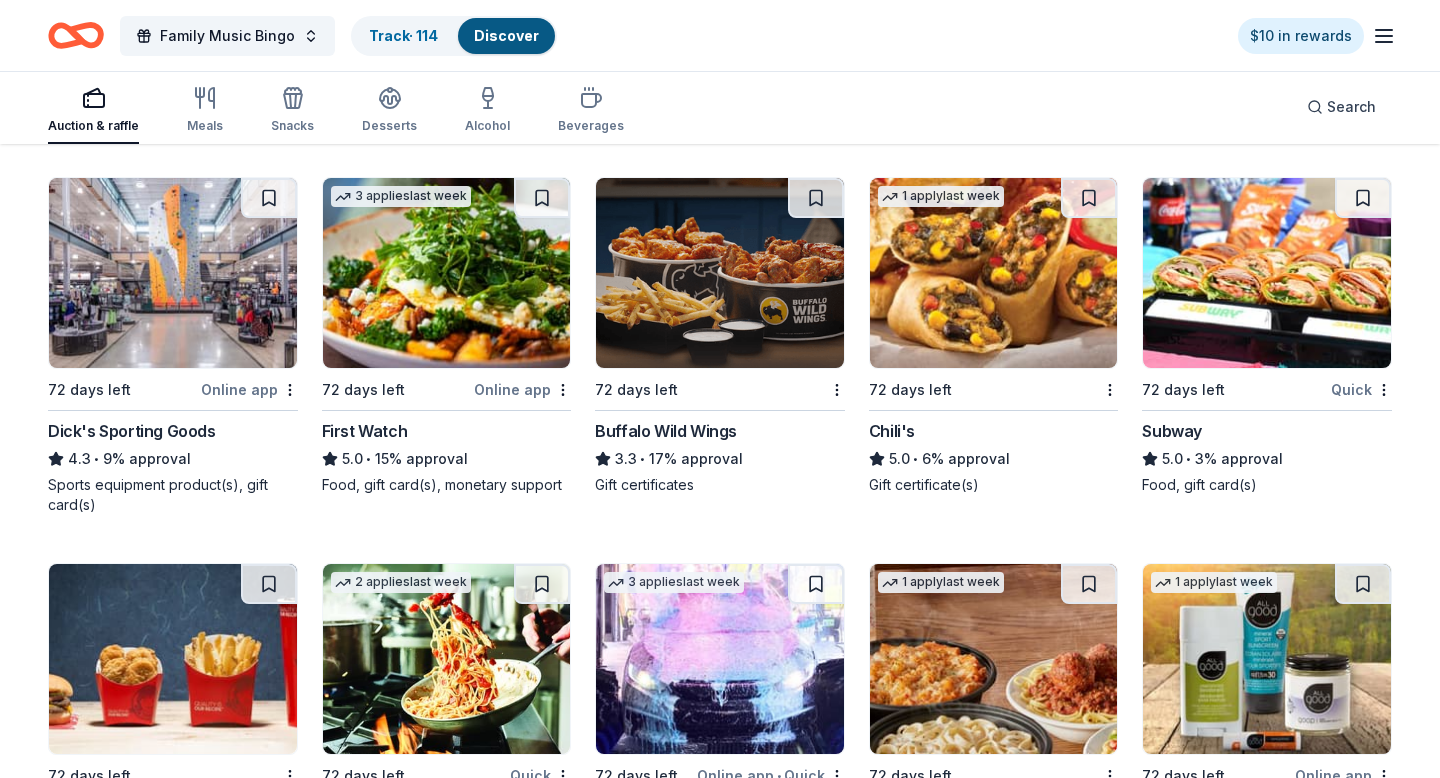 scroll, scrollTop: 2881, scrollLeft: 0, axis: vertical 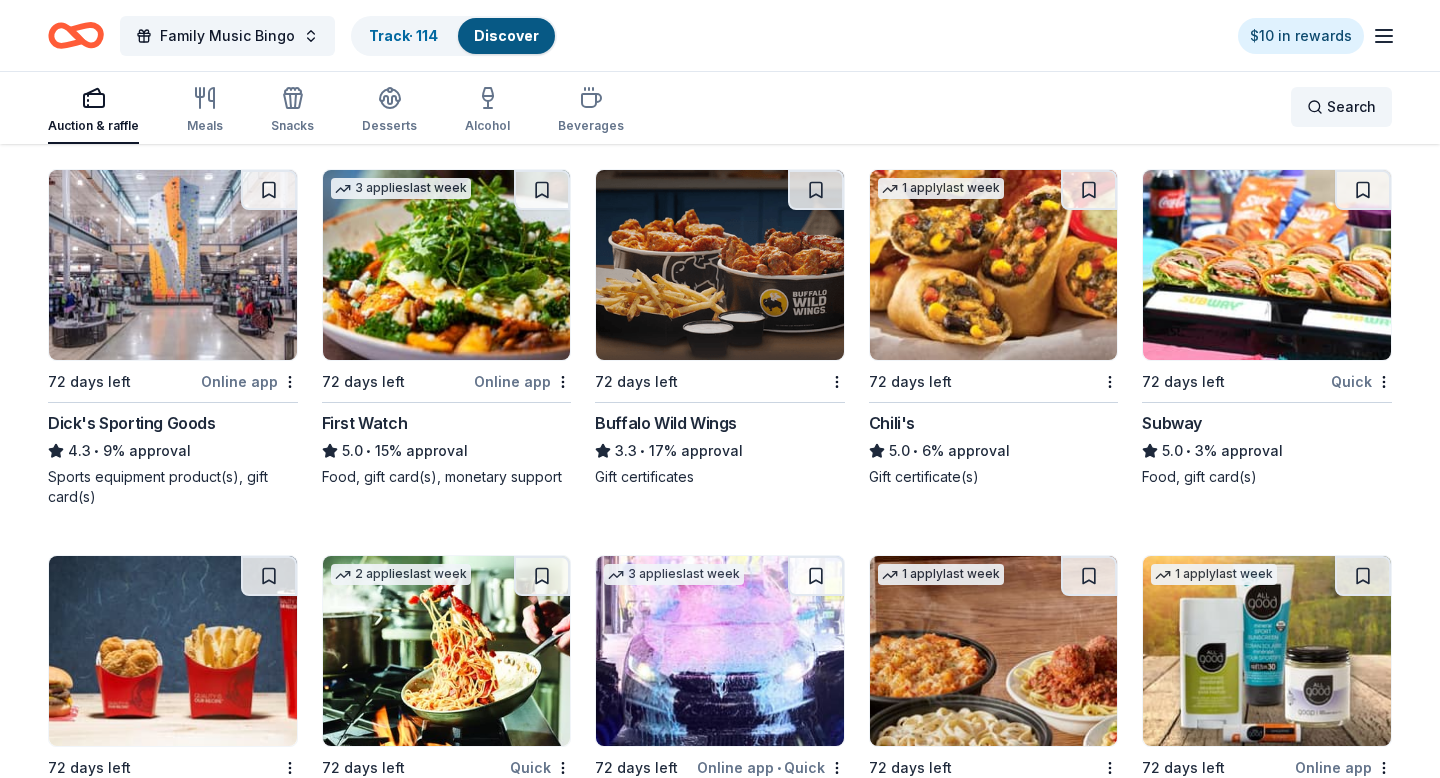 click on "Search" at bounding box center (1351, 107) 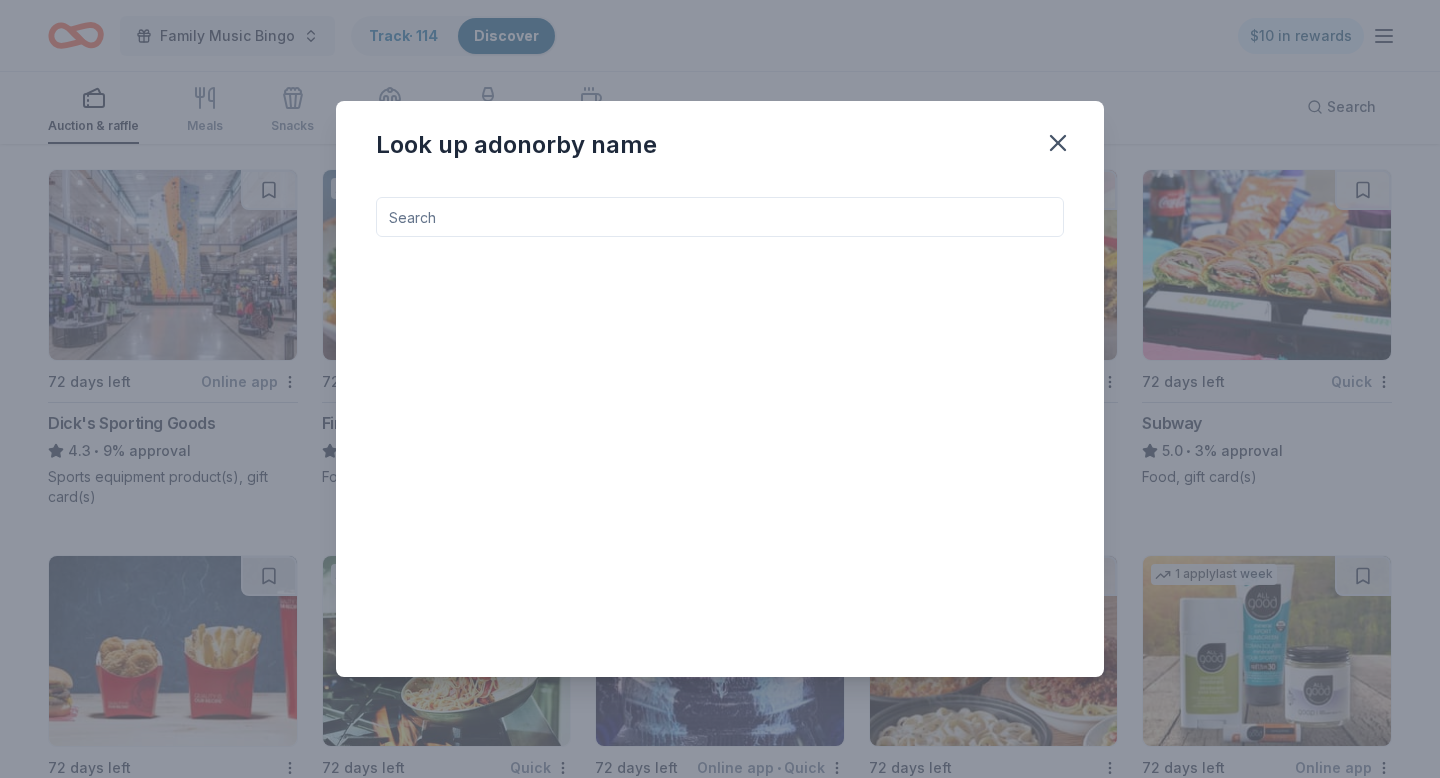 click at bounding box center [720, 217] 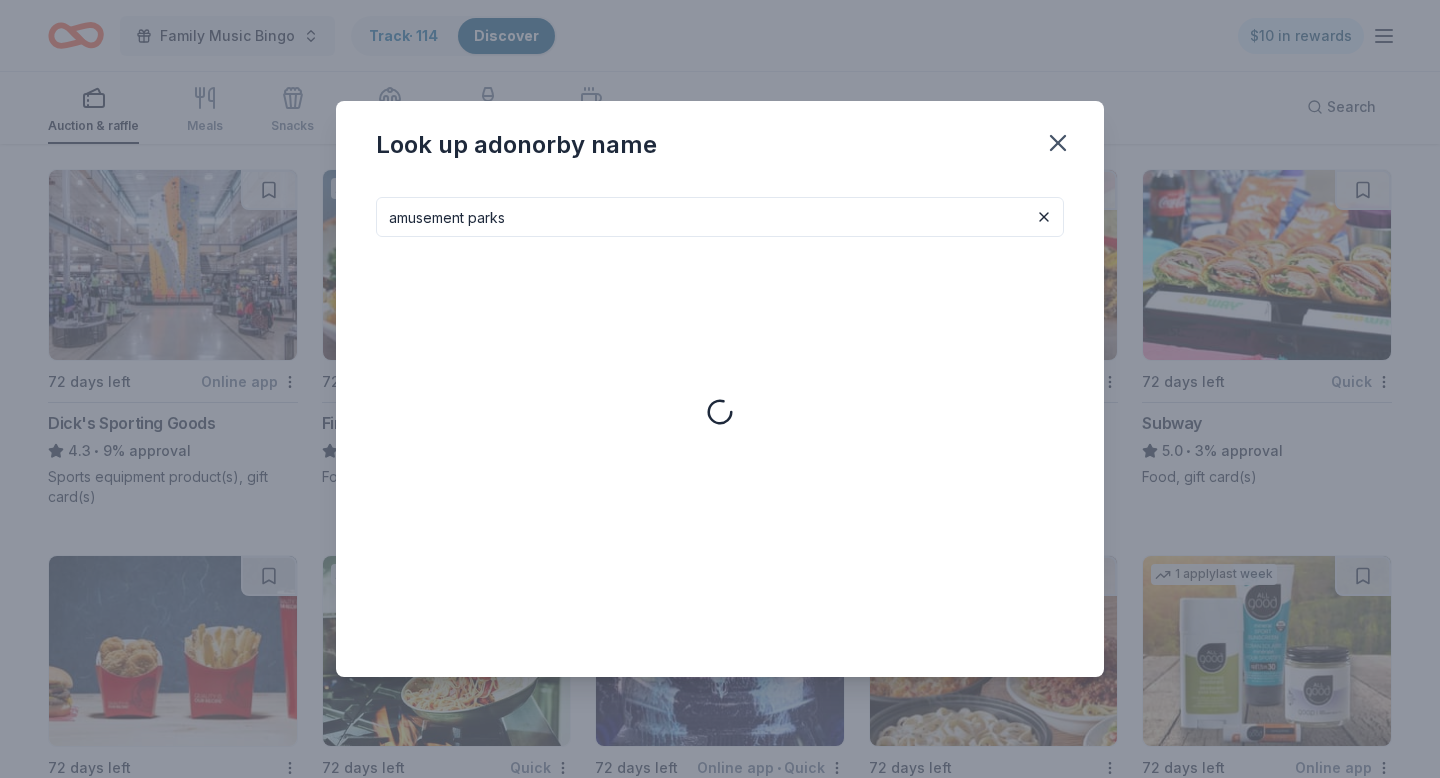 type on "amusement parks" 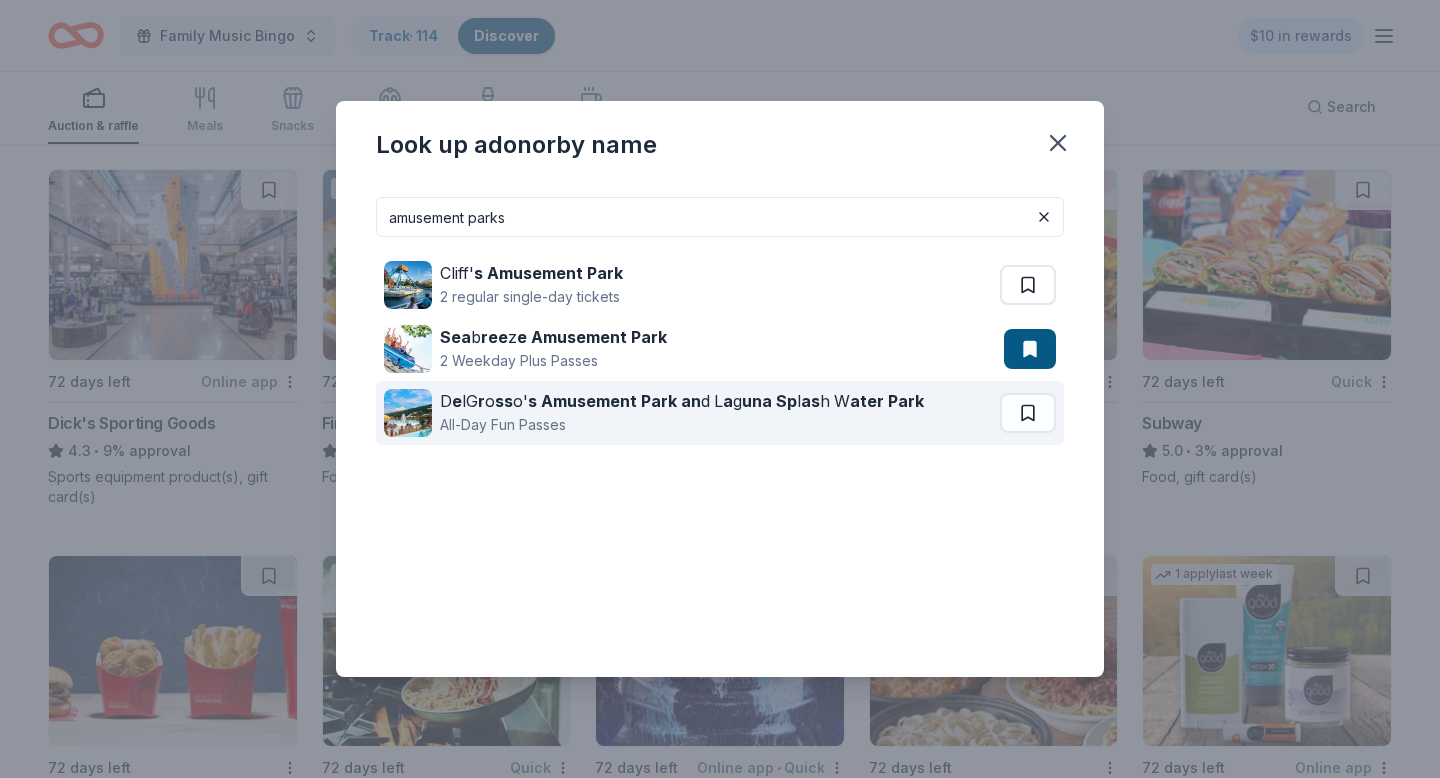 click on "D e lG r o ss o' s Amusement Park an d   L a g una Sp l as h   W ater Park" at bounding box center [682, 401] 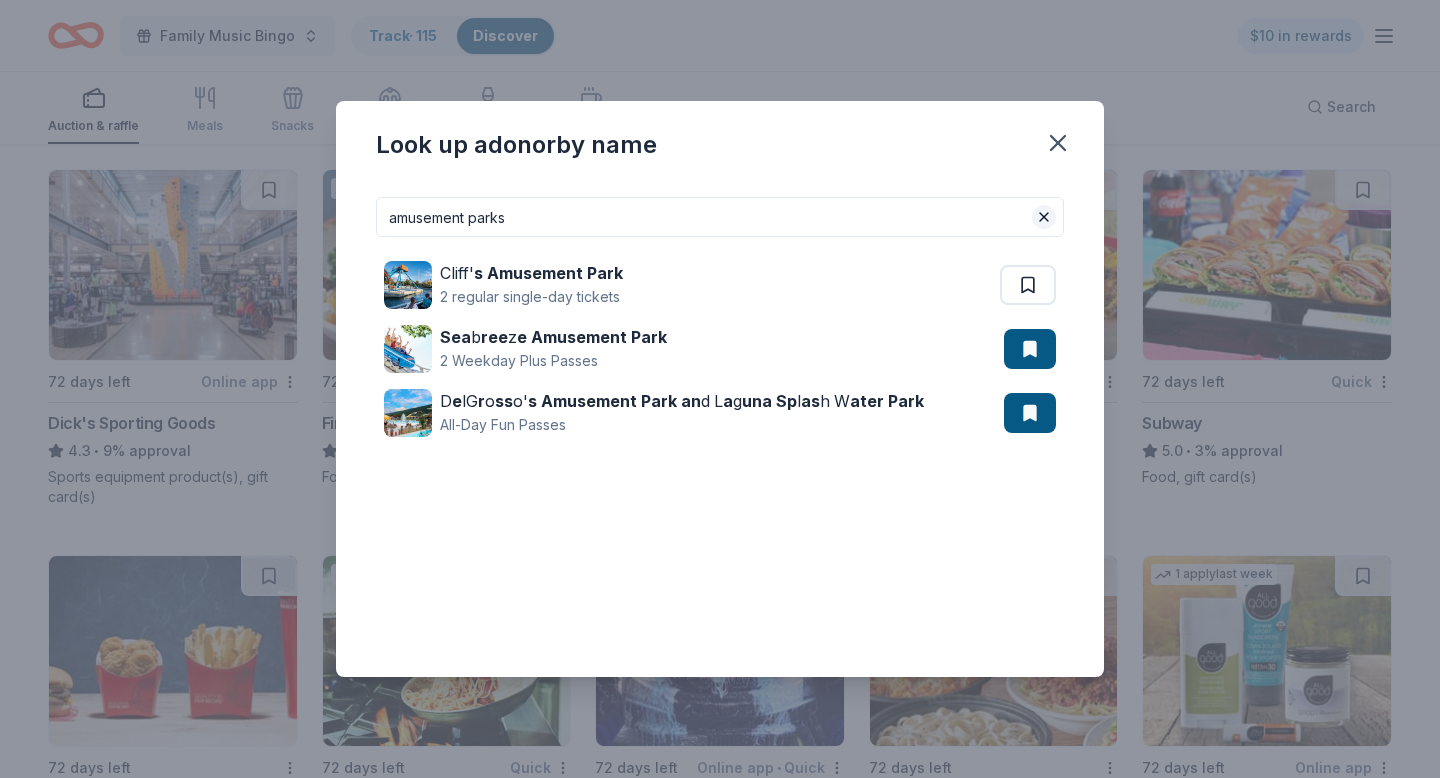 click at bounding box center (1044, 217) 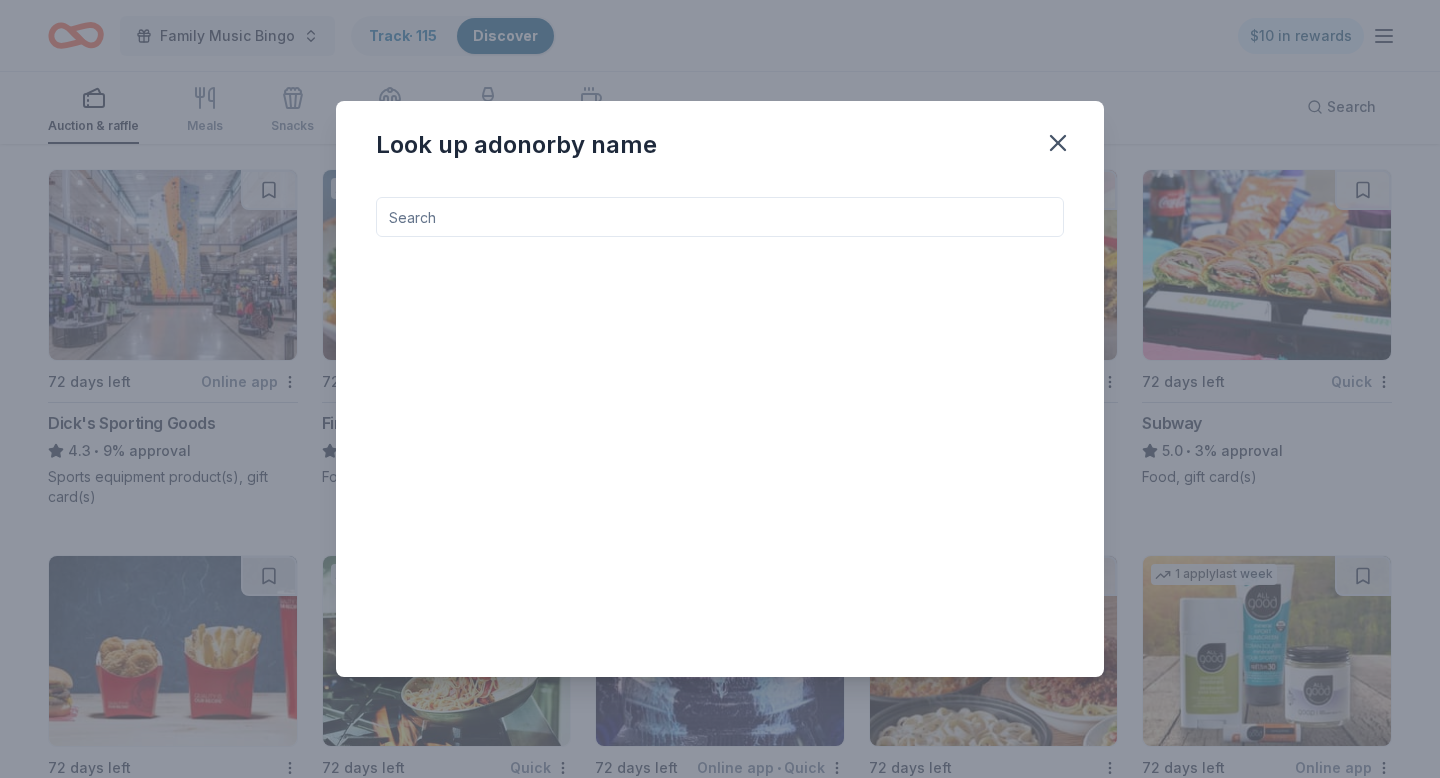 click at bounding box center [720, 217] 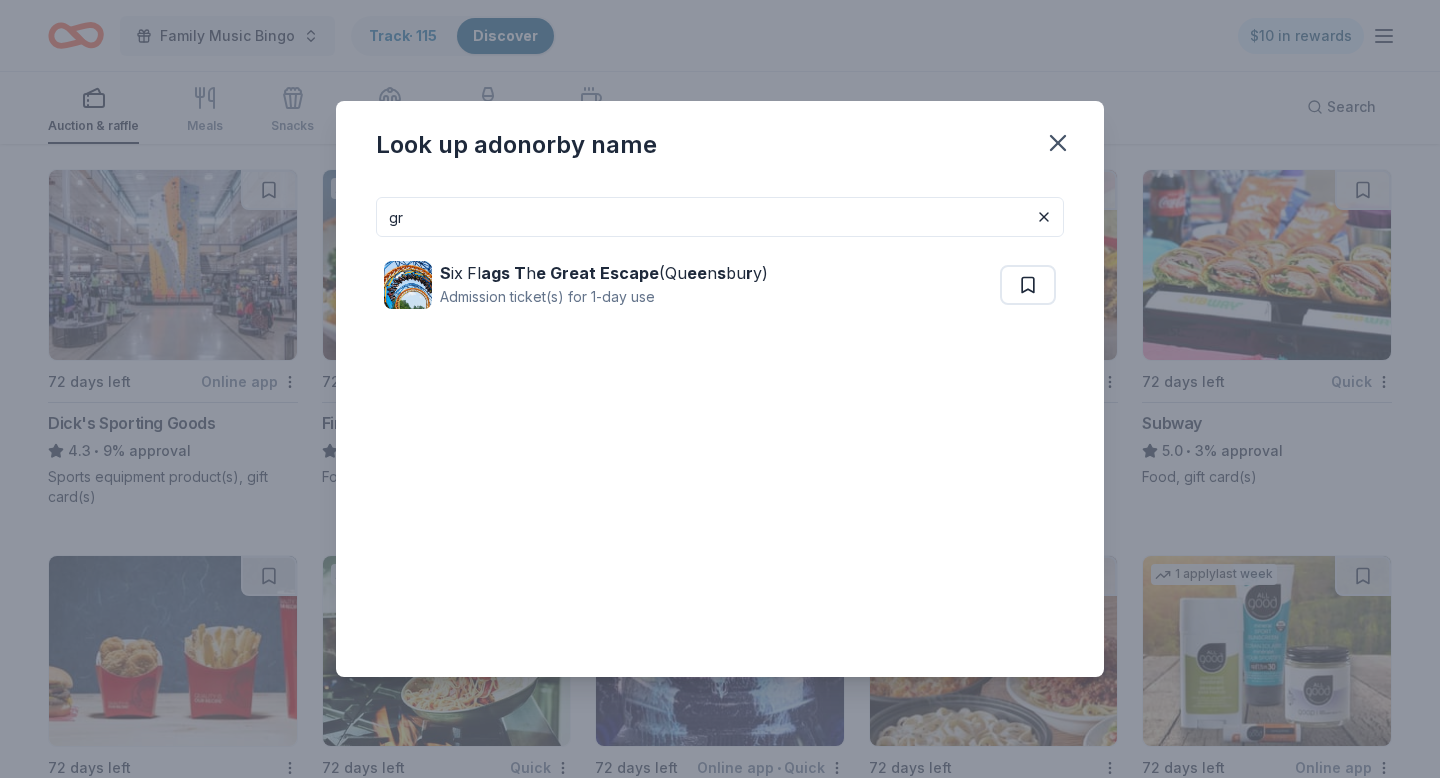 type on "g" 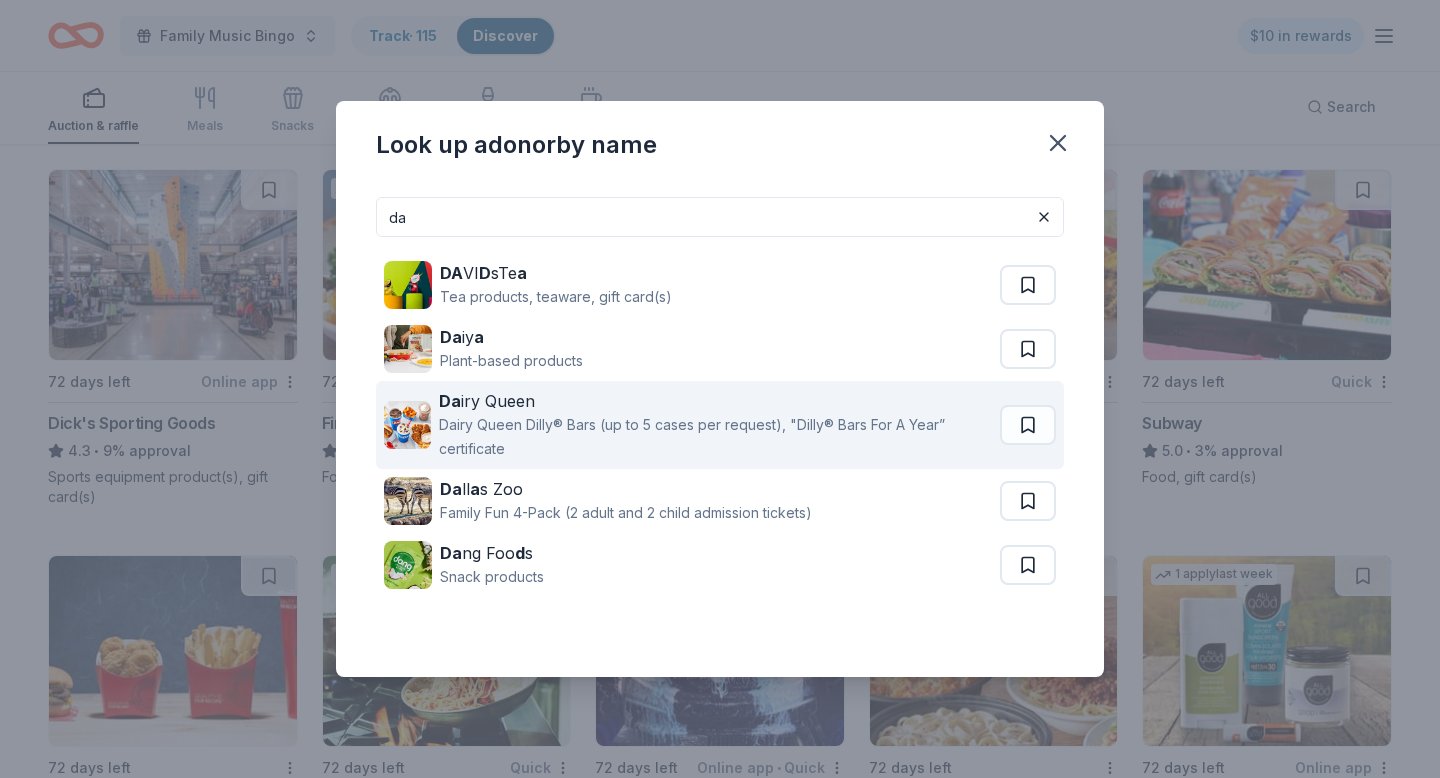 click on "Dairy Queen Dilly® Bars (up to 5 cases per request), "Dilly® Bars For A Year” certificate" at bounding box center [715, 437] 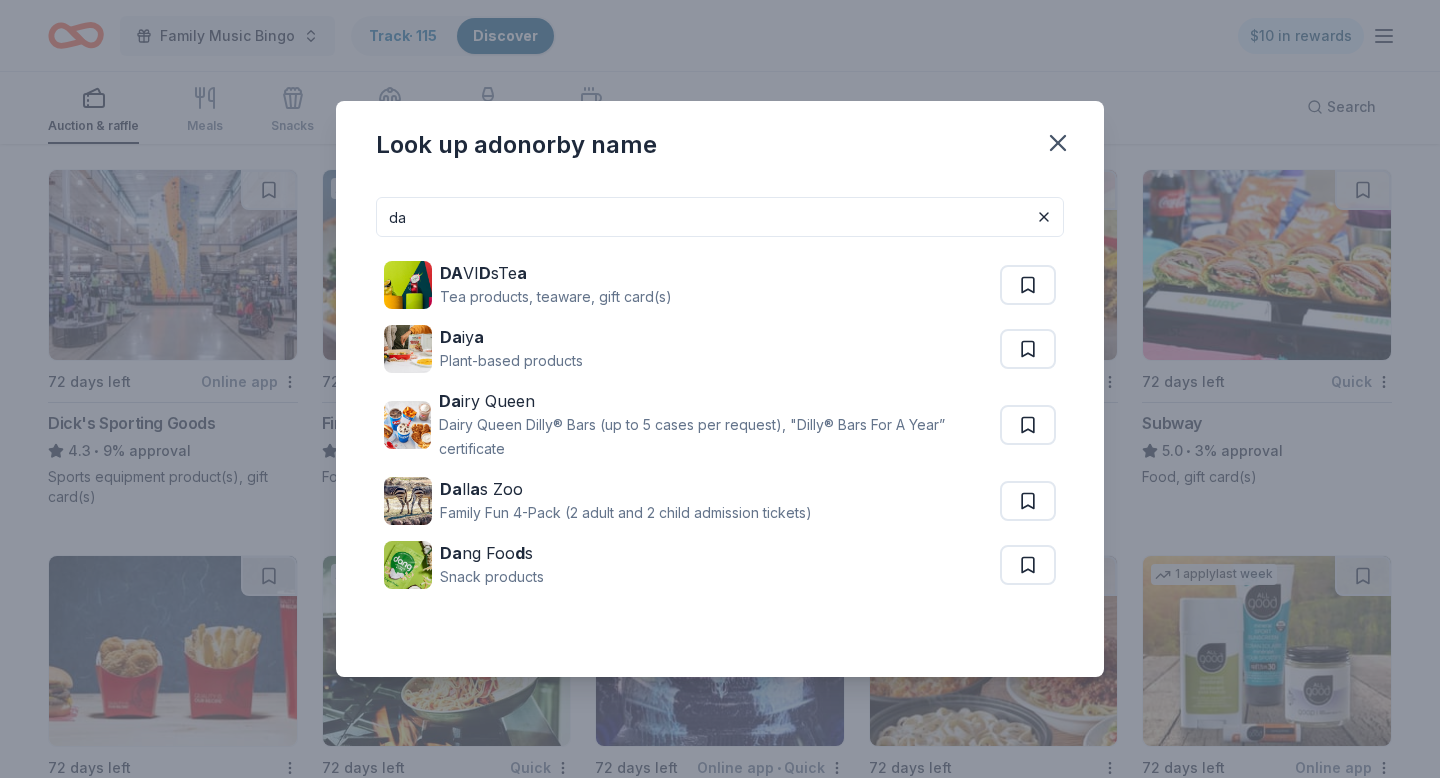 click on "DA VI D sTe a Tea products, teaware, gift card(s) Da iy a Plant-based products Da iry Queen Dairy Queen Dilly® Bars (up to 5 cases per request), "Dilly® Bars For A Year” certificate Da ll a s Zoo Family Fun 4-Pack (2 adult and 2 child admission tickets) Da ng Foo d s Snack products" at bounding box center (720, 425) 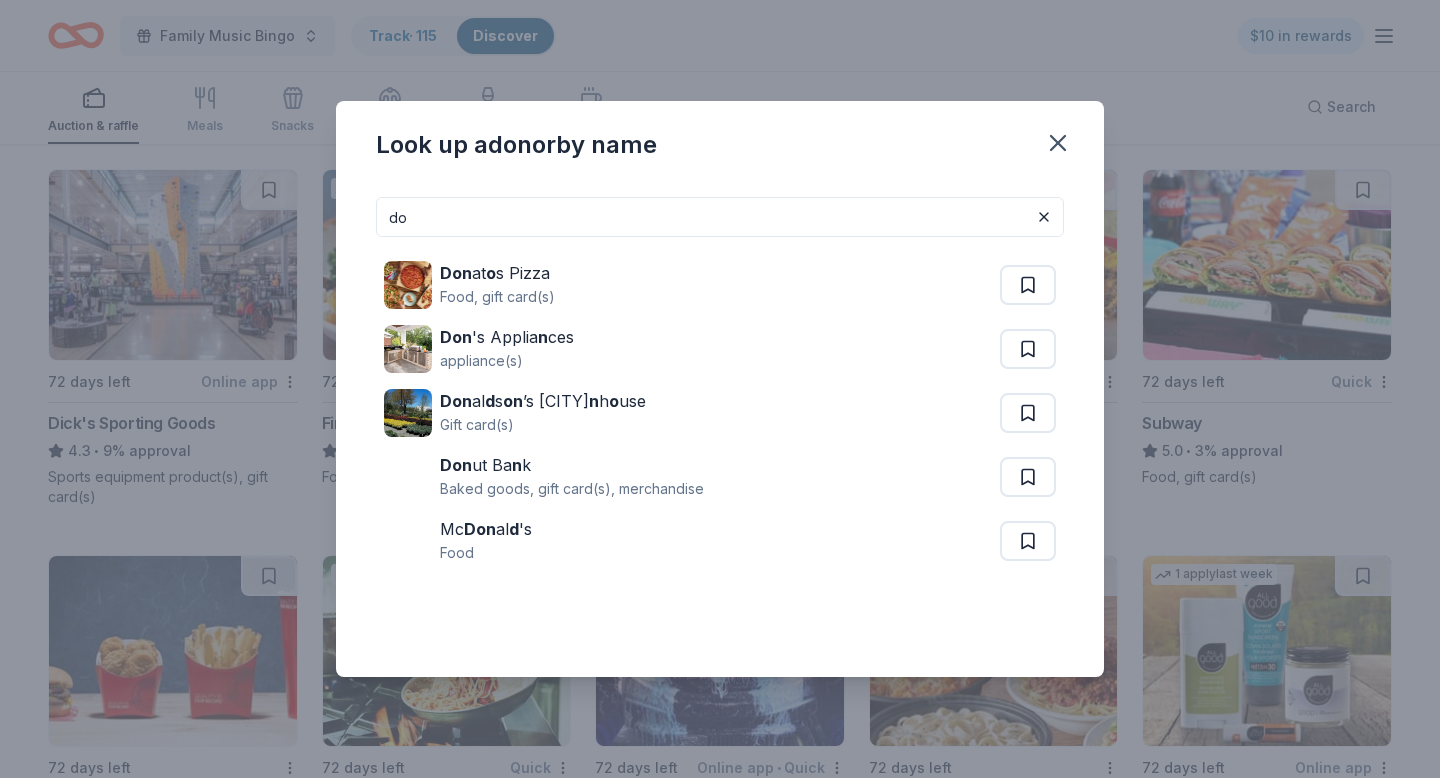 type on "d" 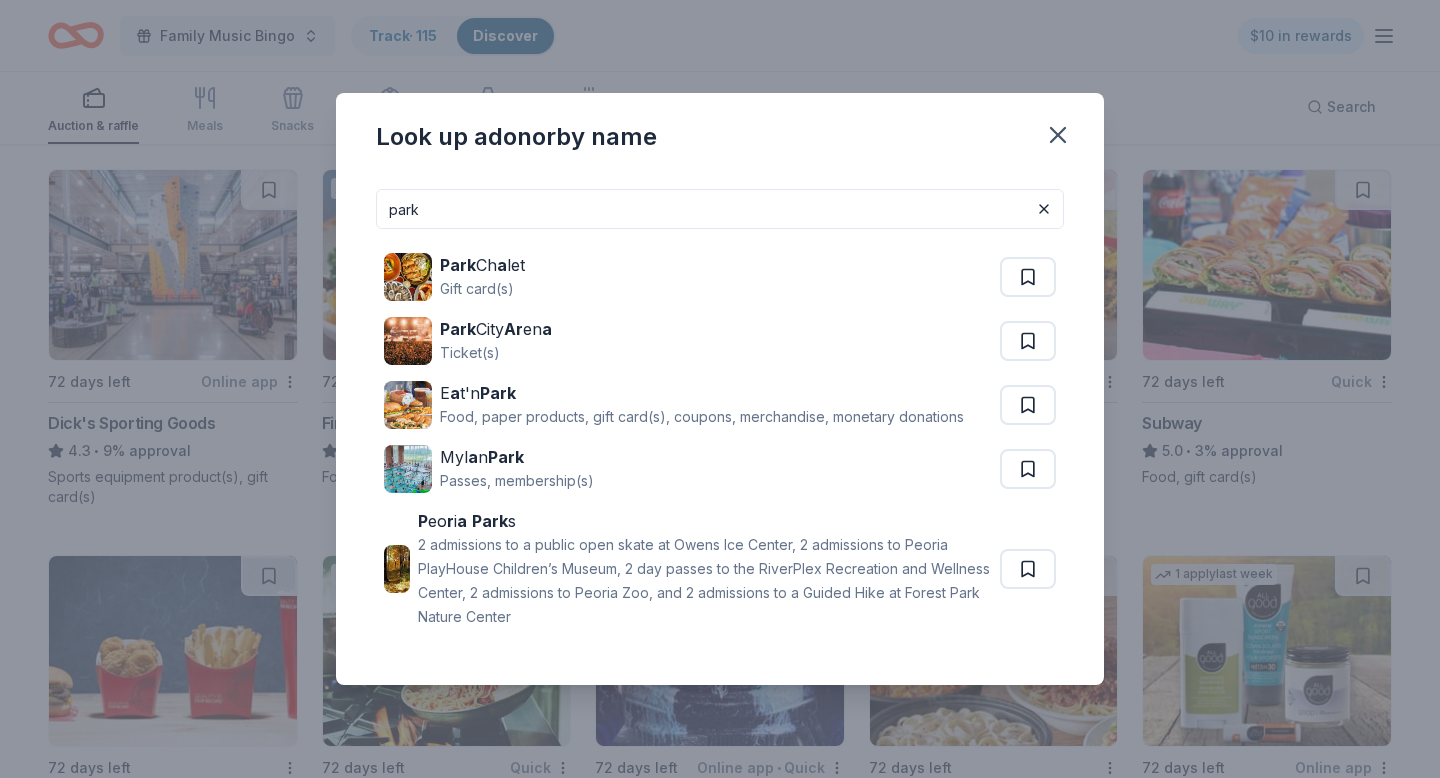 drag, startPoint x: 387, startPoint y: 209, endPoint x: 491, endPoint y: 207, distance: 104.019226 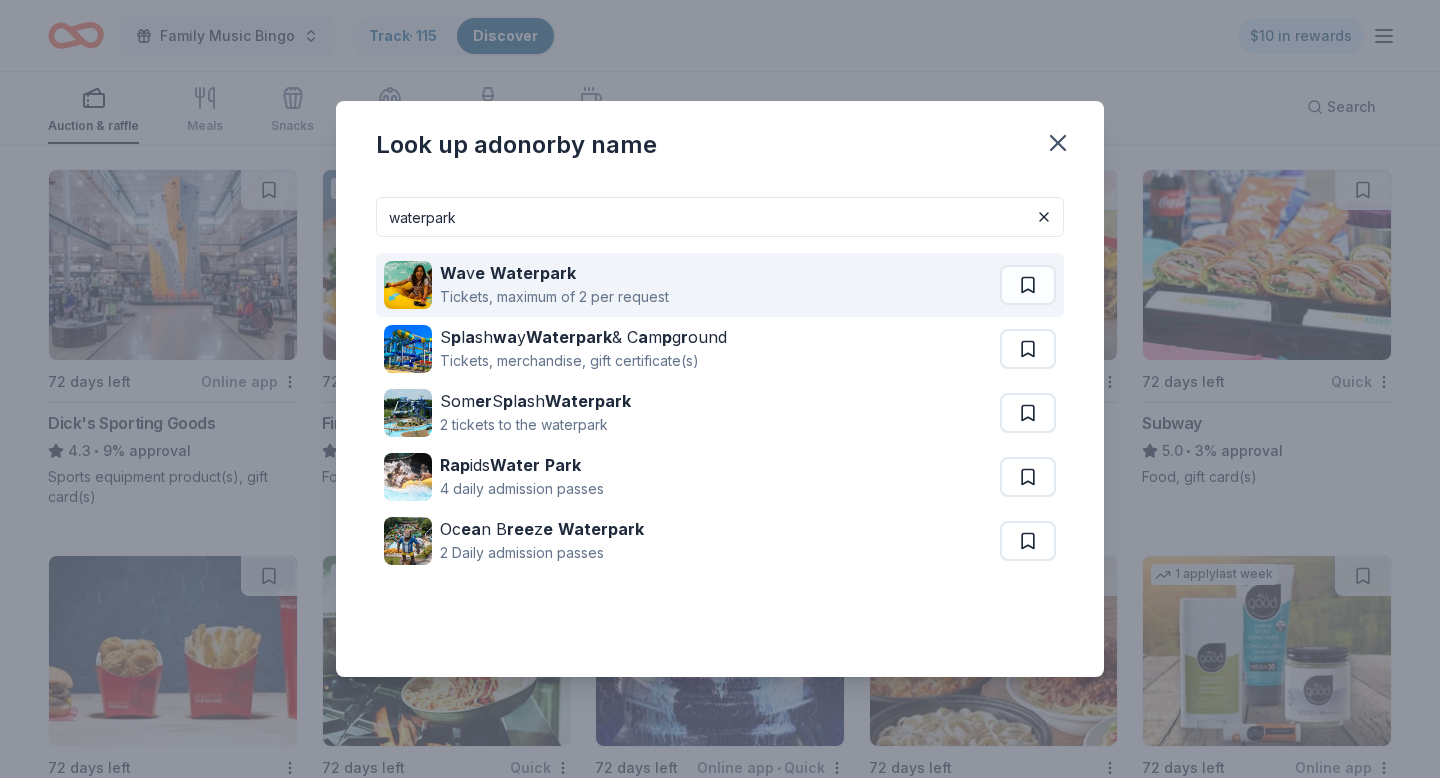type on "waterpark" 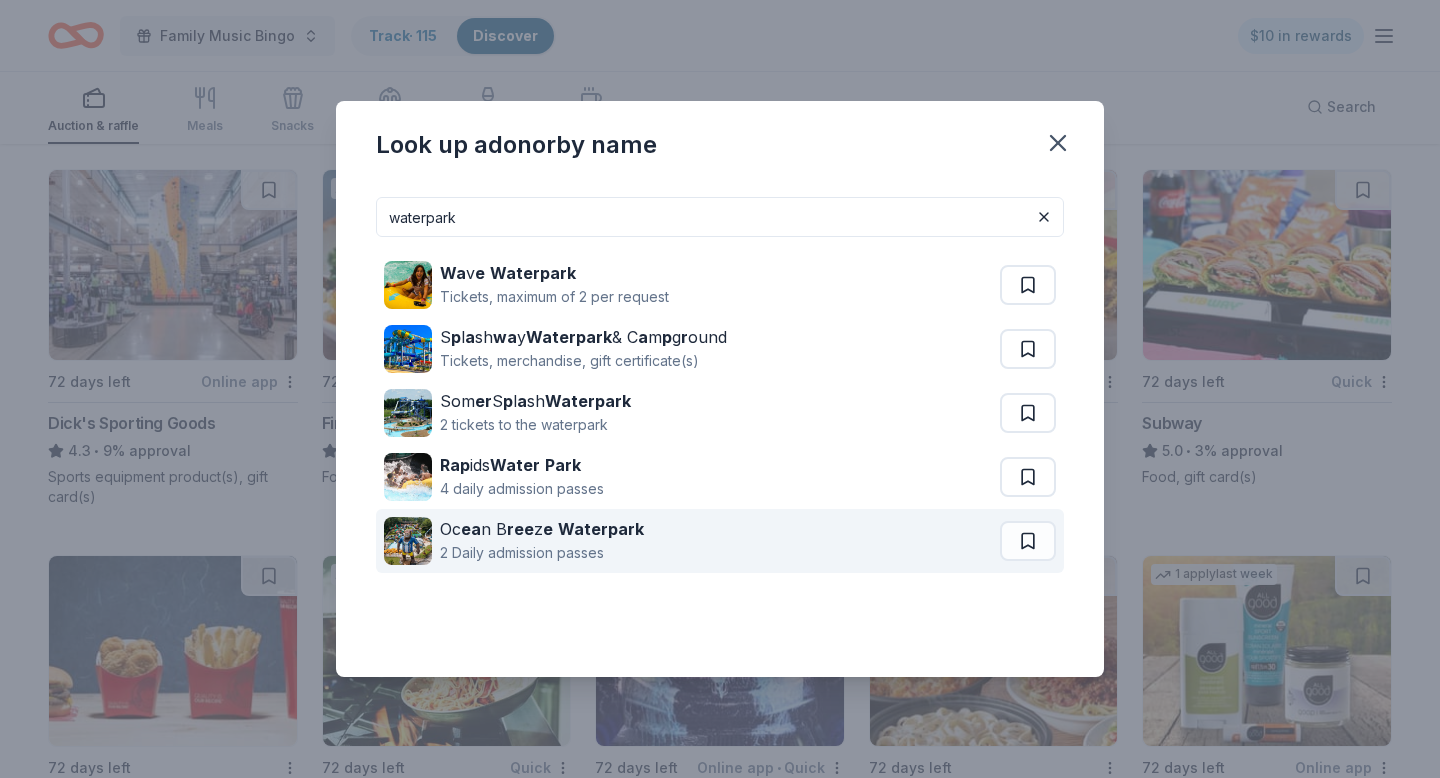 click on "Oc ea n B ree z e   Waterpark 2 Daily admission passes" at bounding box center [692, 541] 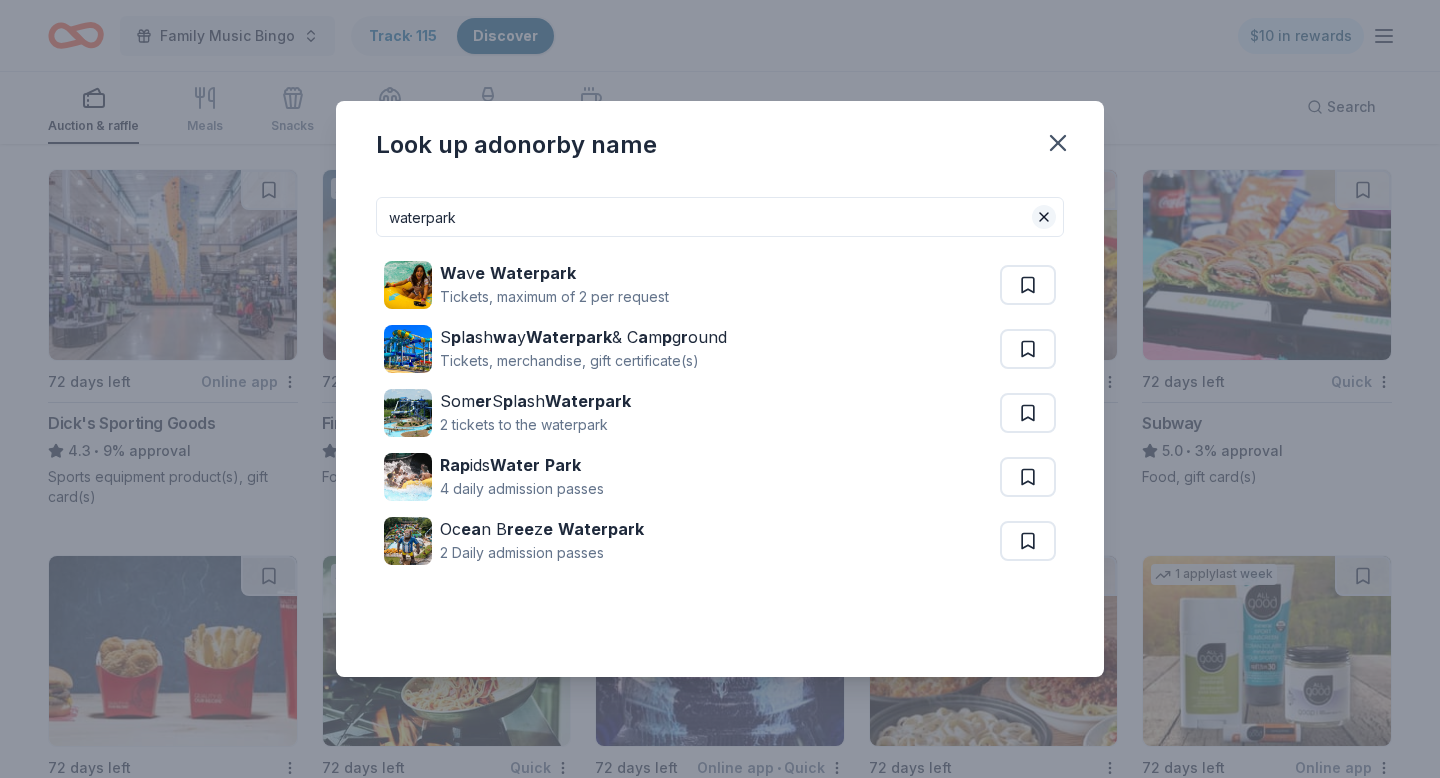 click at bounding box center [1044, 217] 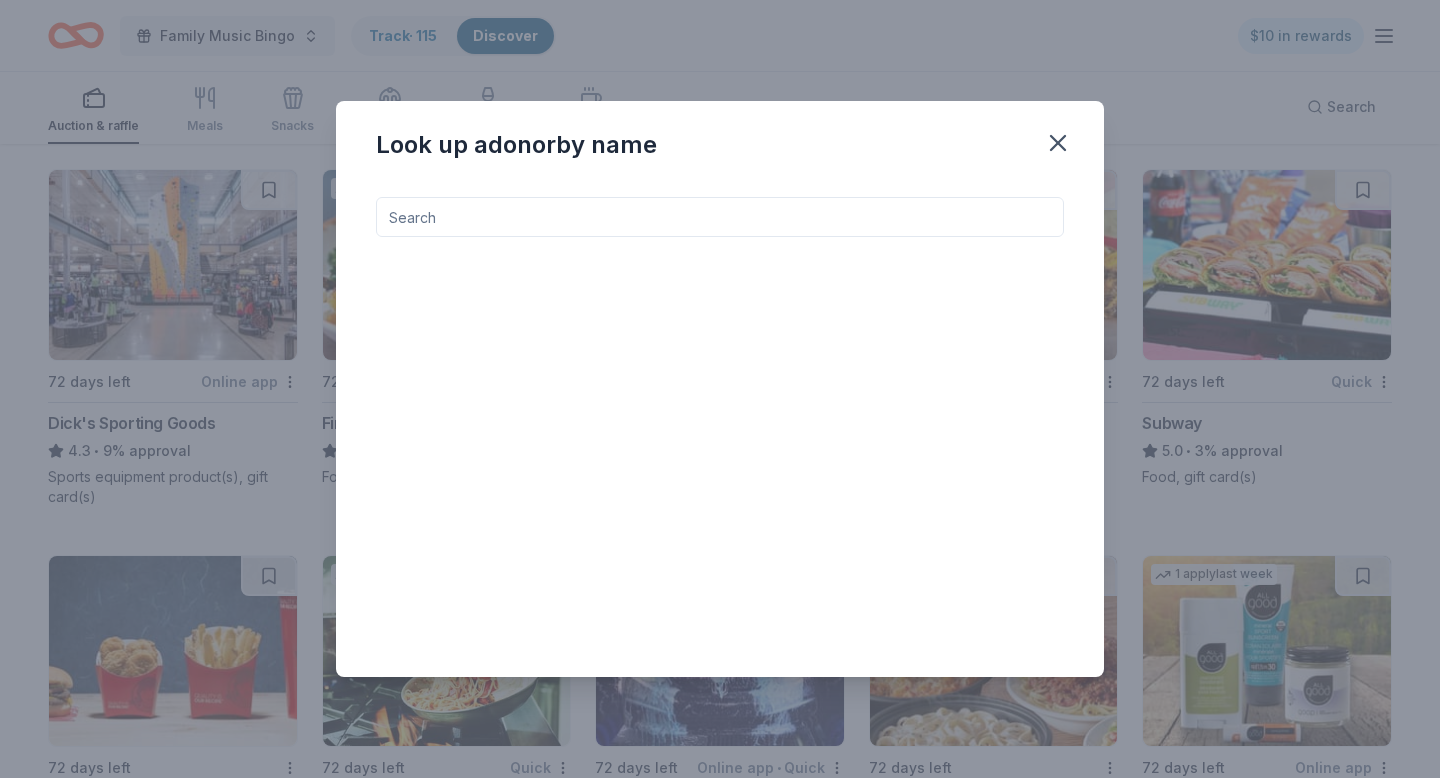 click at bounding box center (720, 217) 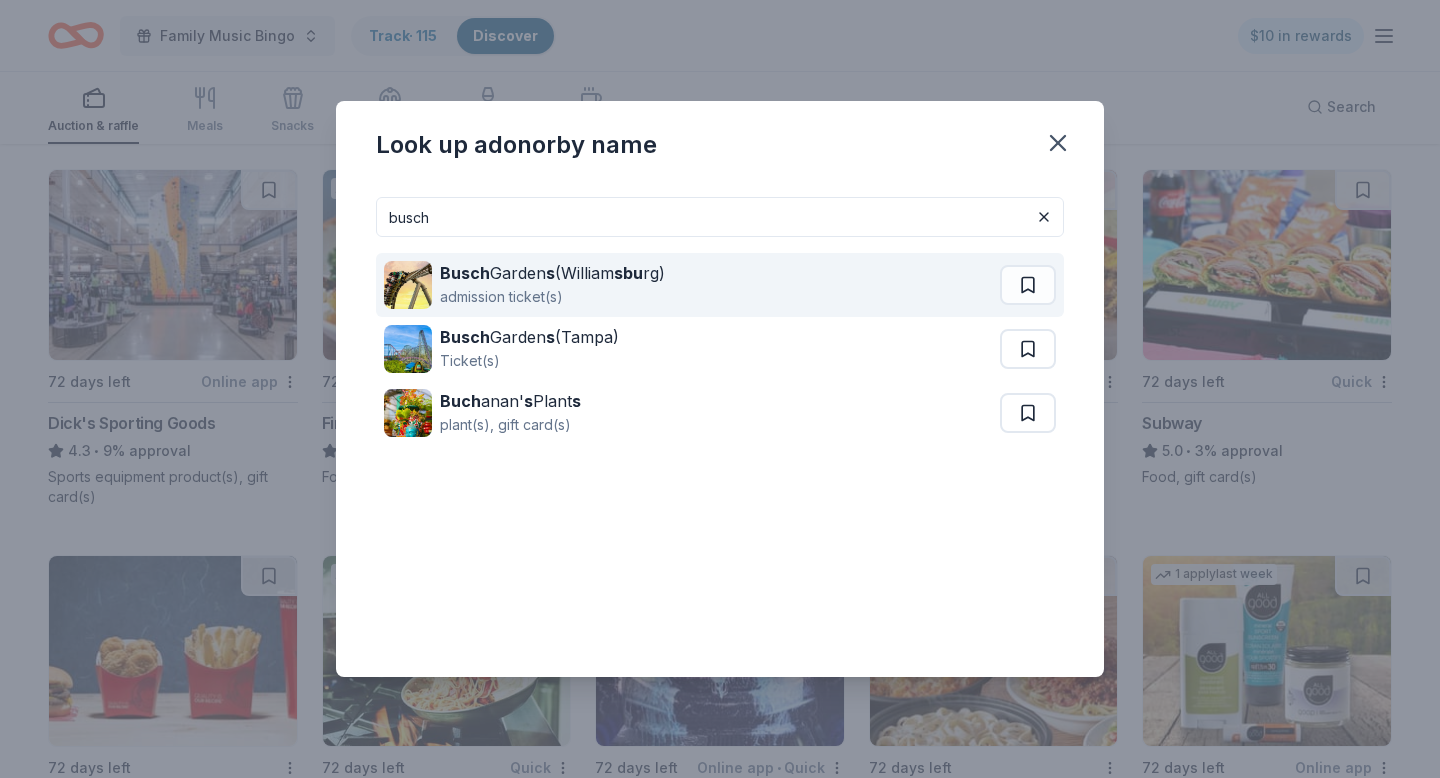 type on "busch" 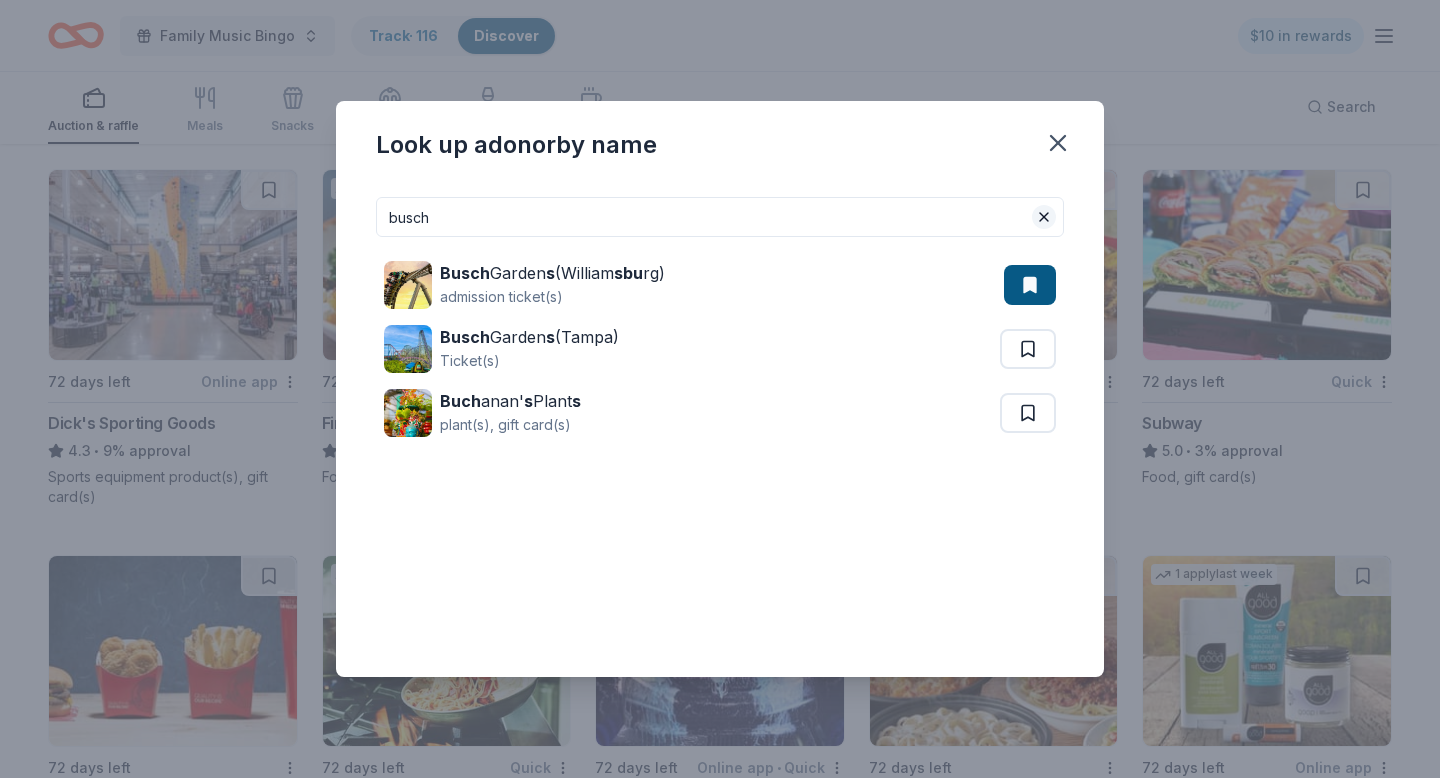 click at bounding box center [1044, 217] 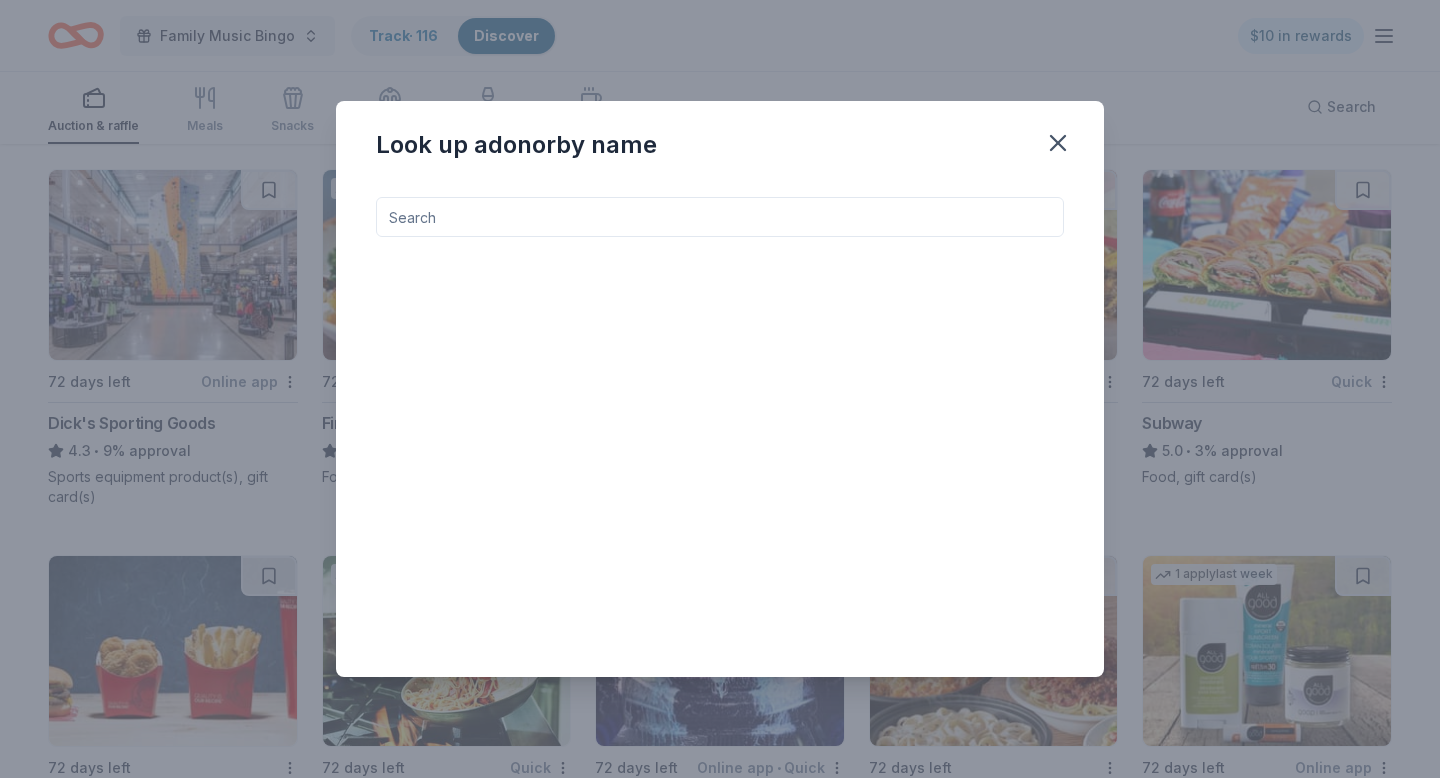click at bounding box center [720, 217] 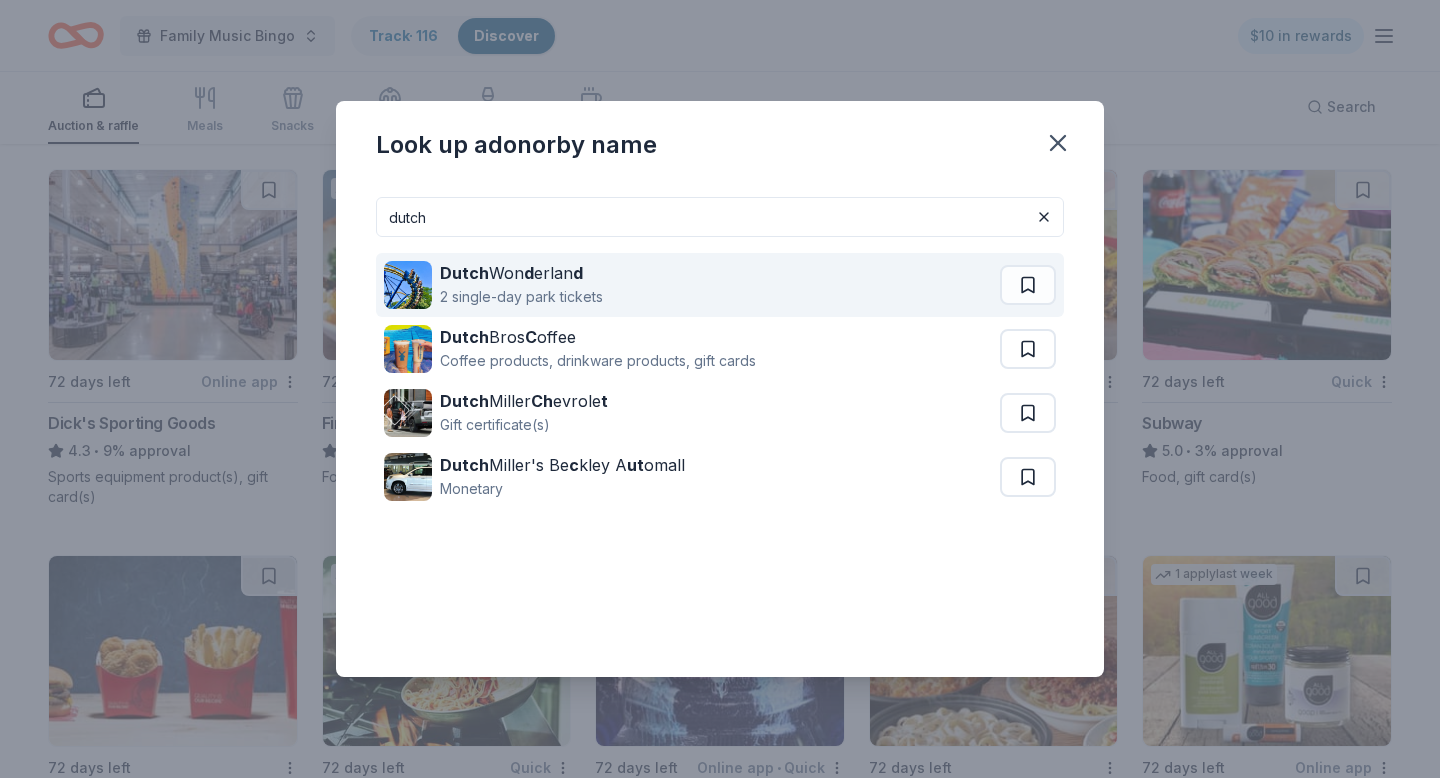 click on "Dutch  Won d erlan d 2 single-day park tickets" at bounding box center (692, 285) 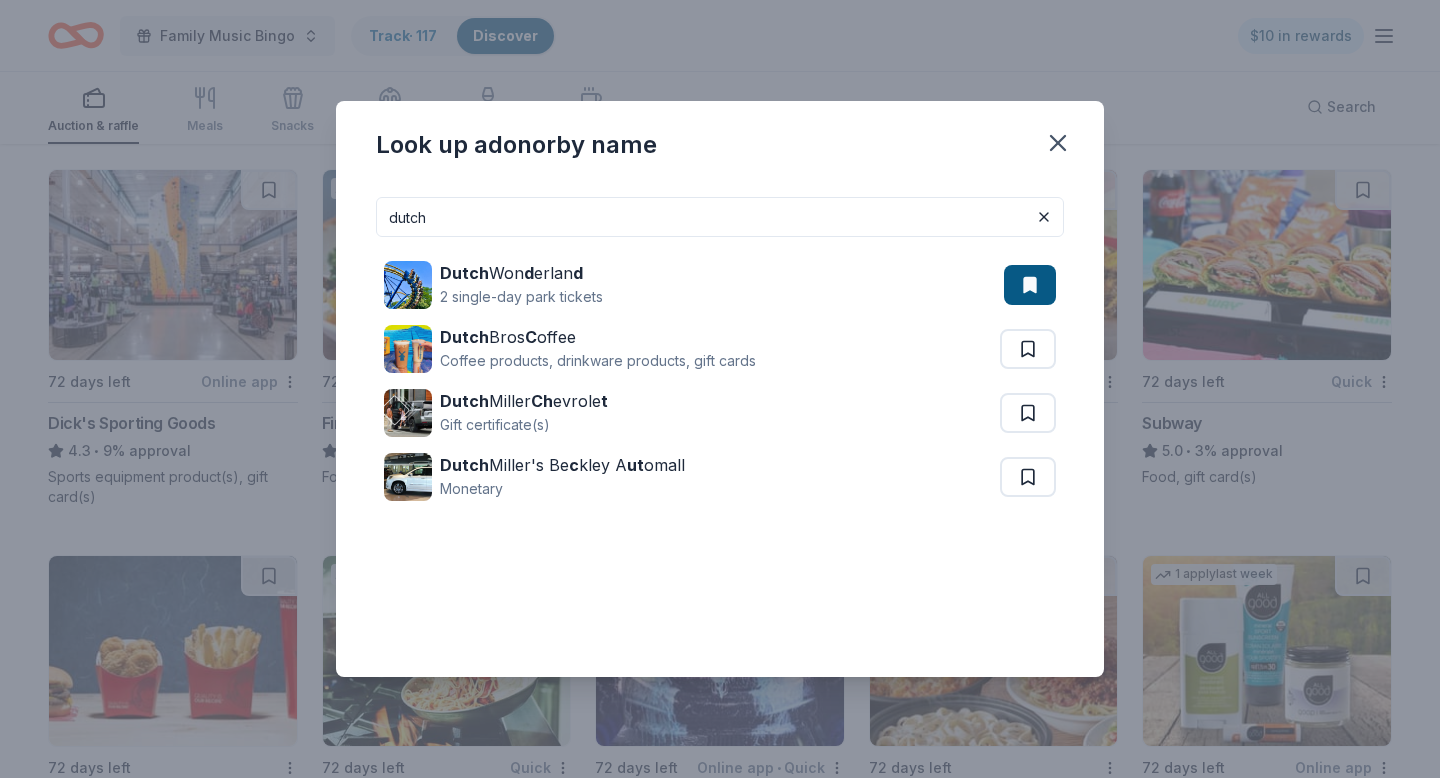 click on "dutch" at bounding box center [720, 217] 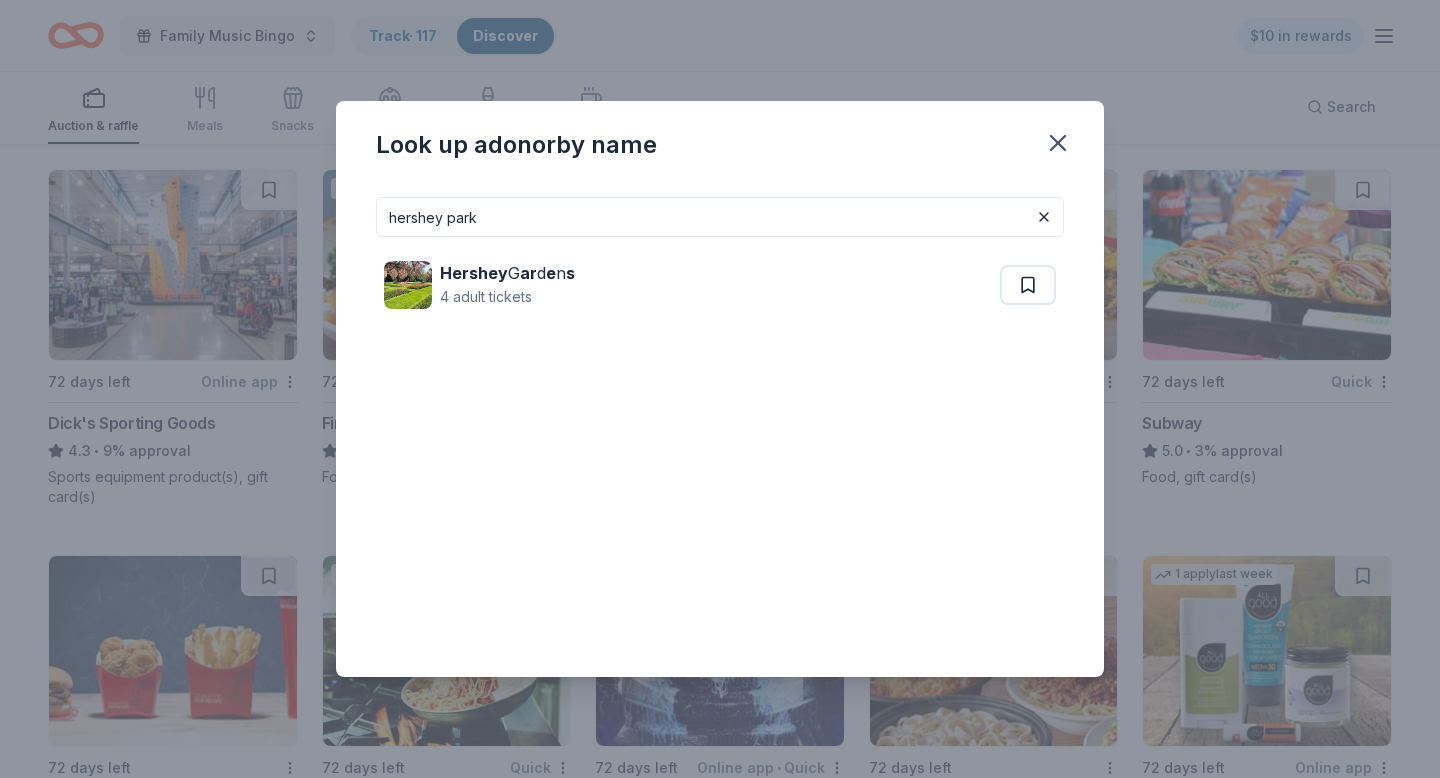 type on "hershey park" 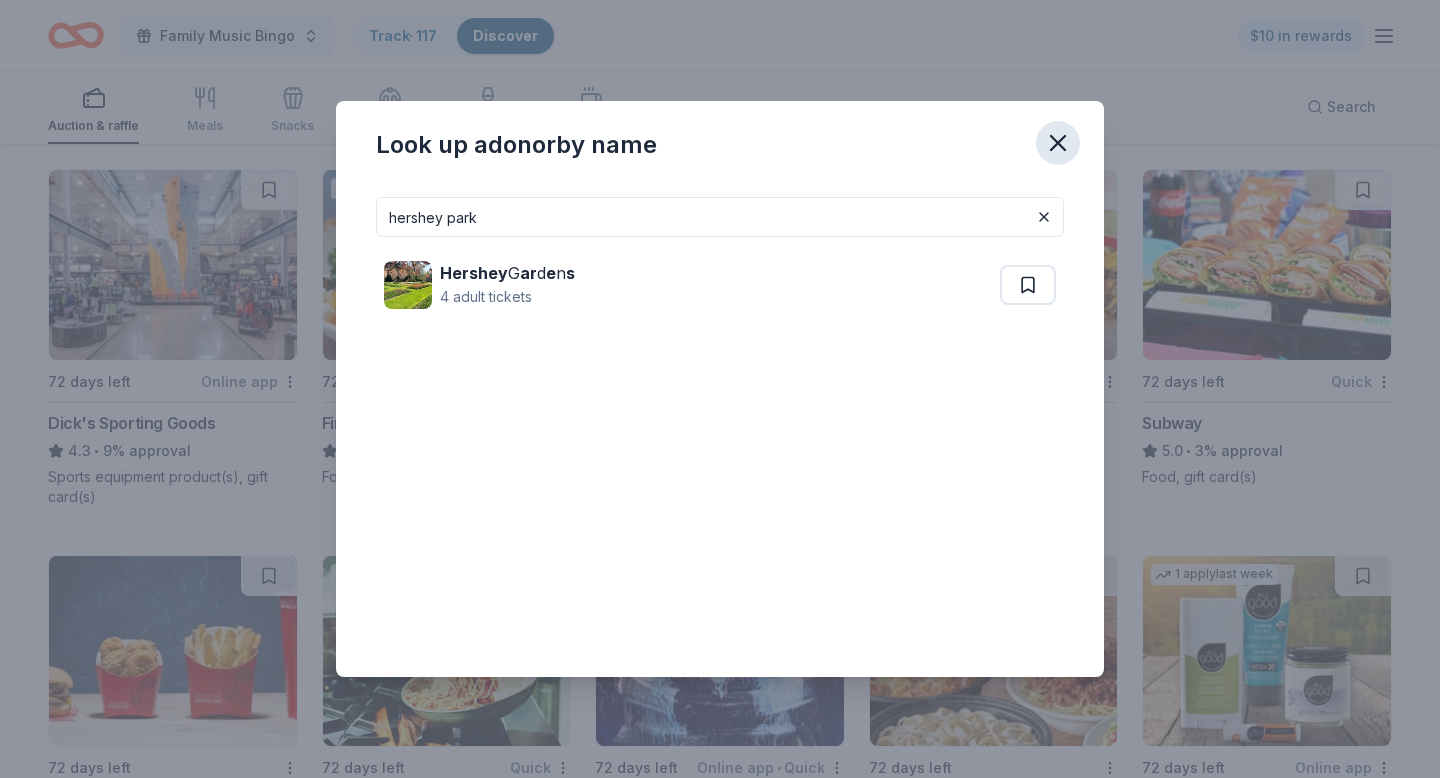click 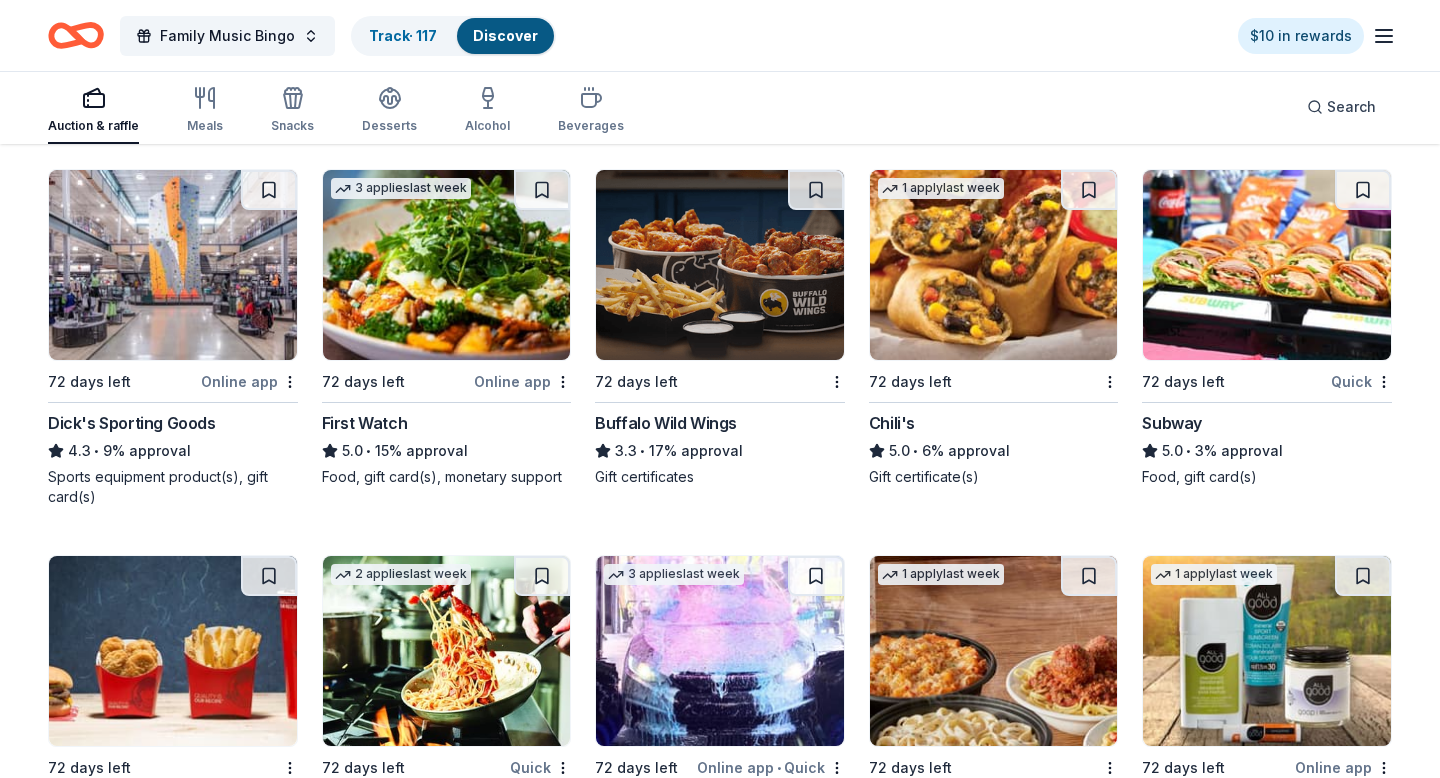 click at bounding box center (720, 265) 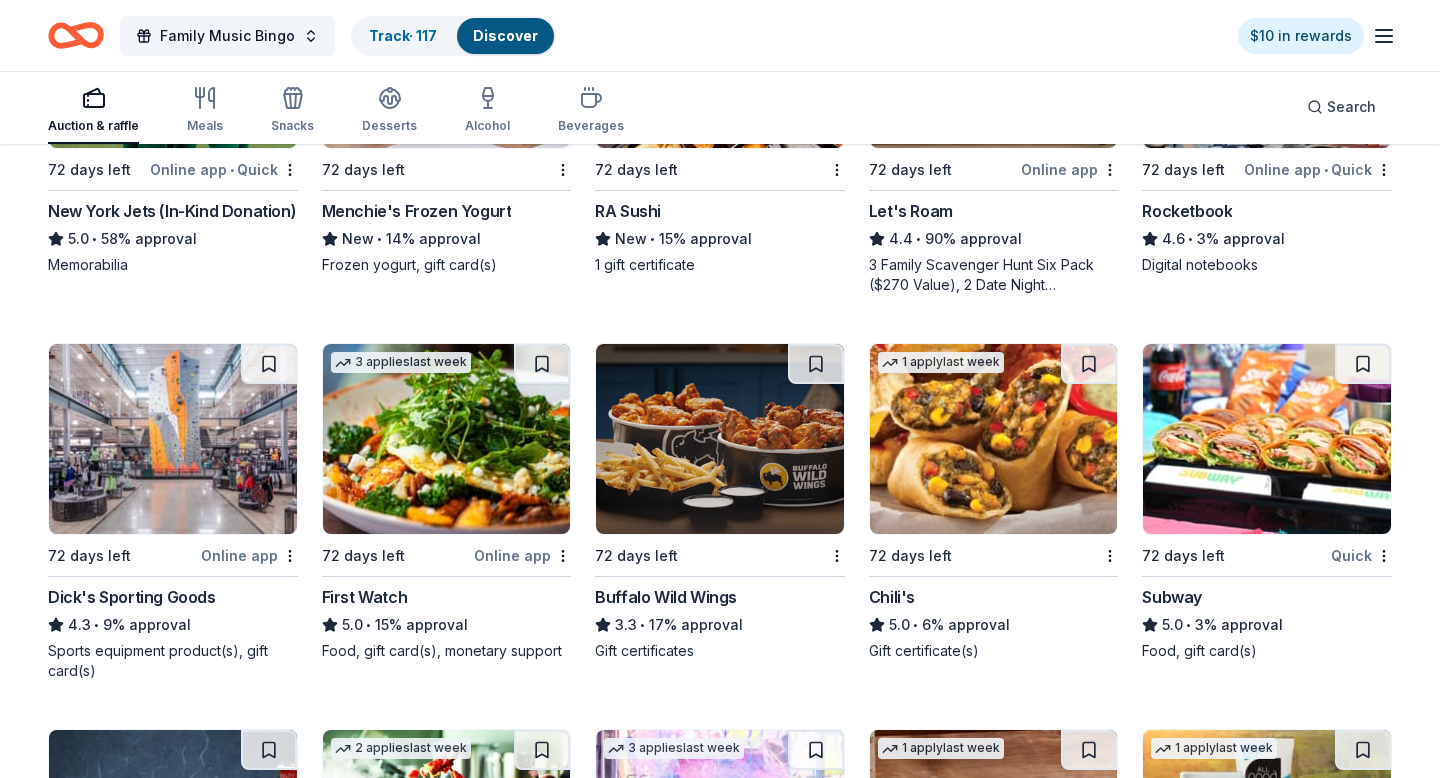 scroll, scrollTop: 2702, scrollLeft: 0, axis: vertical 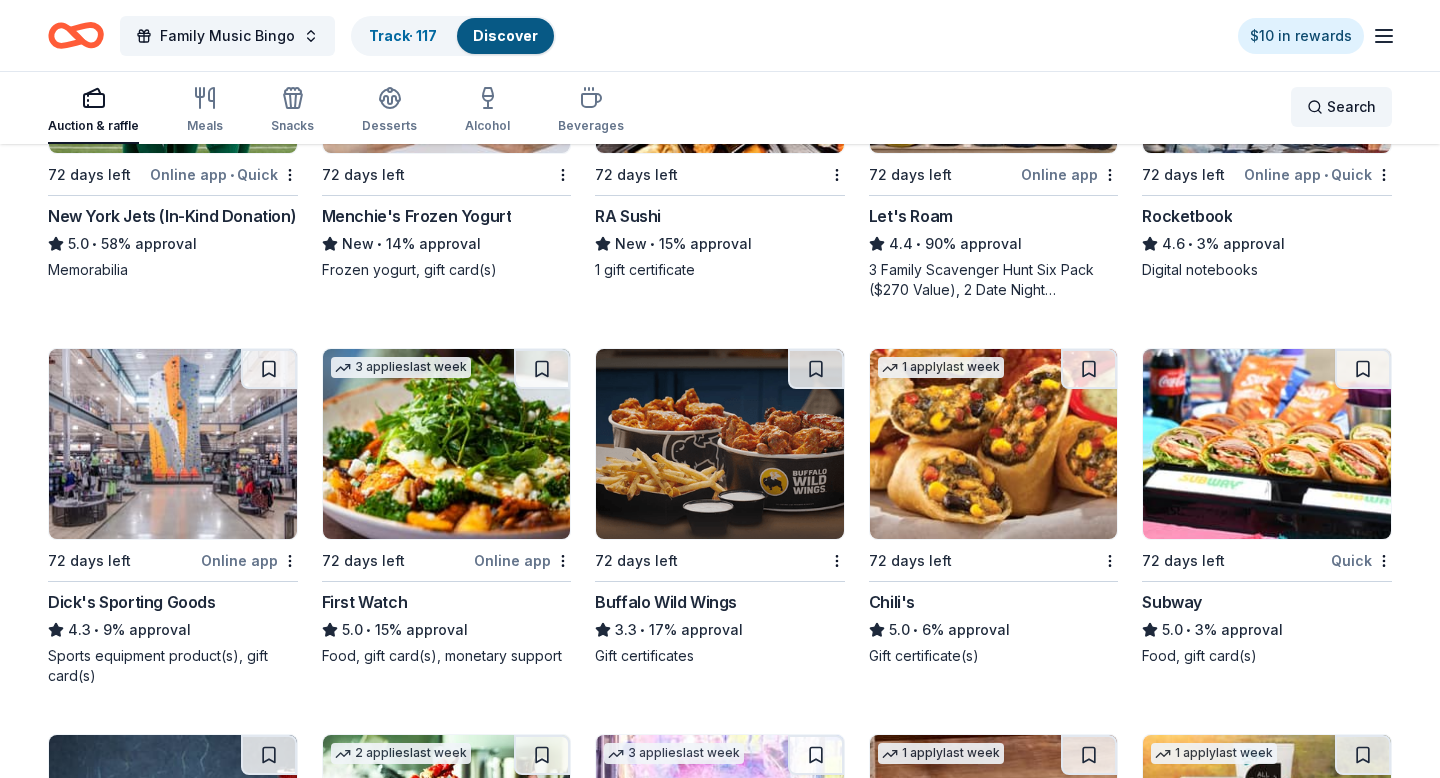 click on "Search" at bounding box center [1341, 107] 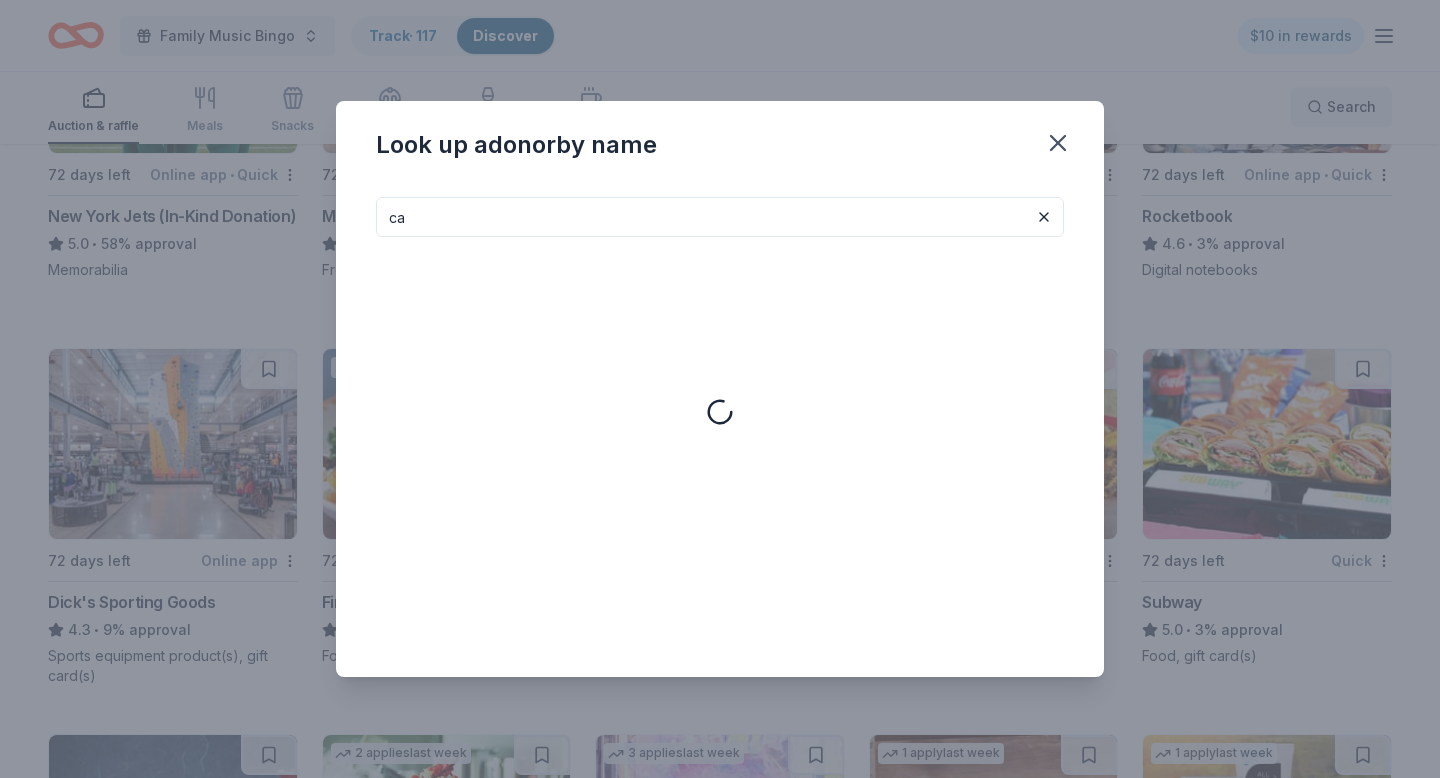 type on "c" 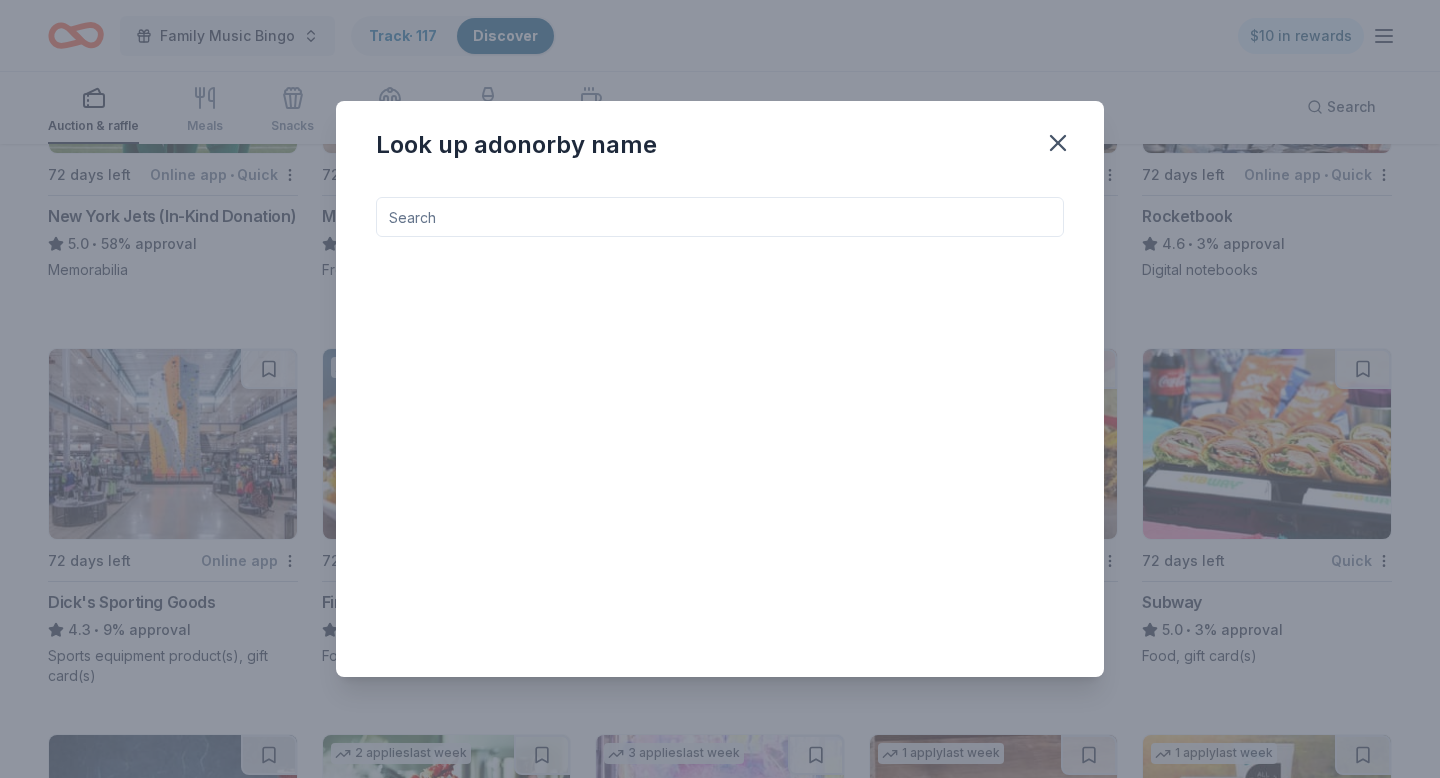 click at bounding box center [720, 217] 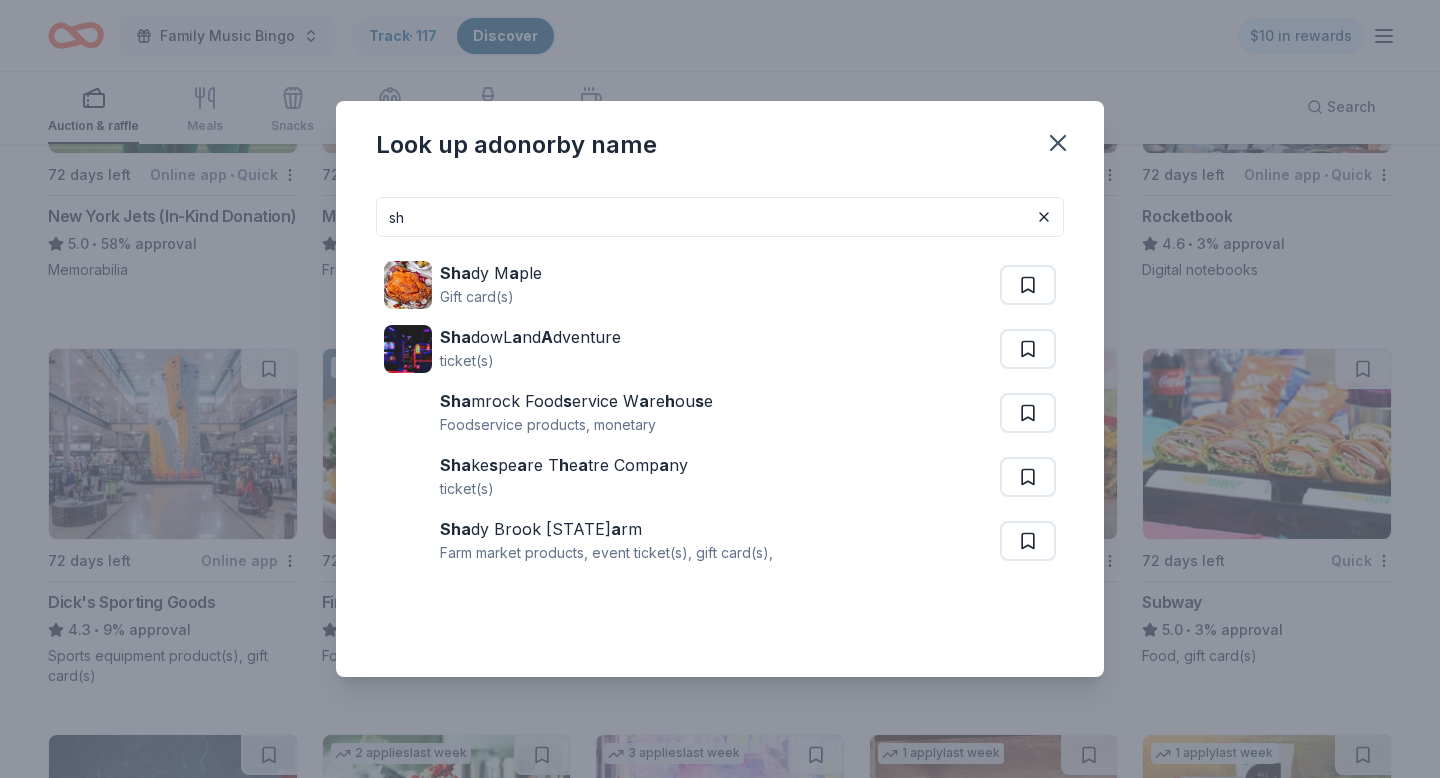 type on "s" 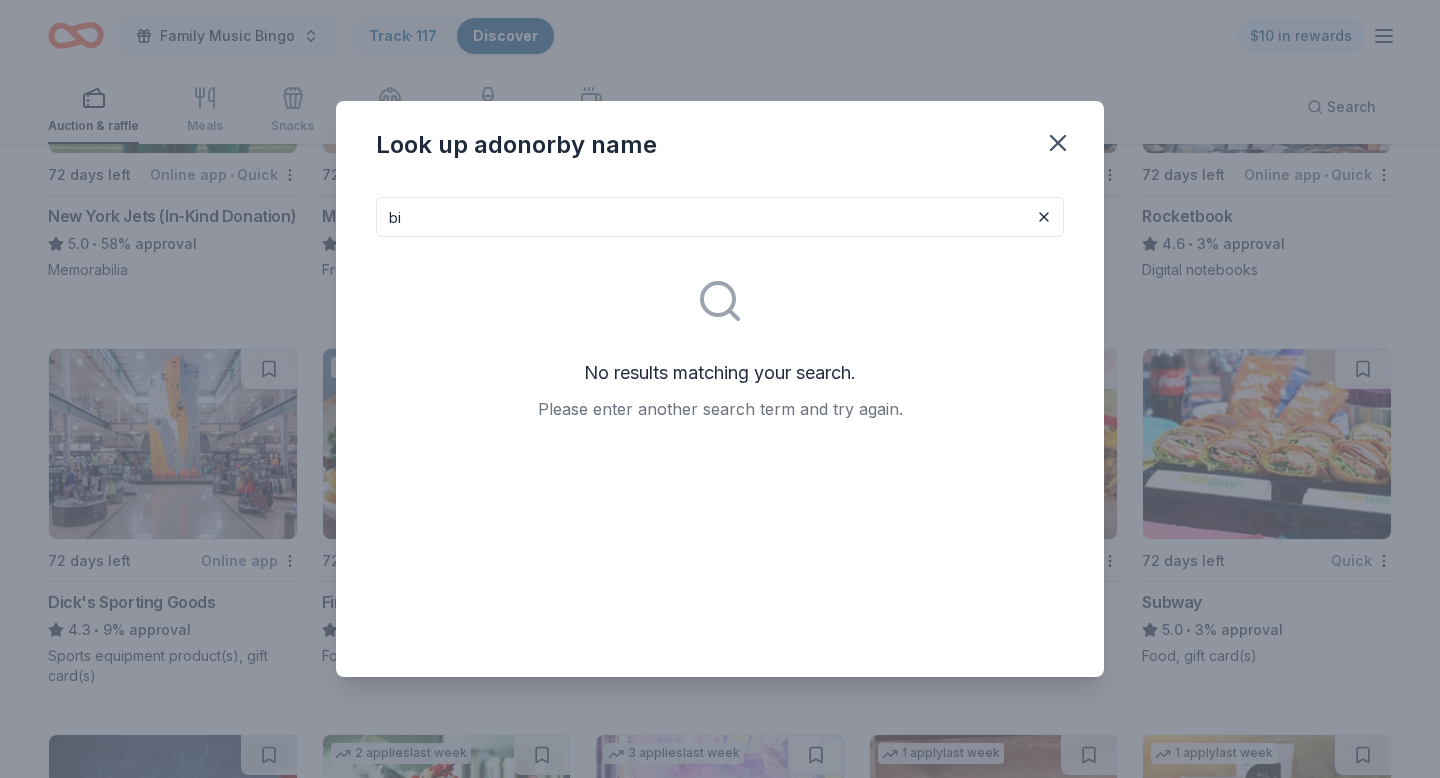 type on "b" 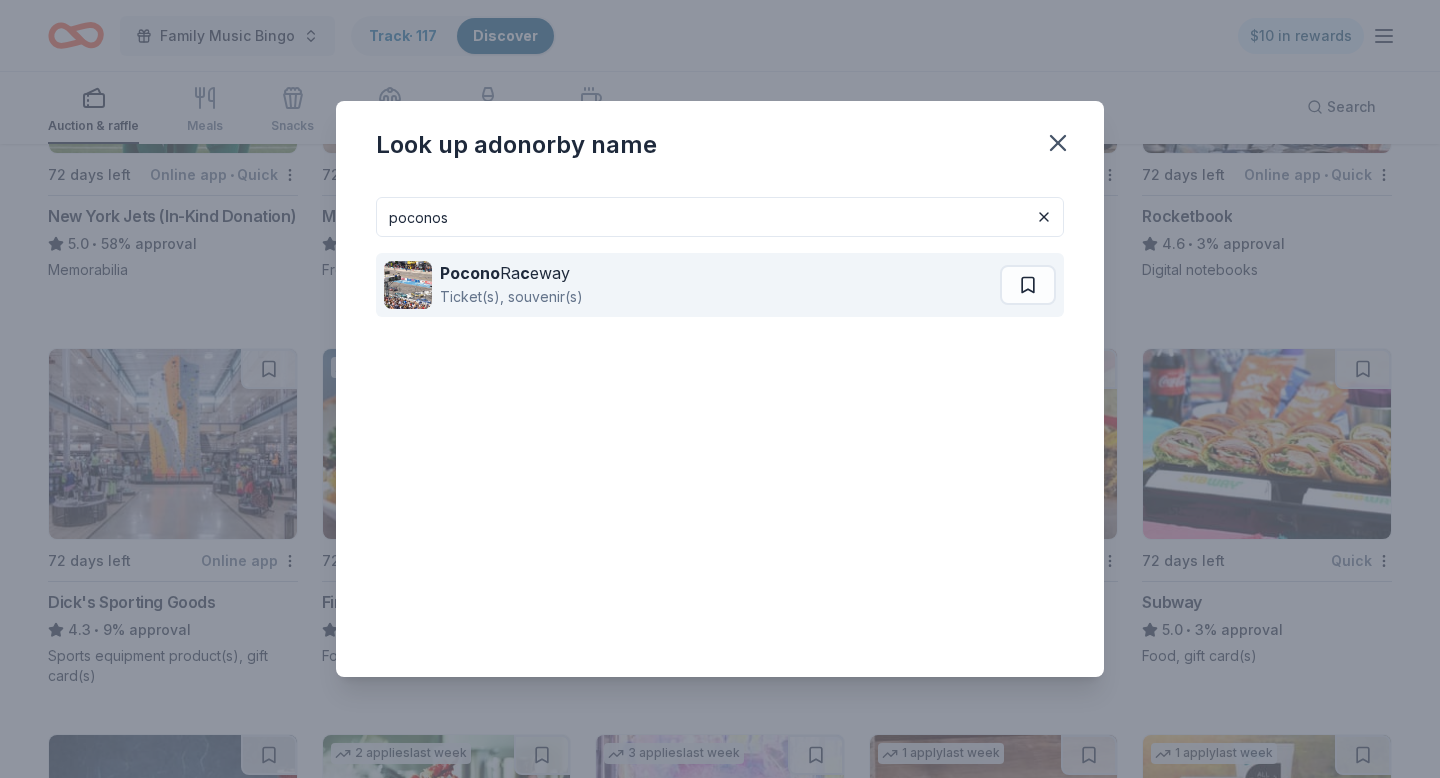 click on "Ticket(s), souvenir(s)" at bounding box center (511, 297) 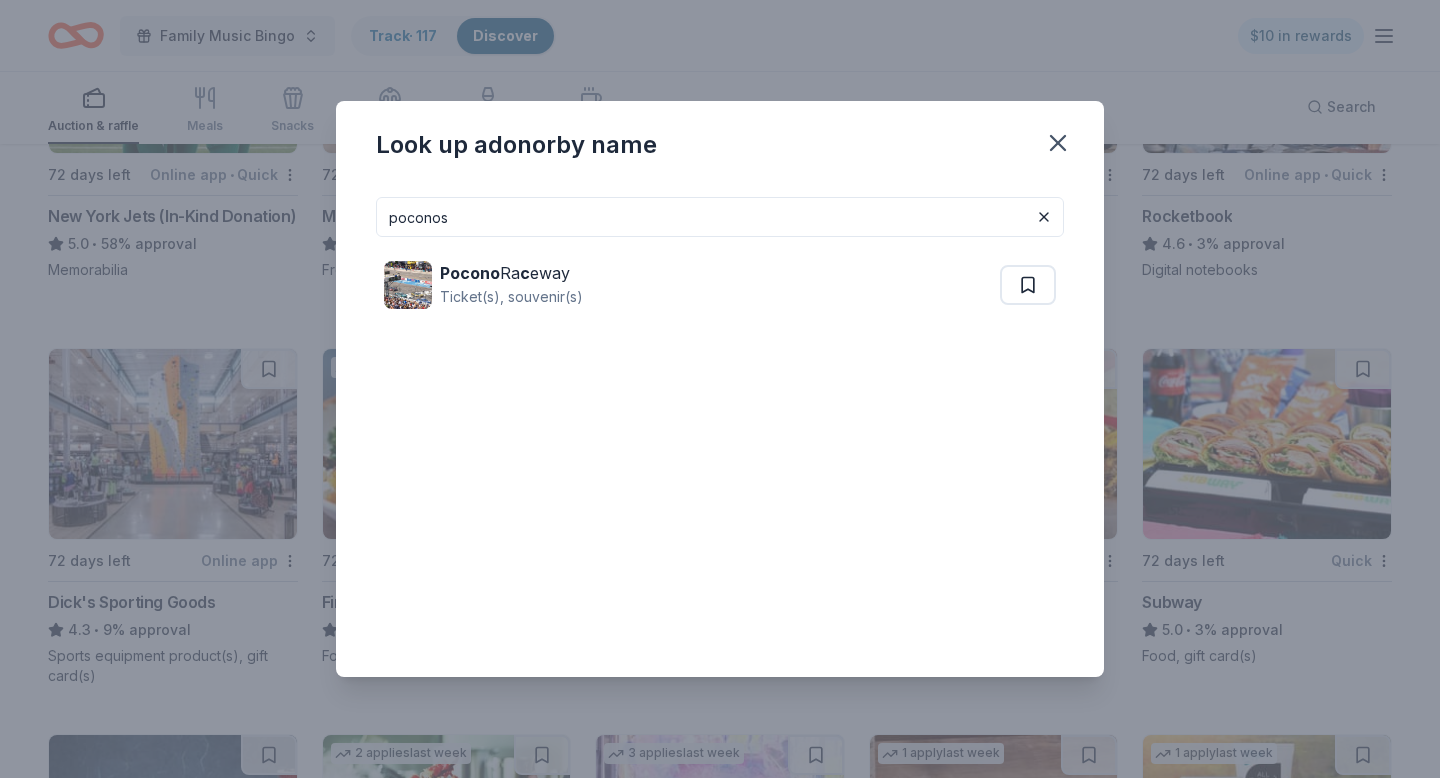 click on "poconos" at bounding box center [720, 217] 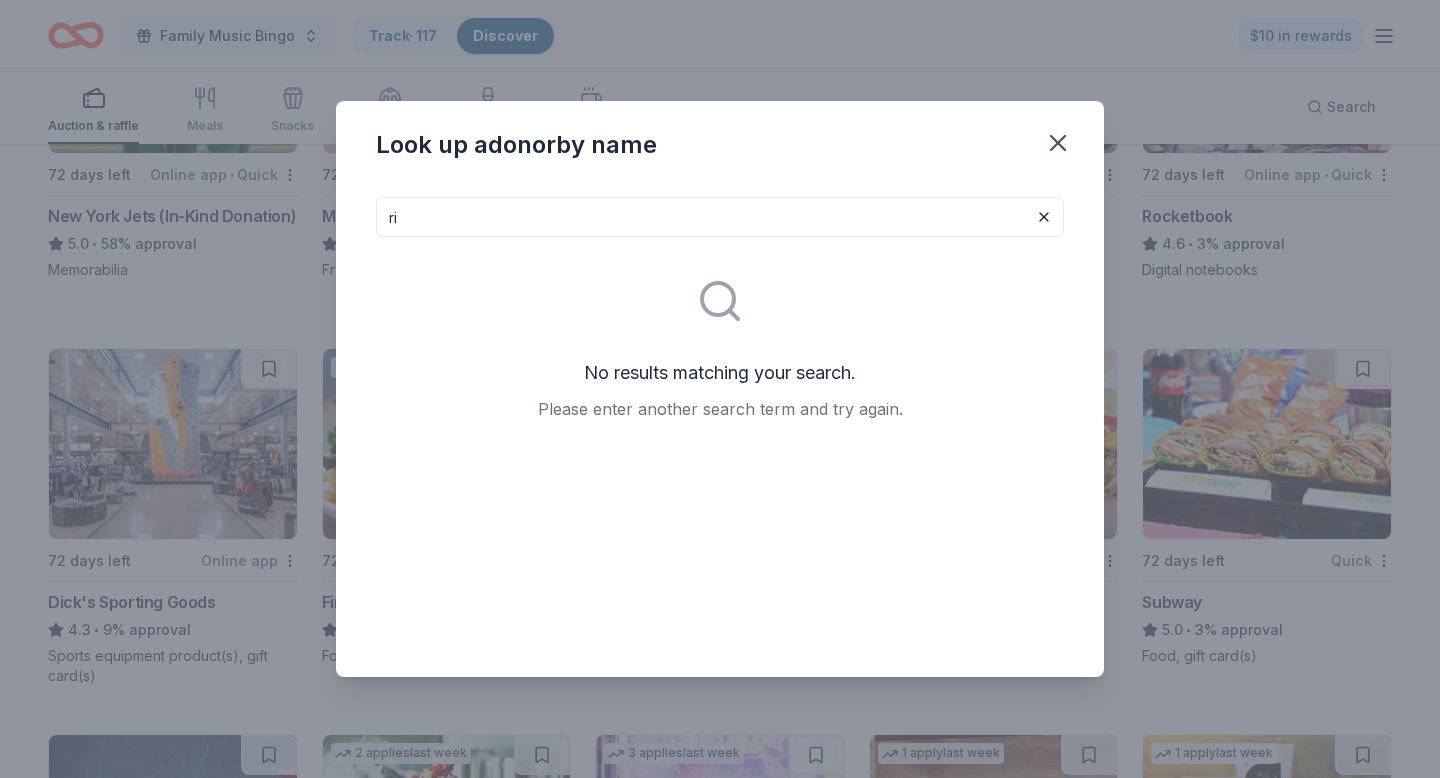 type on "r" 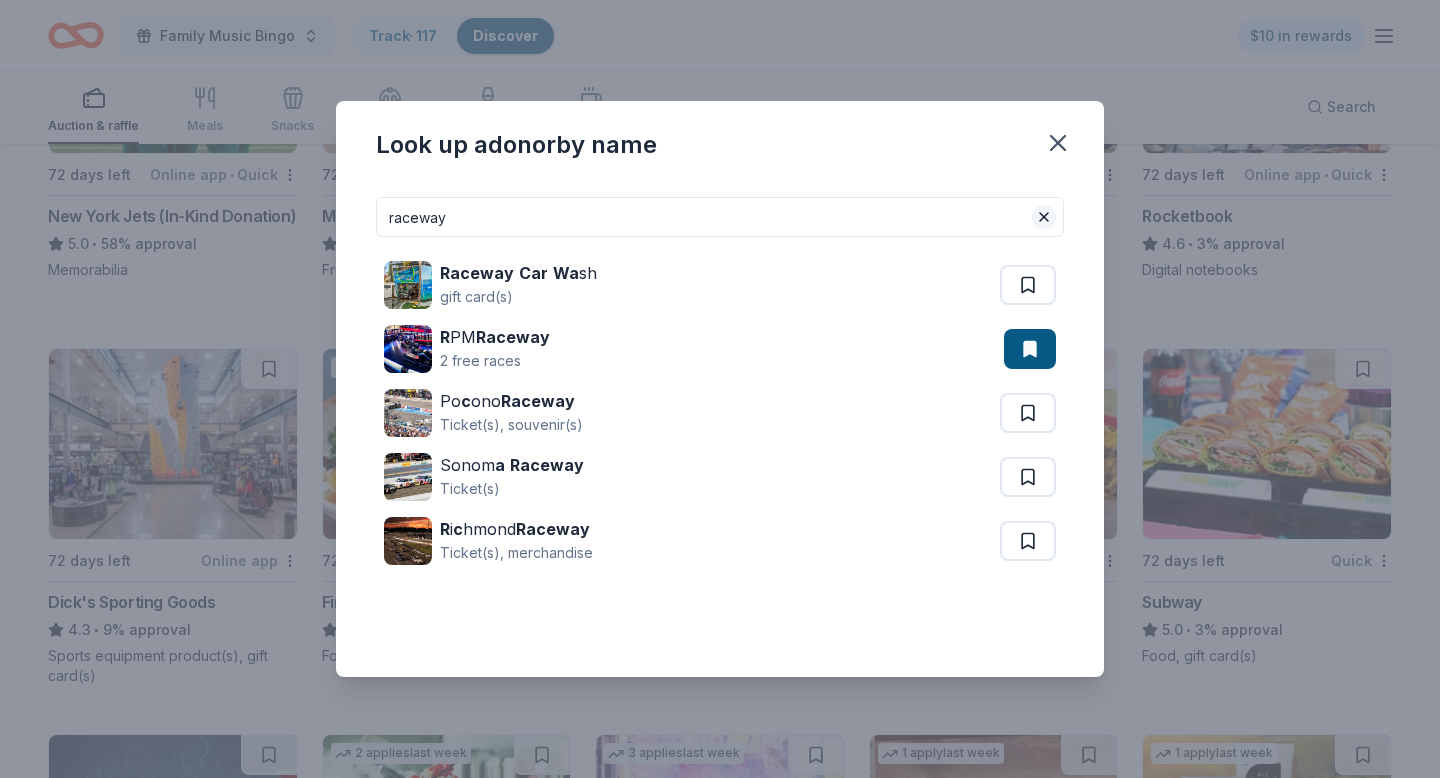 type on "raceway" 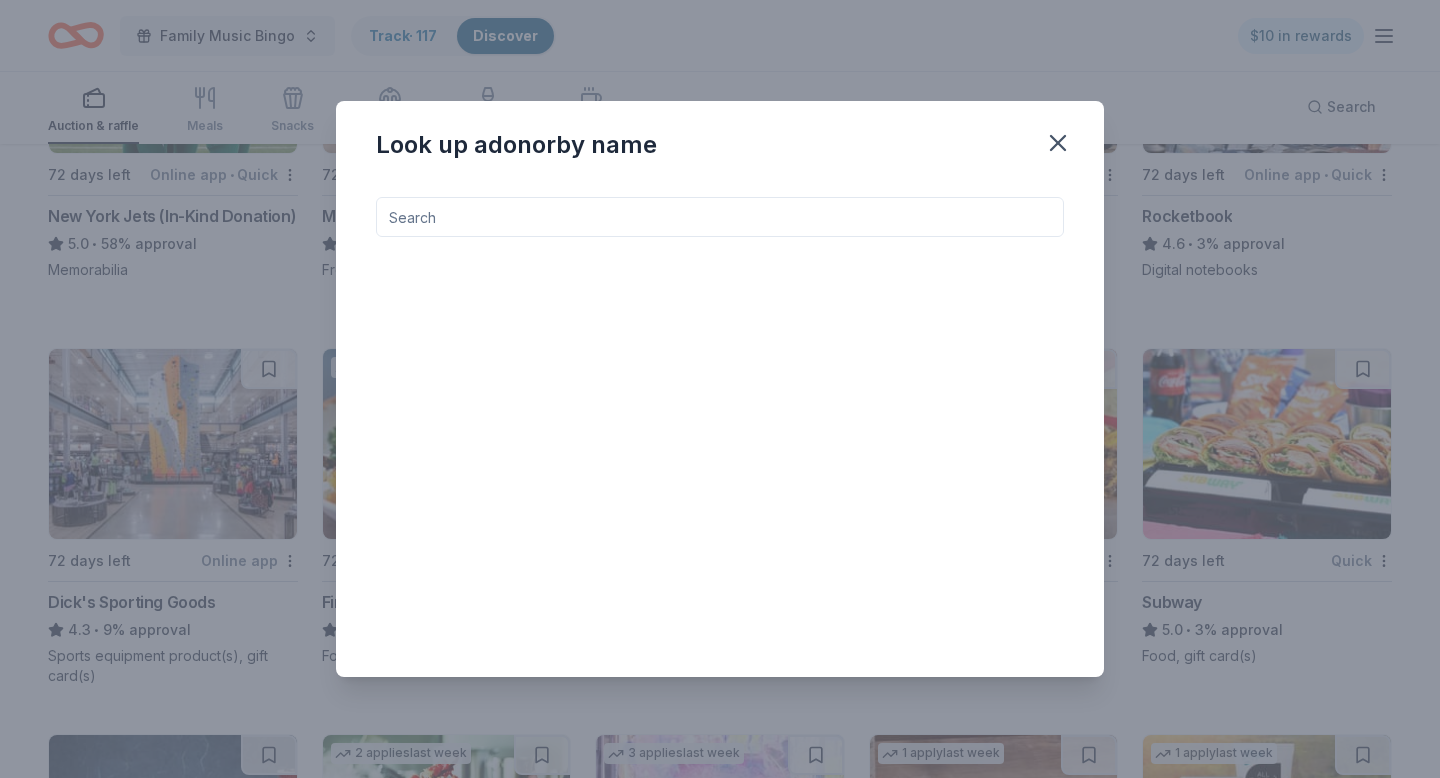 click at bounding box center (720, 217) 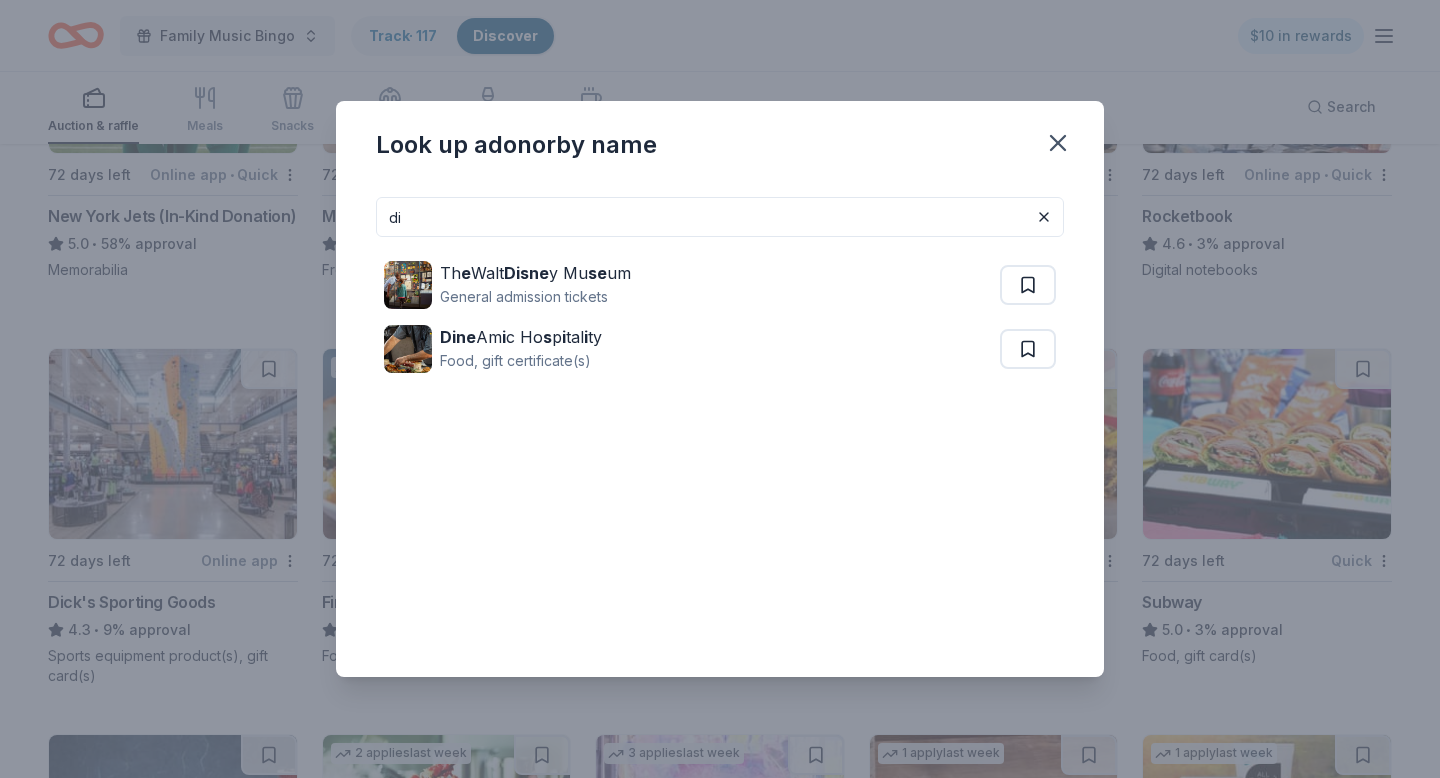 type on "d" 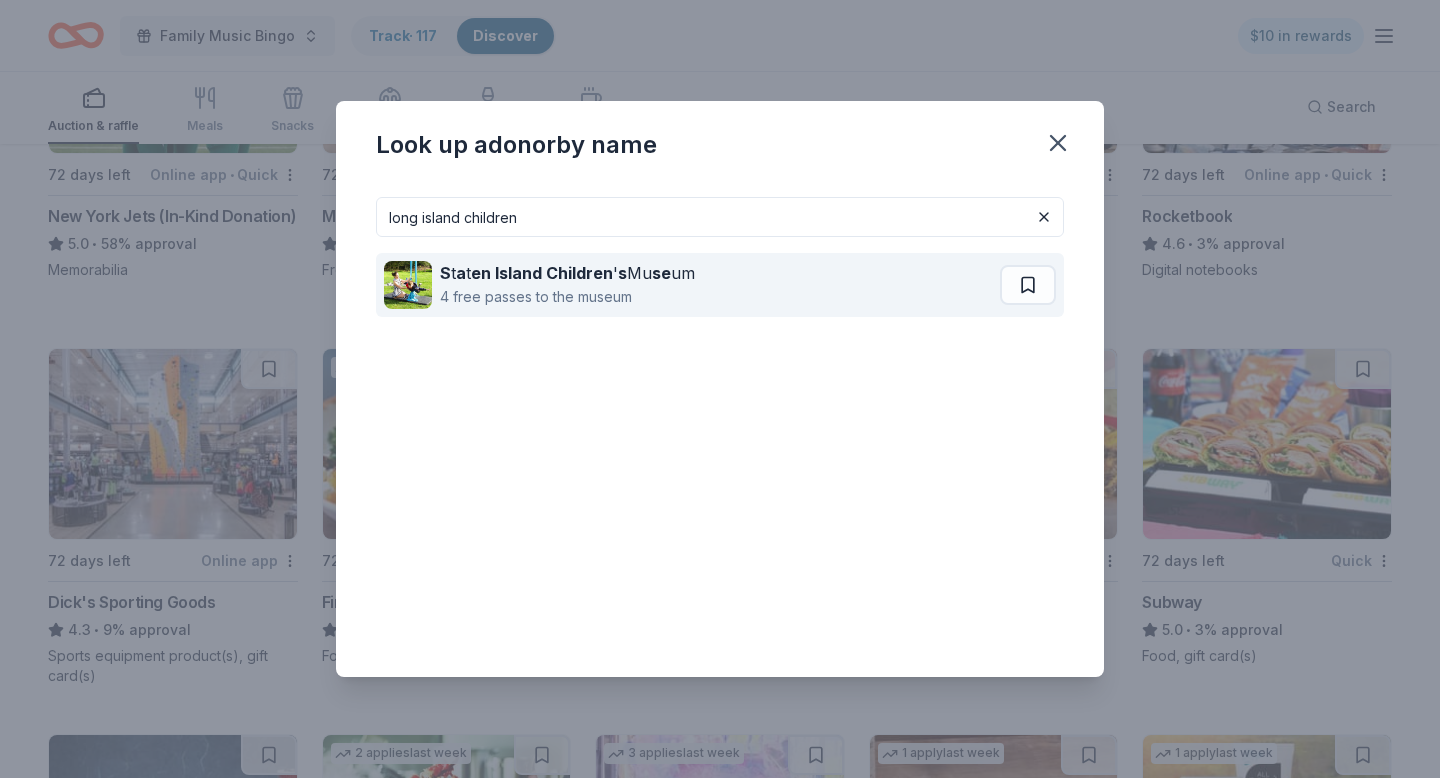 click on "4 free passes to the museum" at bounding box center [567, 297] 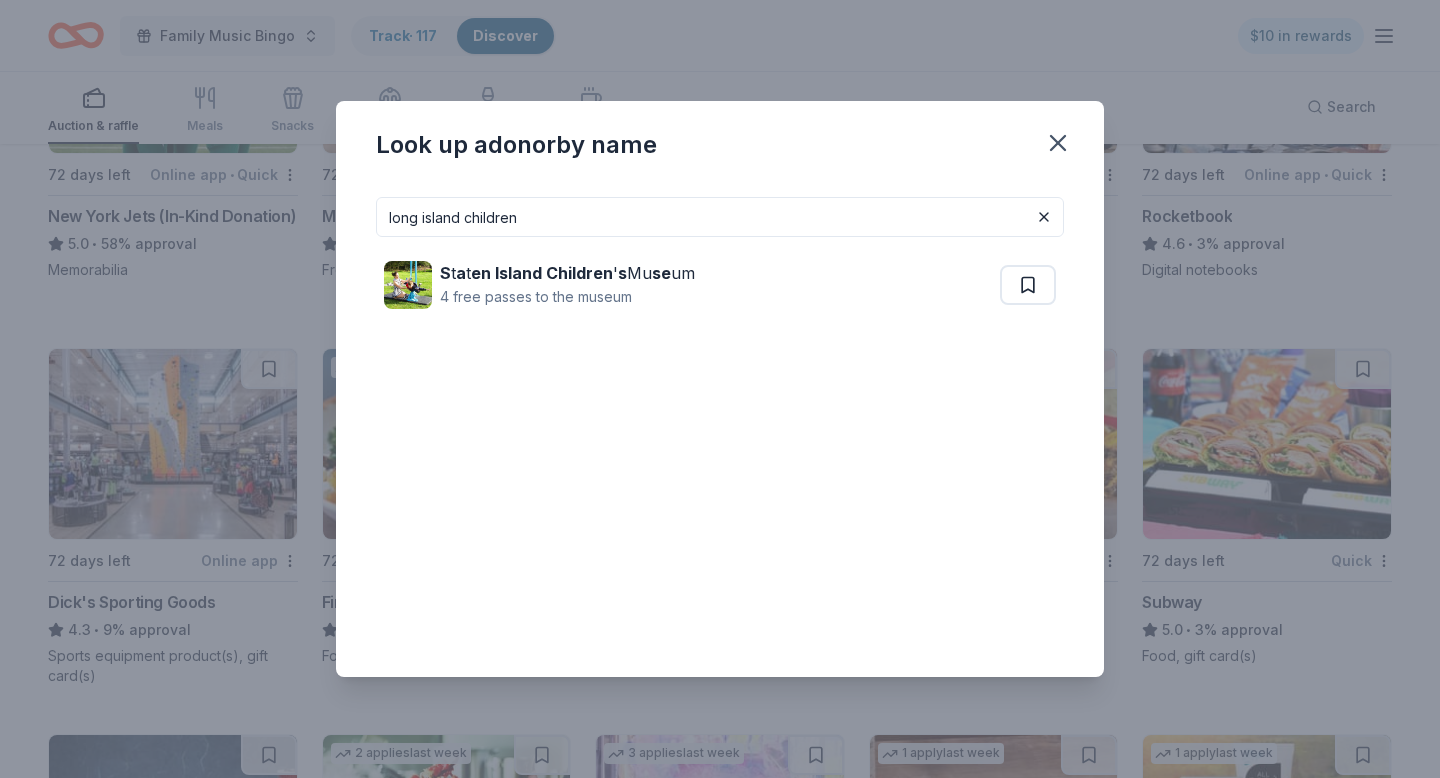 click on "long island children" at bounding box center (720, 217) 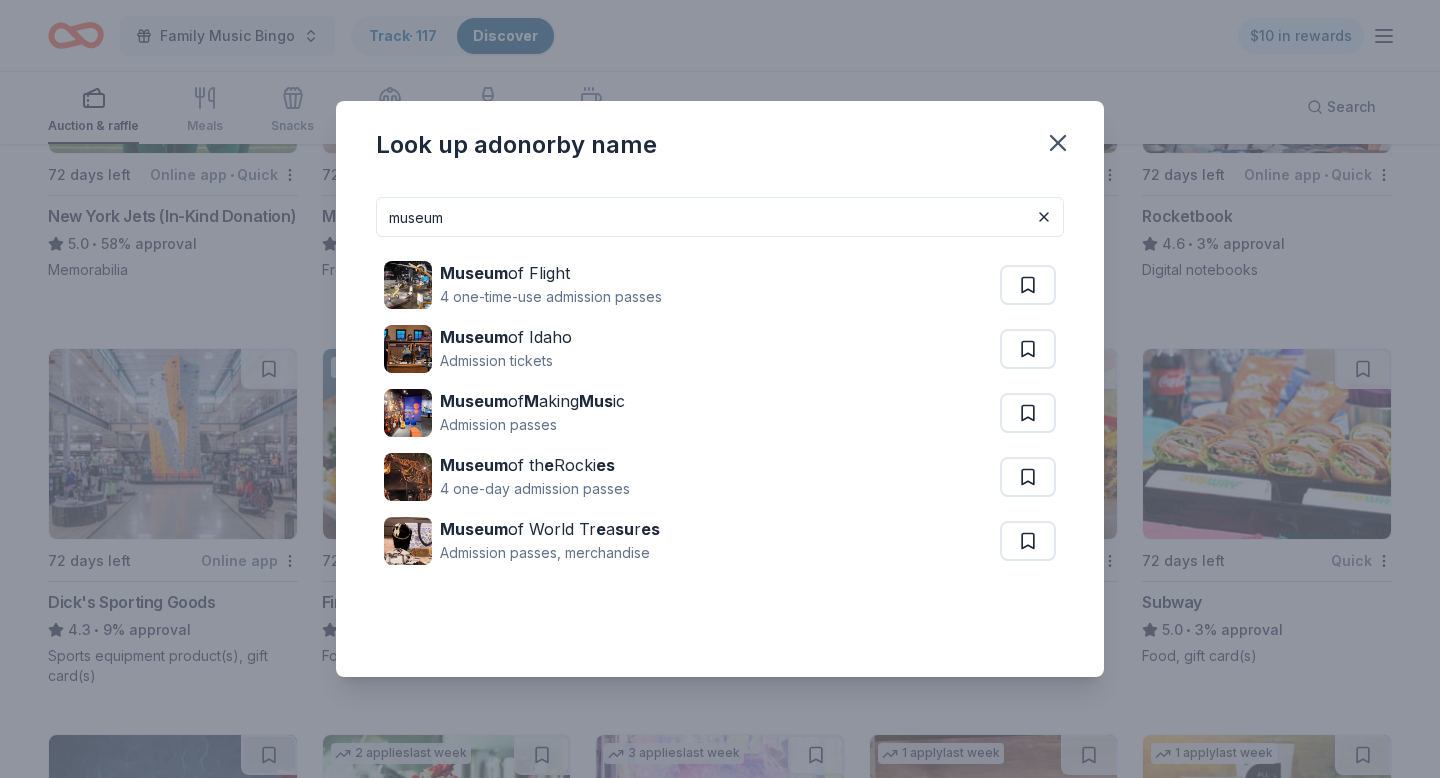 drag, startPoint x: 386, startPoint y: 223, endPoint x: 470, endPoint y: 223, distance: 84 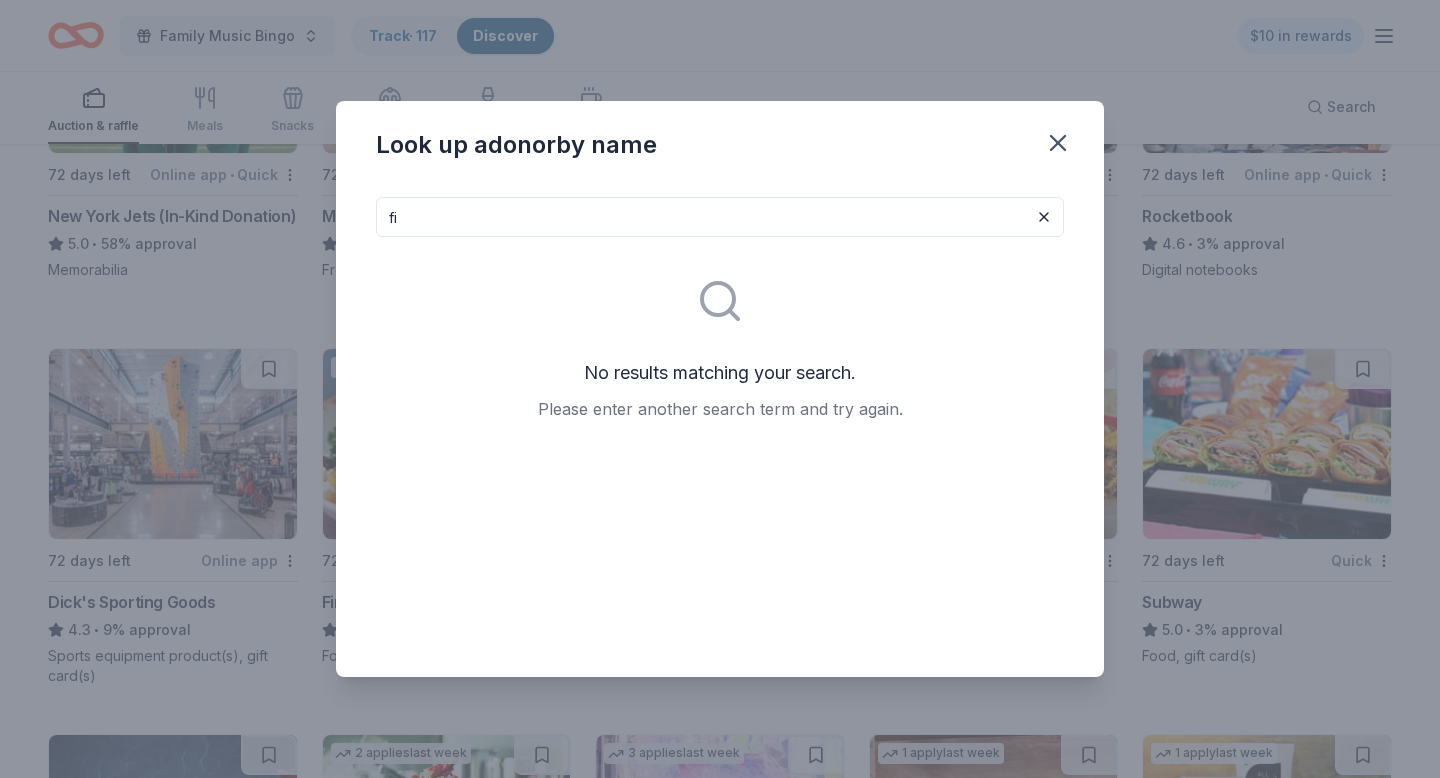 type on "f" 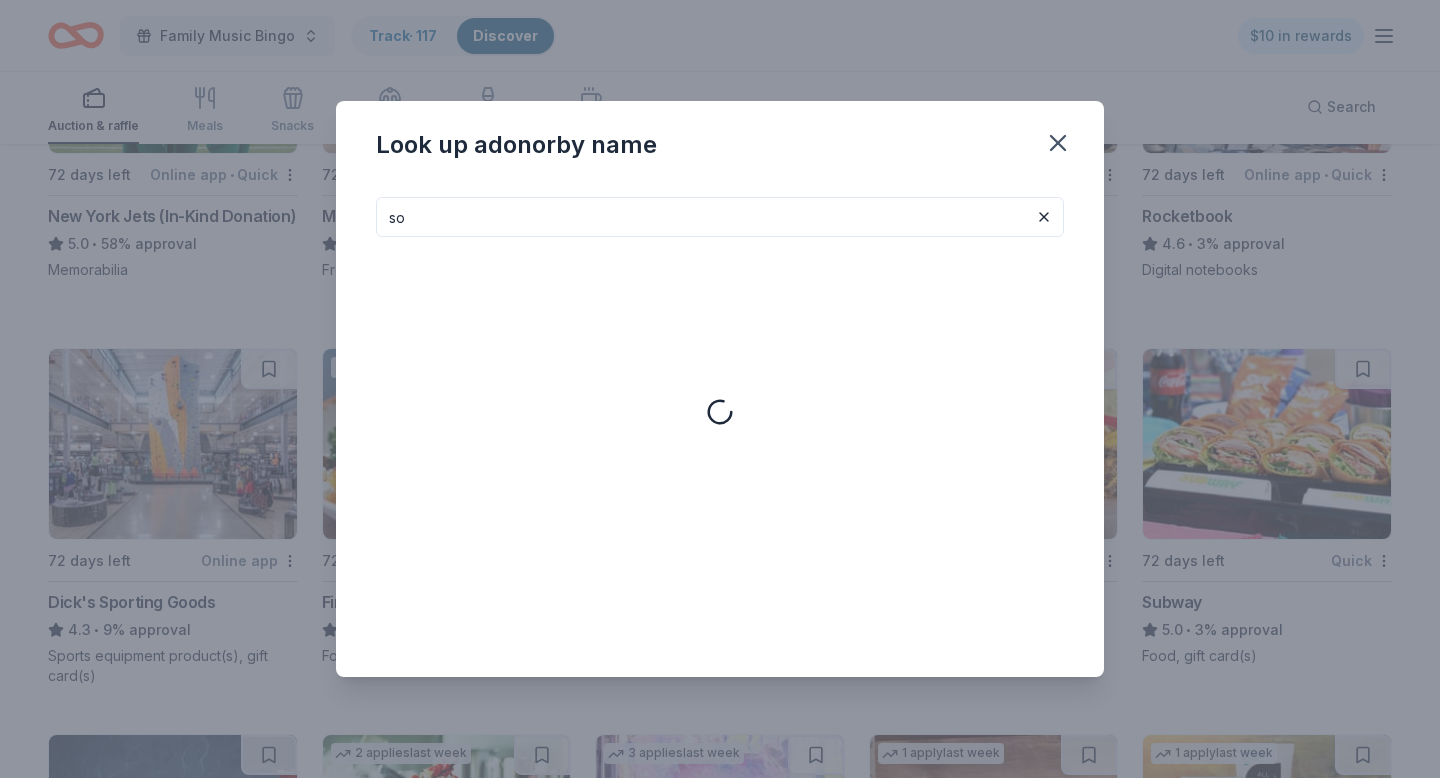 type on "s" 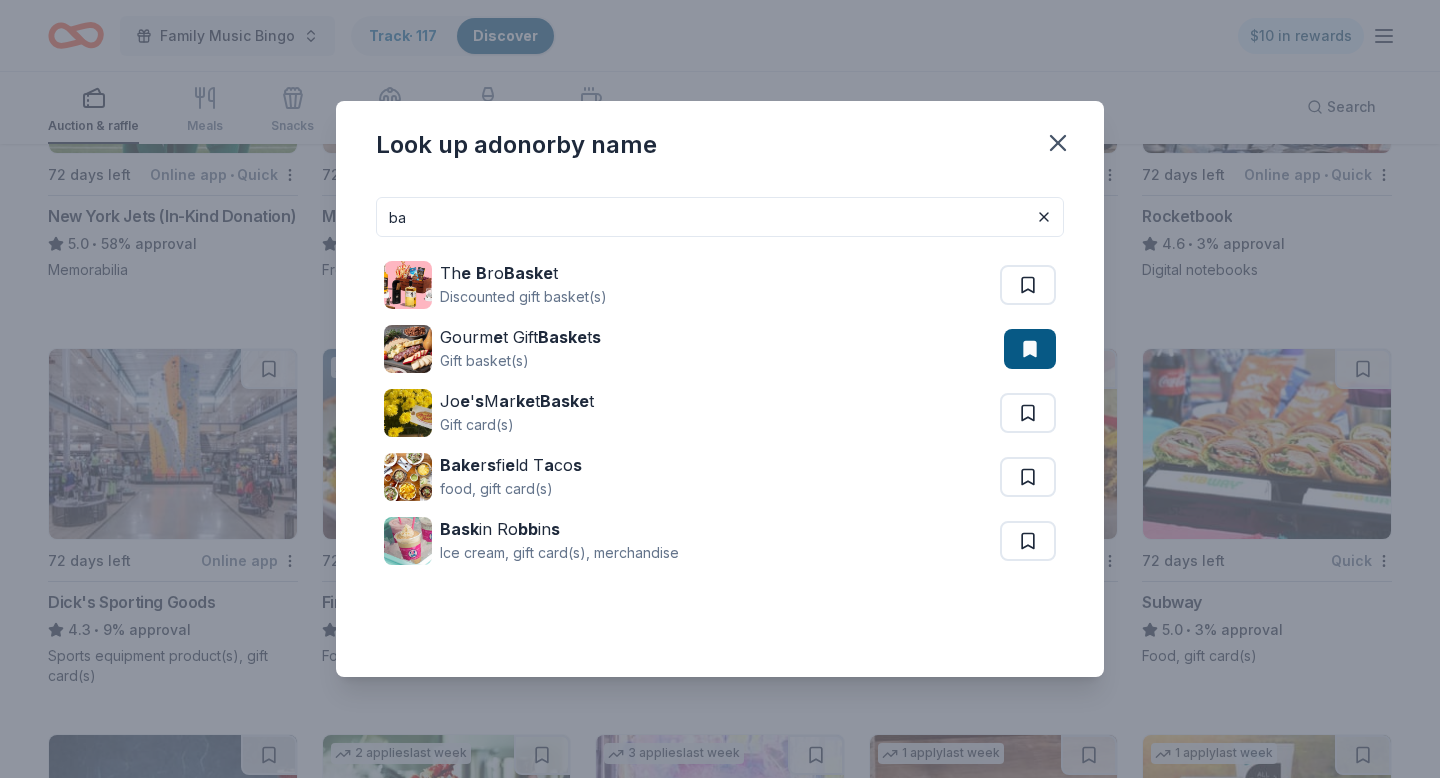 type on "b" 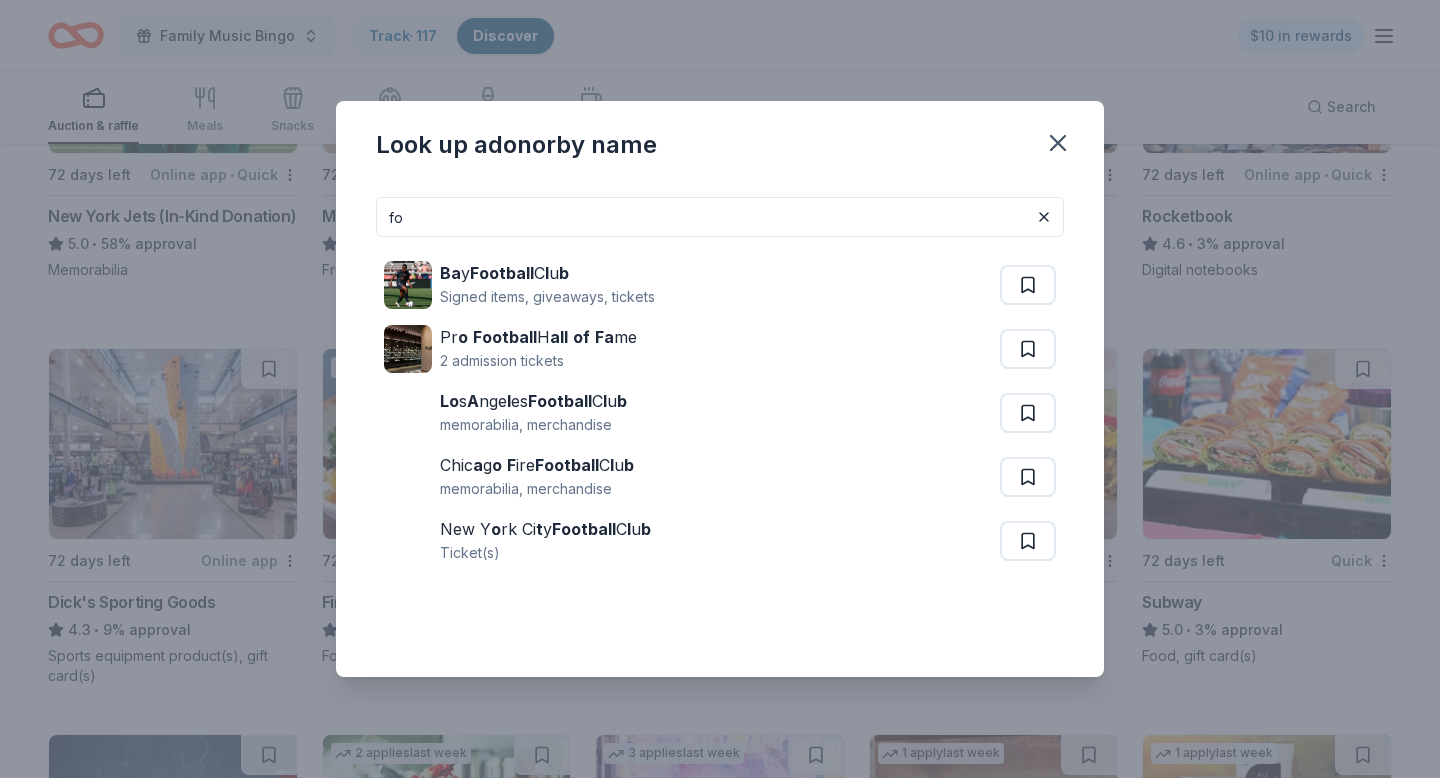 type on "f" 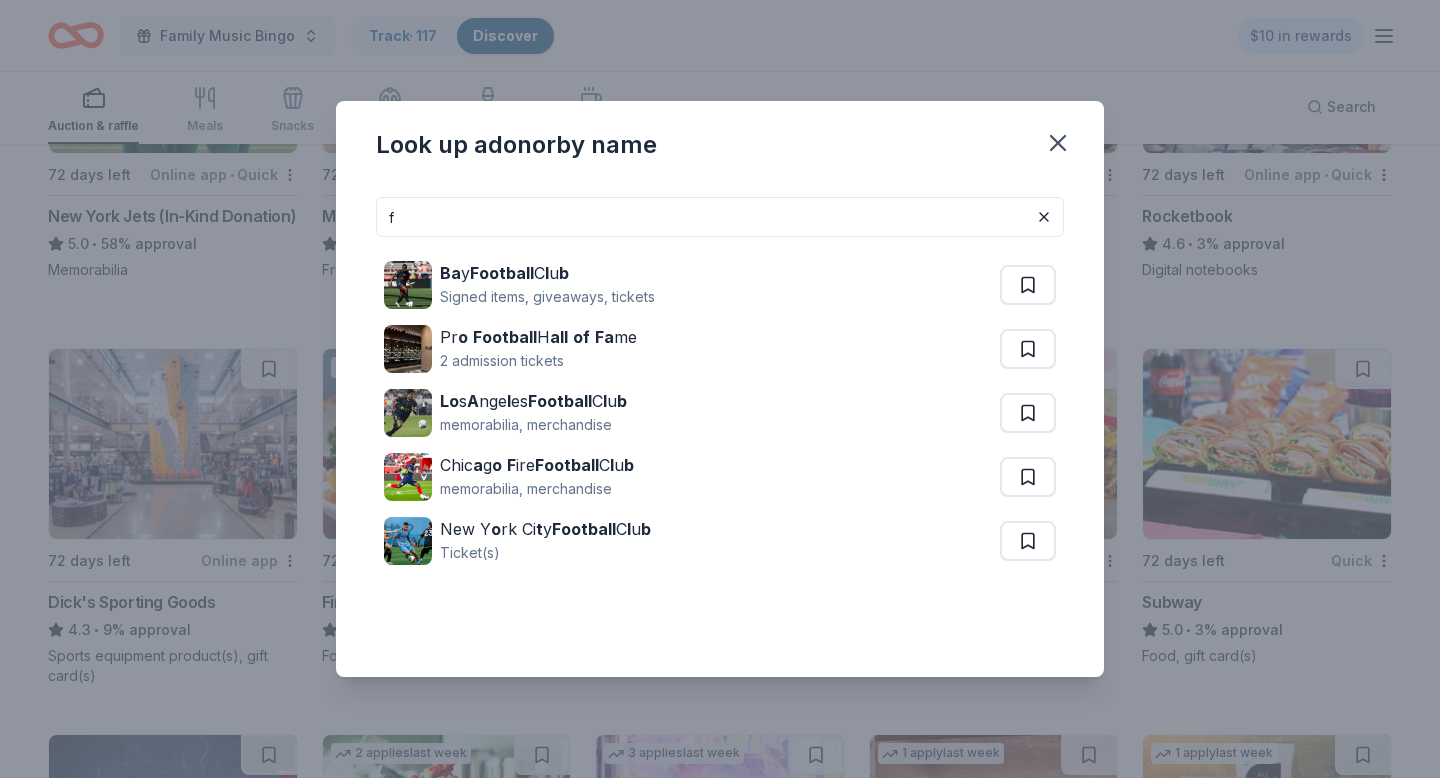 type 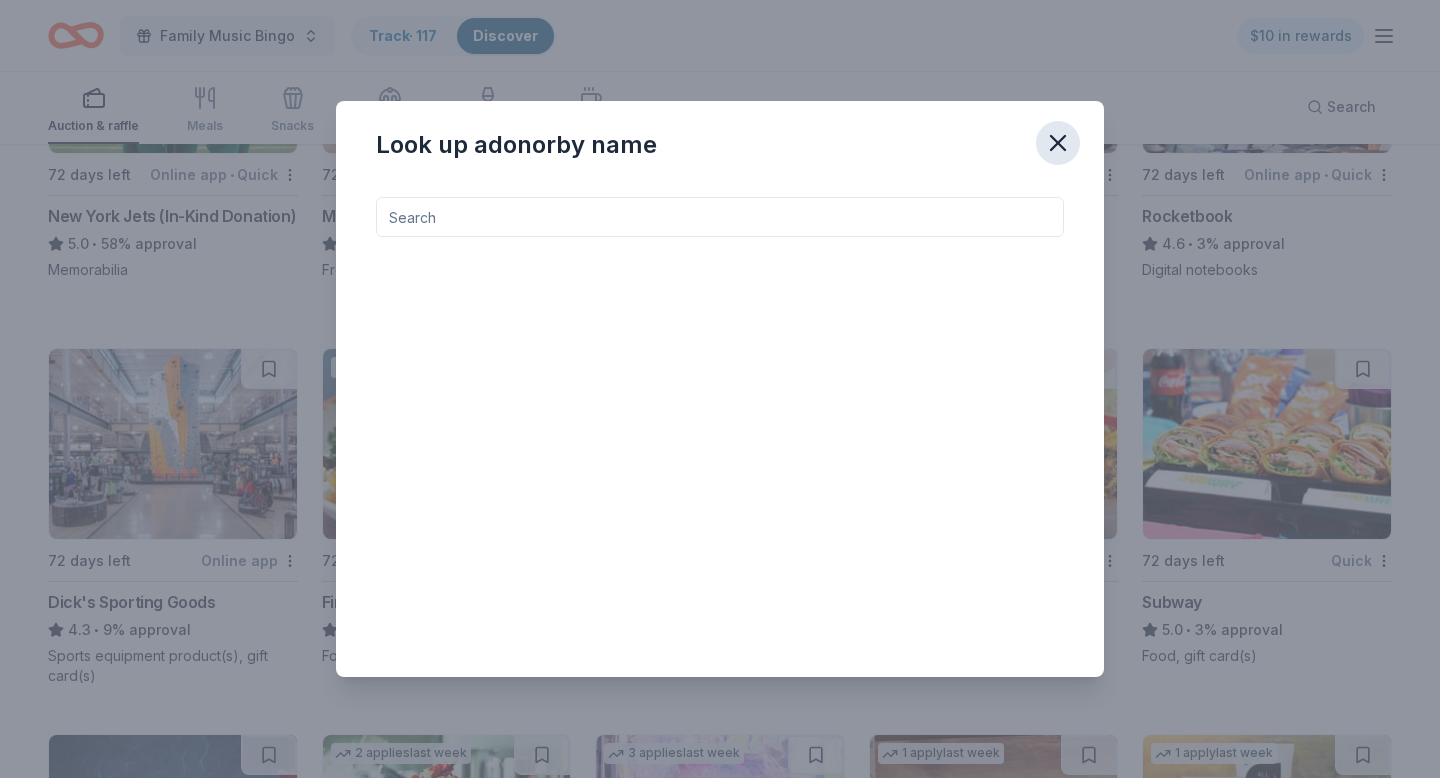 click 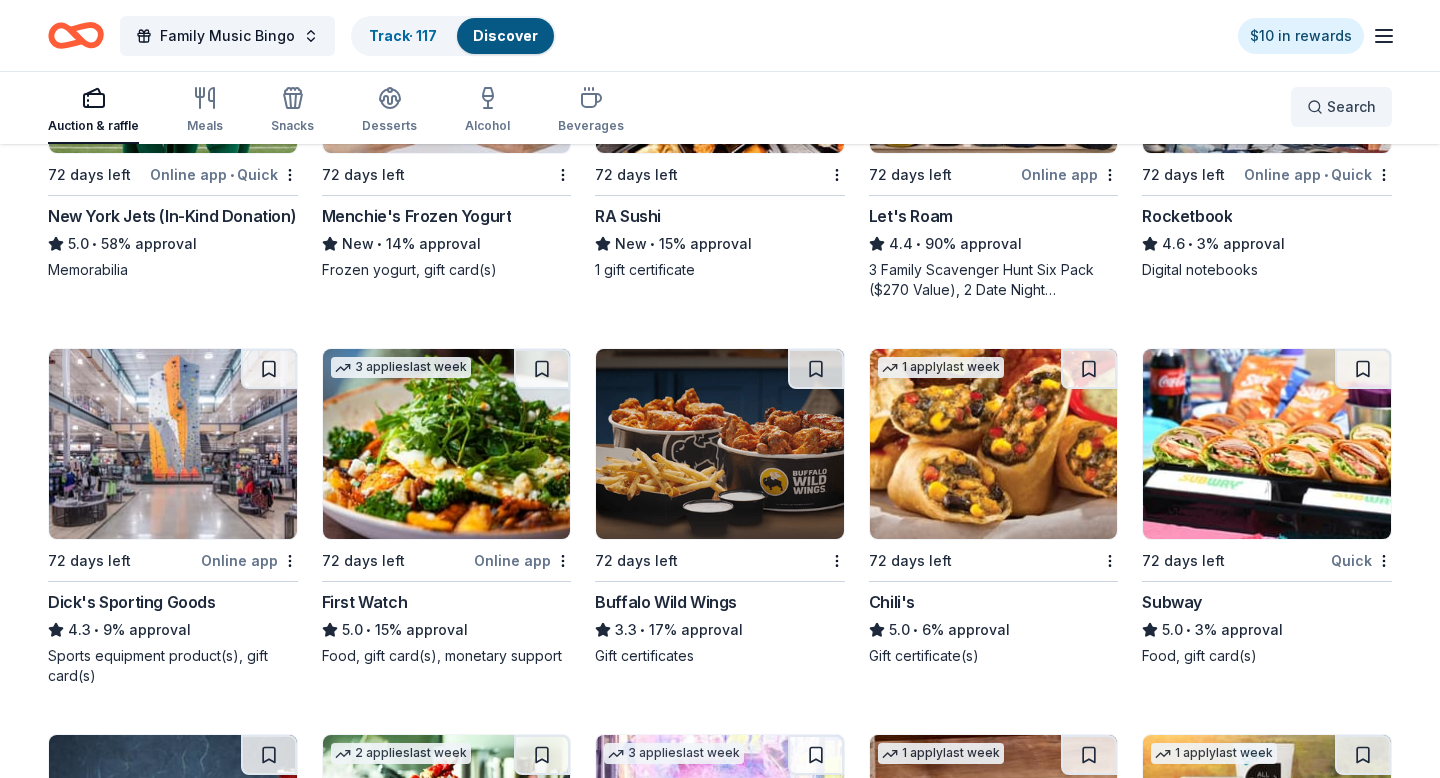 click on "Search" at bounding box center (1341, 107) 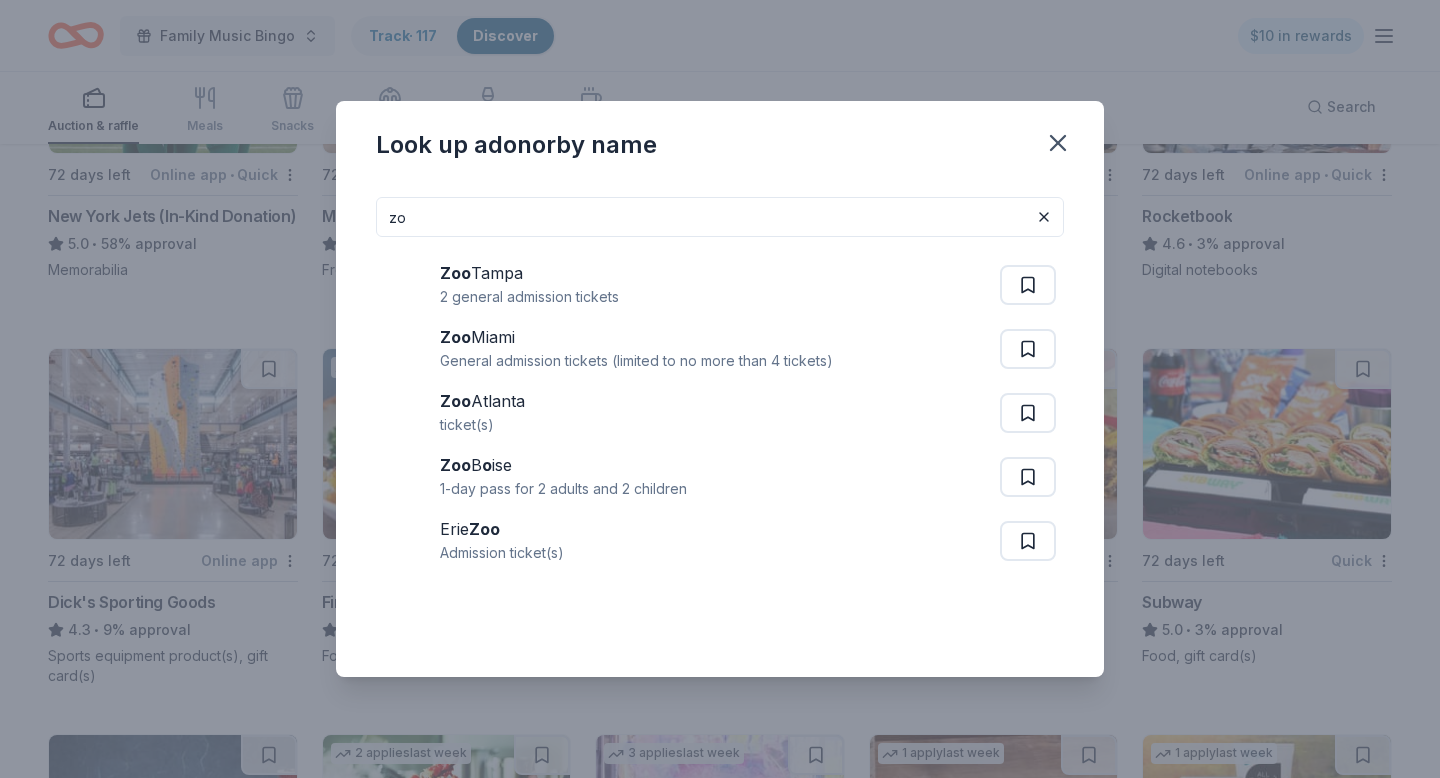 type on "z" 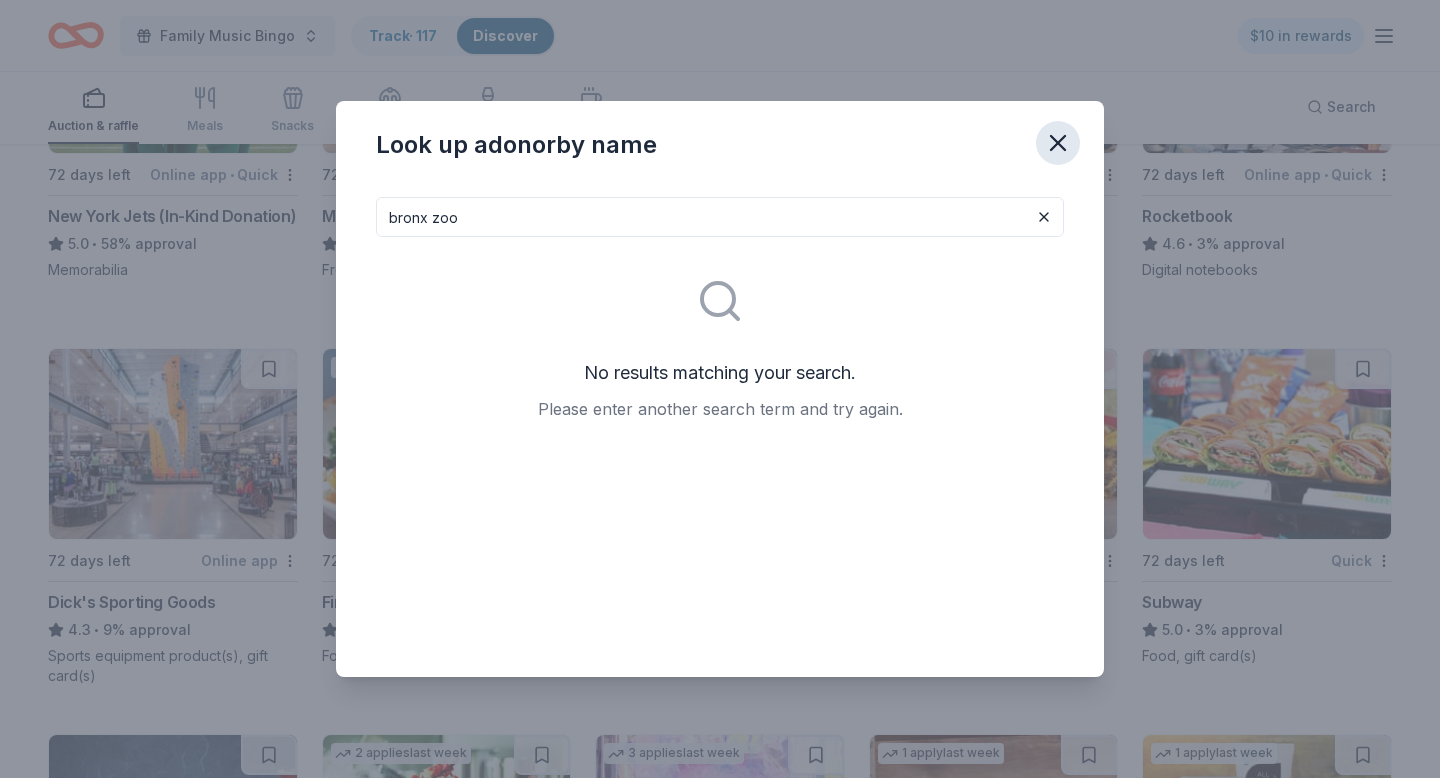 type on "bronx zoo" 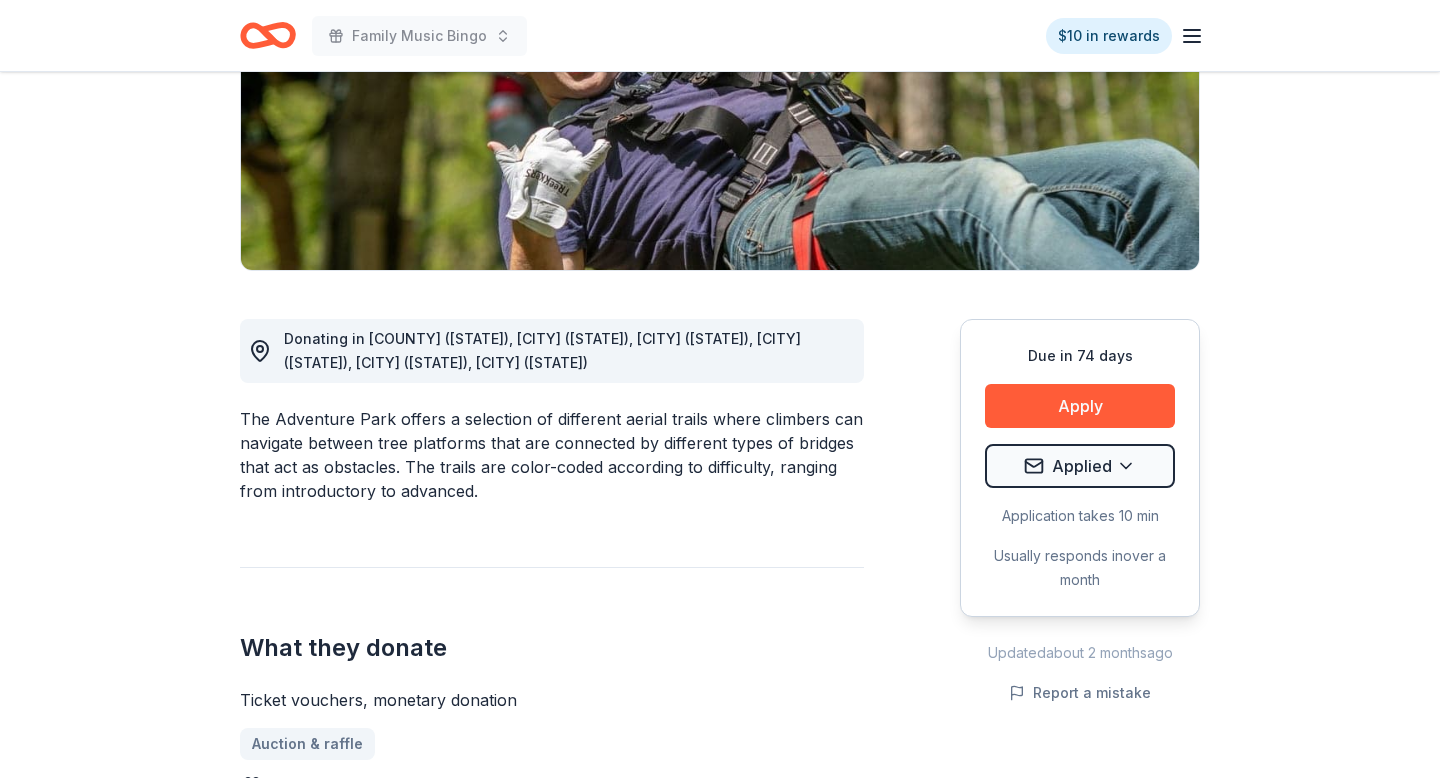scroll, scrollTop: 340, scrollLeft: 0, axis: vertical 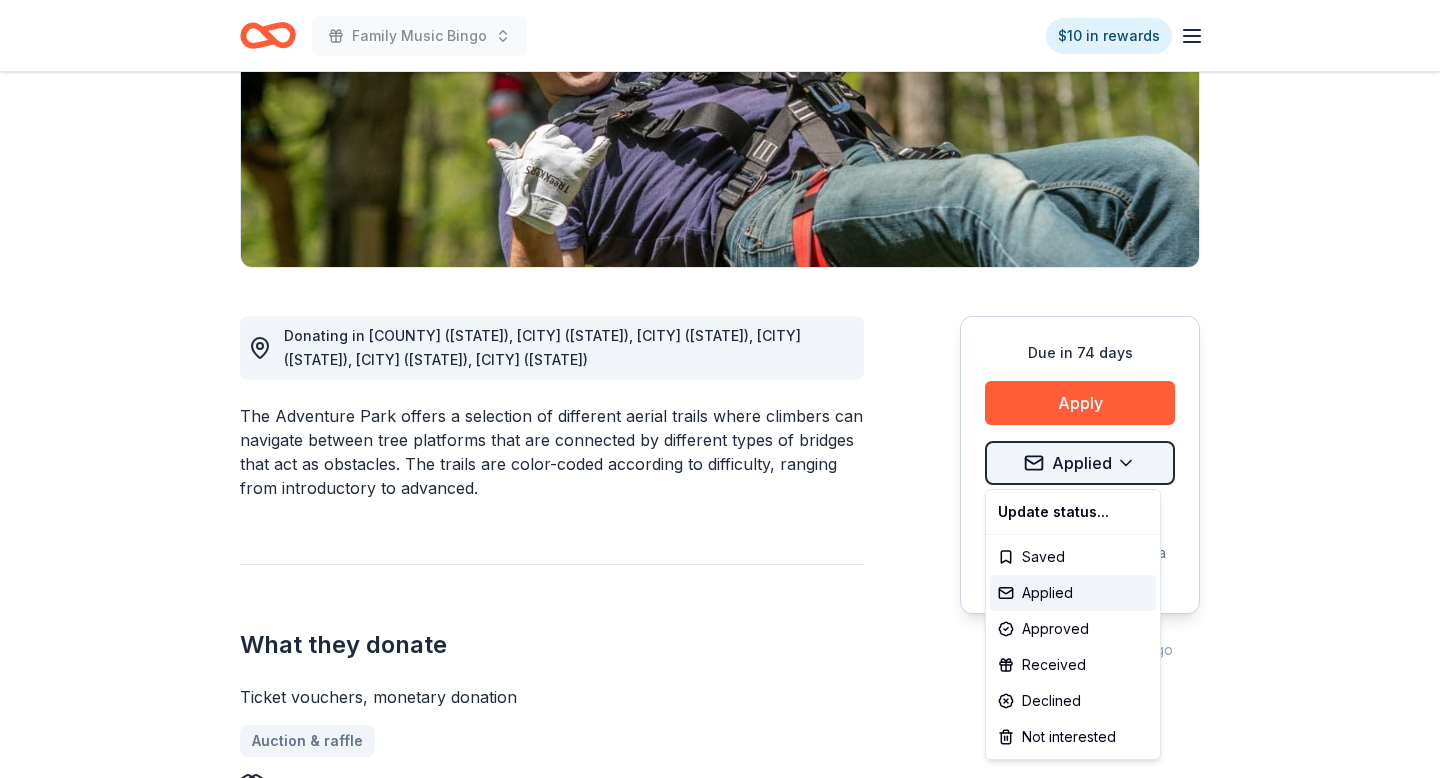 click on "Family Music Bingo $10 in rewards Due in 74 days Share The Adventure Park New • 1  reviews 30% approval rate $ 207 donation value Share Donating in Fairfield County (CT), Storrs (CT), Sandwich (MA), Long Island (NY), Nashville (TN), Virginia Beach (VA) The Adventure Park offers a selection of different aerial trails where climbers can navigate between tree platforms that are connected by different types of bridges that act as obstacles. The trails are color-coded according to difficulty, ranging from introductory to advanced. What they donate Ticket vouchers, monetary donation Auction & raffle Donation can be shipped to you Donation is small & easy to send to guests Who they donate to  Preferred 501(c)(3) required Due in 74 days Apply Applied Application takes 10 min Usually responds in  over a month Updated  about 2 months  ago Report a mistake 30% approval rate 30 % approved 11 % declined 59 % no response The Adventure Park is  a generous donor :  $ 207 donation value (average) 4% <1% 83% 13% $0 → $75 1" at bounding box center (720, 49) 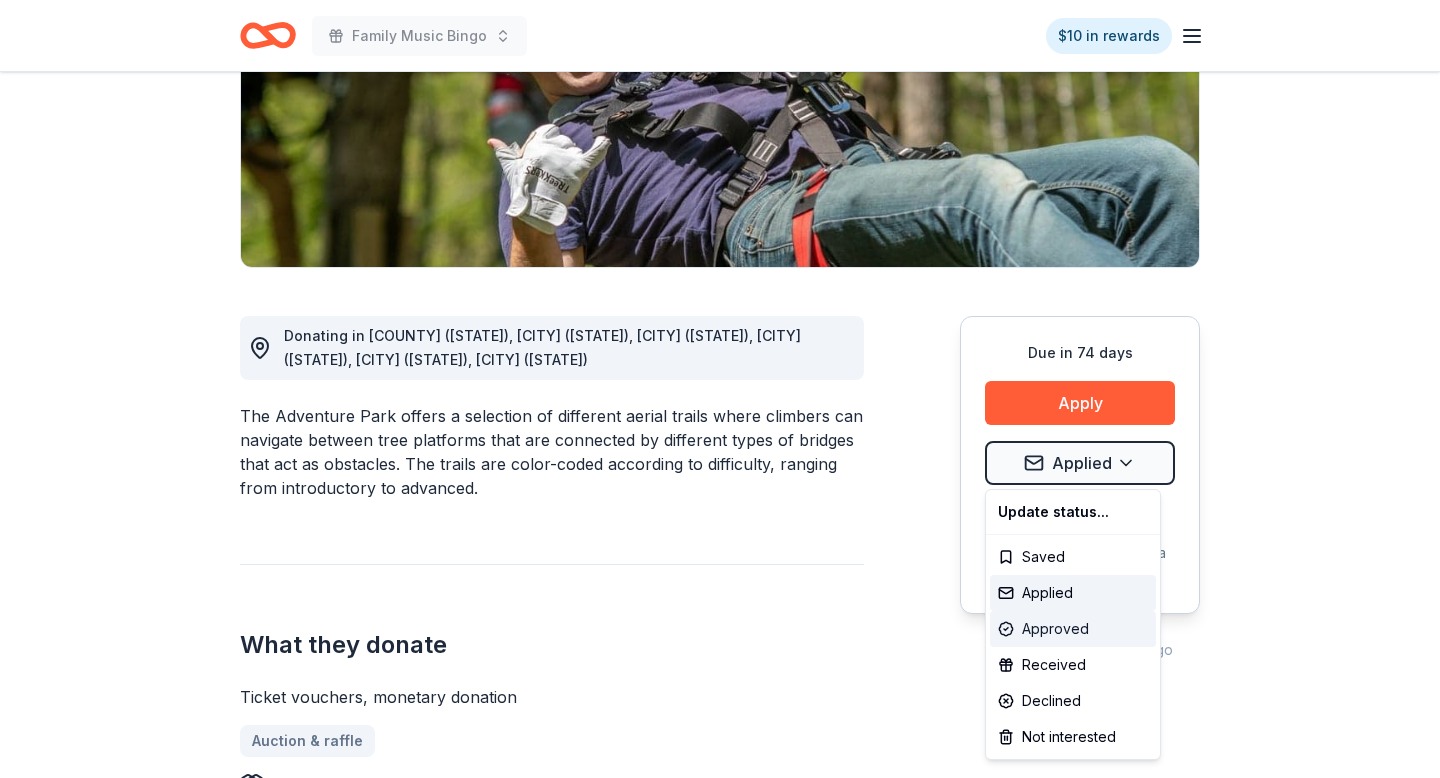click on "Approved" at bounding box center [1073, 629] 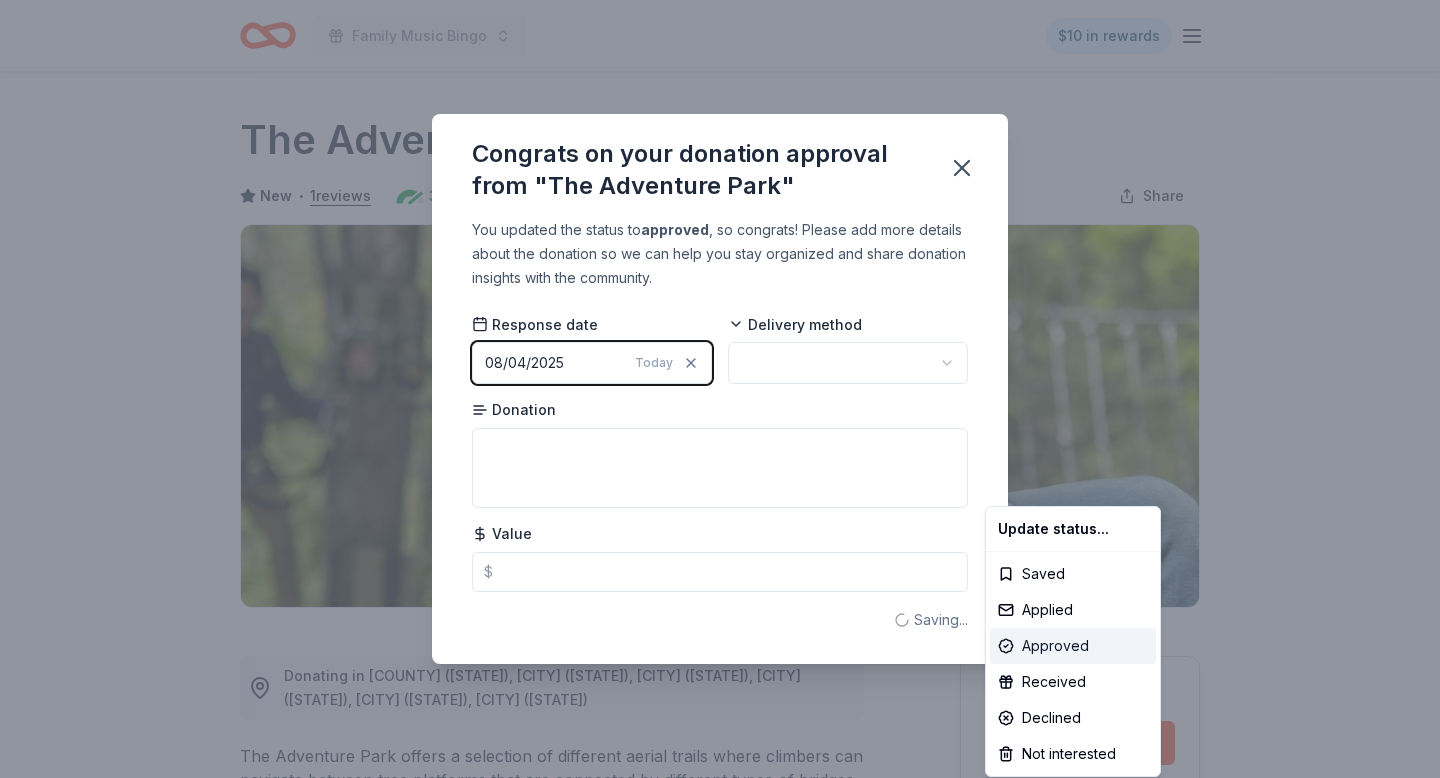 scroll, scrollTop: 0, scrollLeft: 0, axis: both 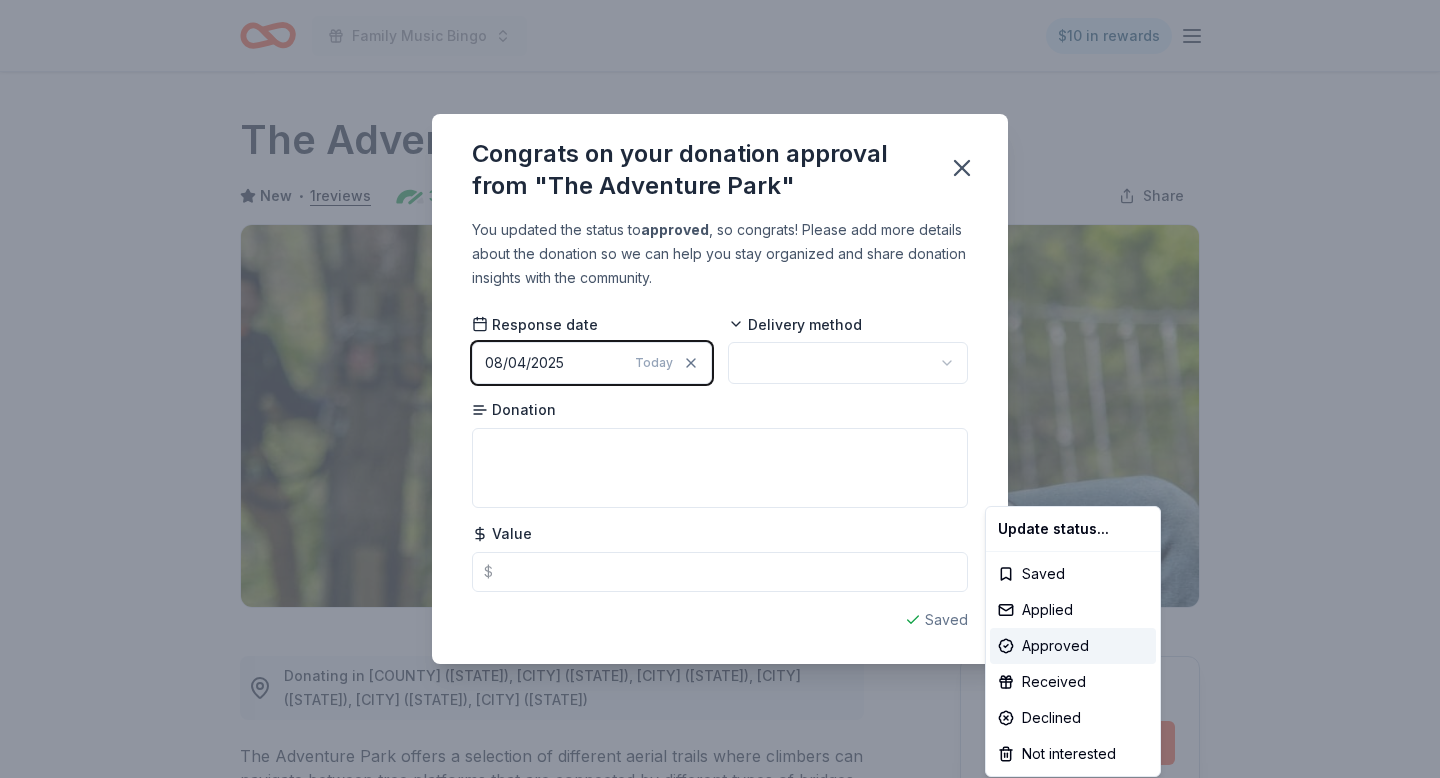 click on "Family Music Bingo $10 in rewards Due in 74 days Share The Adventure Park New • 1  reviews 30% approval rate $ 207 donation value Share Donating in Fairfield County (CT), Storrs (CT), Sandwich (MA), Long Island (NY), Nashville (TN), Virginia Beach (VA) The Adventure Park offers a selection of different aerial trails where climbers can navigate between tree platforms that are connected by different types of bridges that act as obstacles. The trails are color-coded according to difficulty, ranging from introductory to advanced. What they donate Ticket vouchers, monetary donation Auction & raffle Donation can be shipped to you Donation is small & easy to send to guests Who they donate to  Preferred 501(c)(3) required Due in 74 days Apply Approved Application takes 10 min Usually responds in  over a month Updated  about 2 months  ago Report a mistake 30% approval rate 30 % approved 11 % declined 59 % no response The Adventure Park is  a generous donor :  $ 207 donation value (average) 4% <1% 83% 13% $0 → $75" at bounding box center [720, 389] 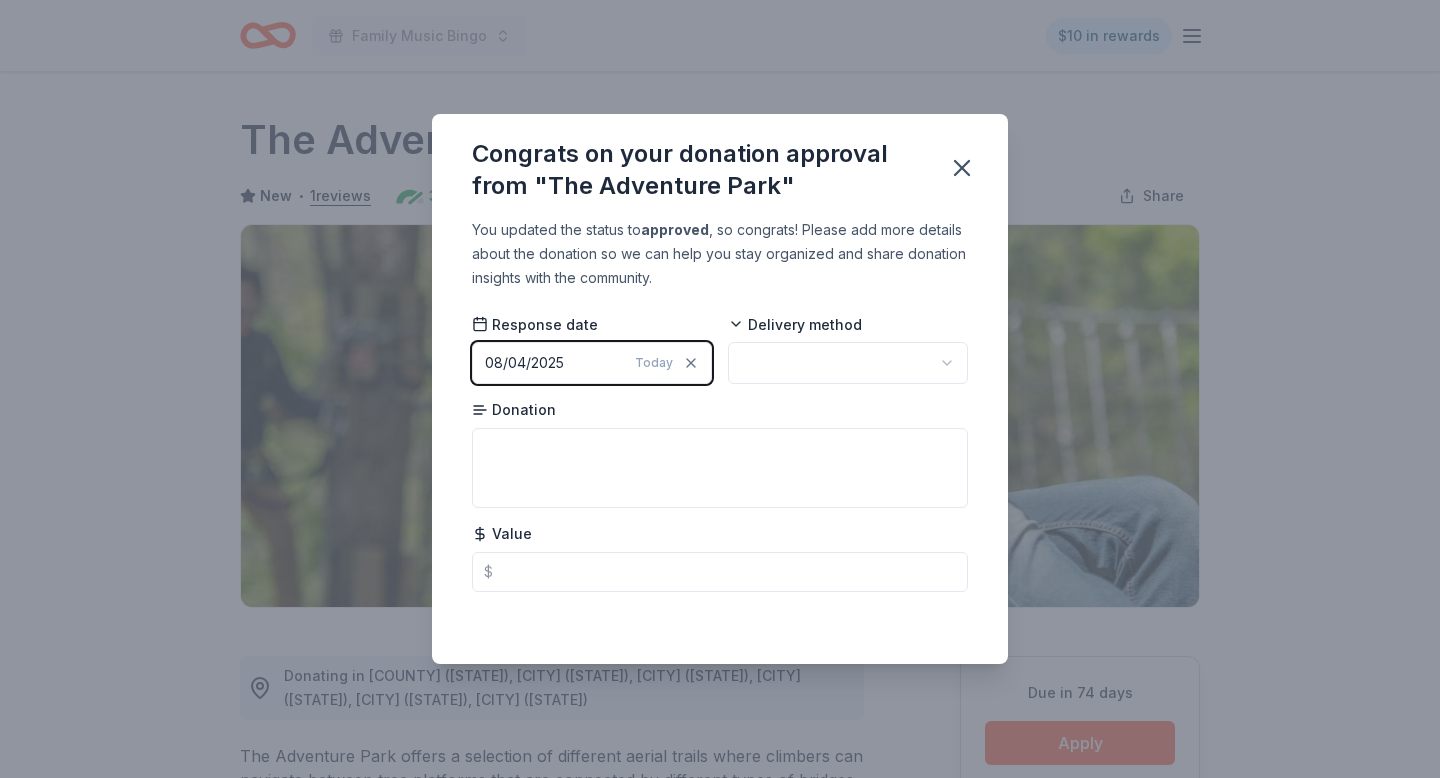 scroll, scrollTop: 414, scrollLeft: 0, axis: vertical 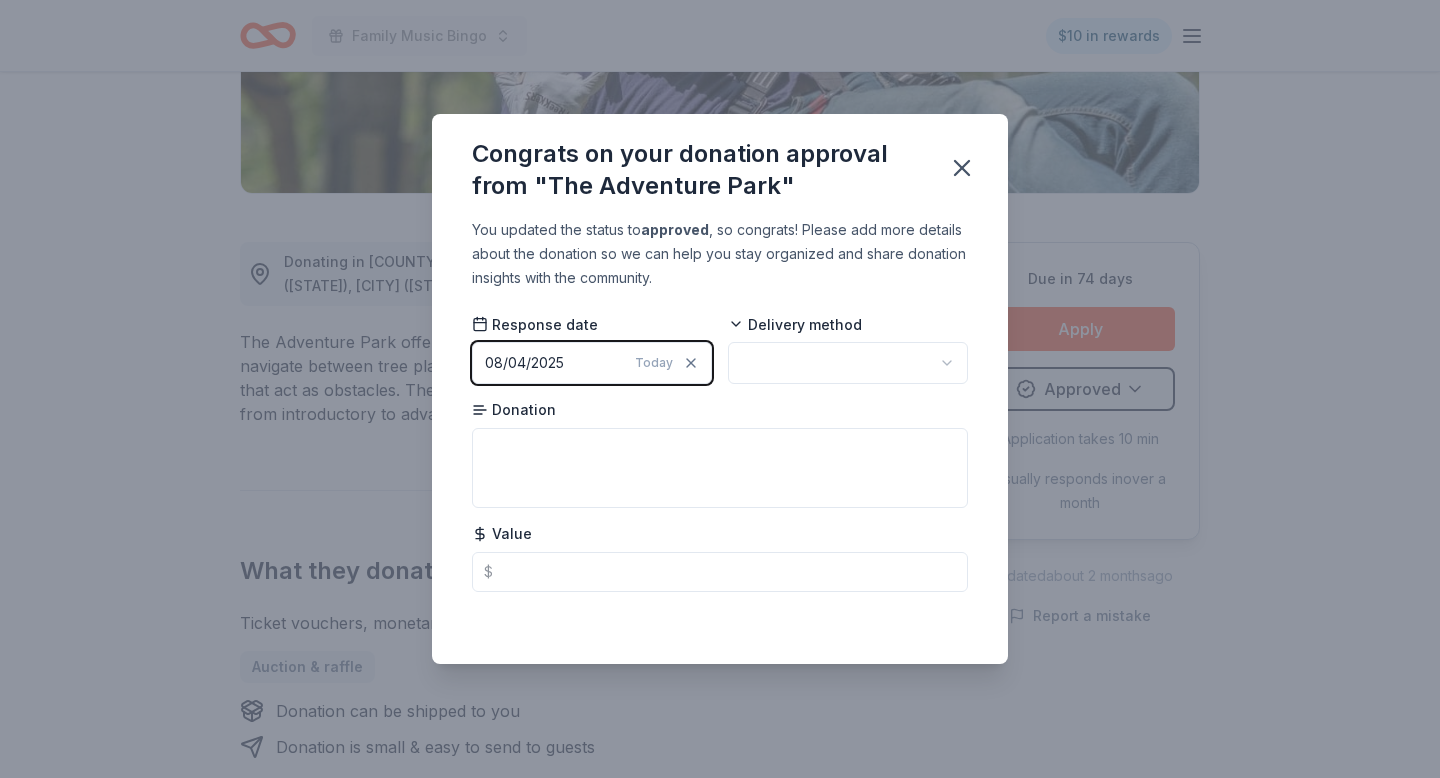 click on "Family Music Bingo $10 in rewards Due in 74 days Share The Adventure Park New • 1  reviews 30% approval rate $ 207 donation value Share Donating in Fairfield County (CT), Storrs (CT), Sandwich (MA), Long Island (NY), Nashville (TN), Virginia Beach (VA) The Adventure Park offers a selection of different aerial trails where climbers can navigate between tree platforms that are connected by different types of bridges that act as obstacles. The trails are color-coded according to difficulty, ranging from introductory to advanced. What they donate Ticket vouchers, monetary donation Auction & raffle Donation can be shipped to you Donation is small & easy to send to guests Who they donate to  Preferred 501(c)(3) required Due in 74 days Apply Approved Application takes 10 min Usually responds in  over a month Updated  about 2 months  ago Report a mistake 30% approval rate 30 % approved 11 % declined 59 % no response The Adventure Park is  a generous donor :  $ 207 donation value (average) 4% <1% 83% 13% $0 → $75" at bounding box center [720, -25] 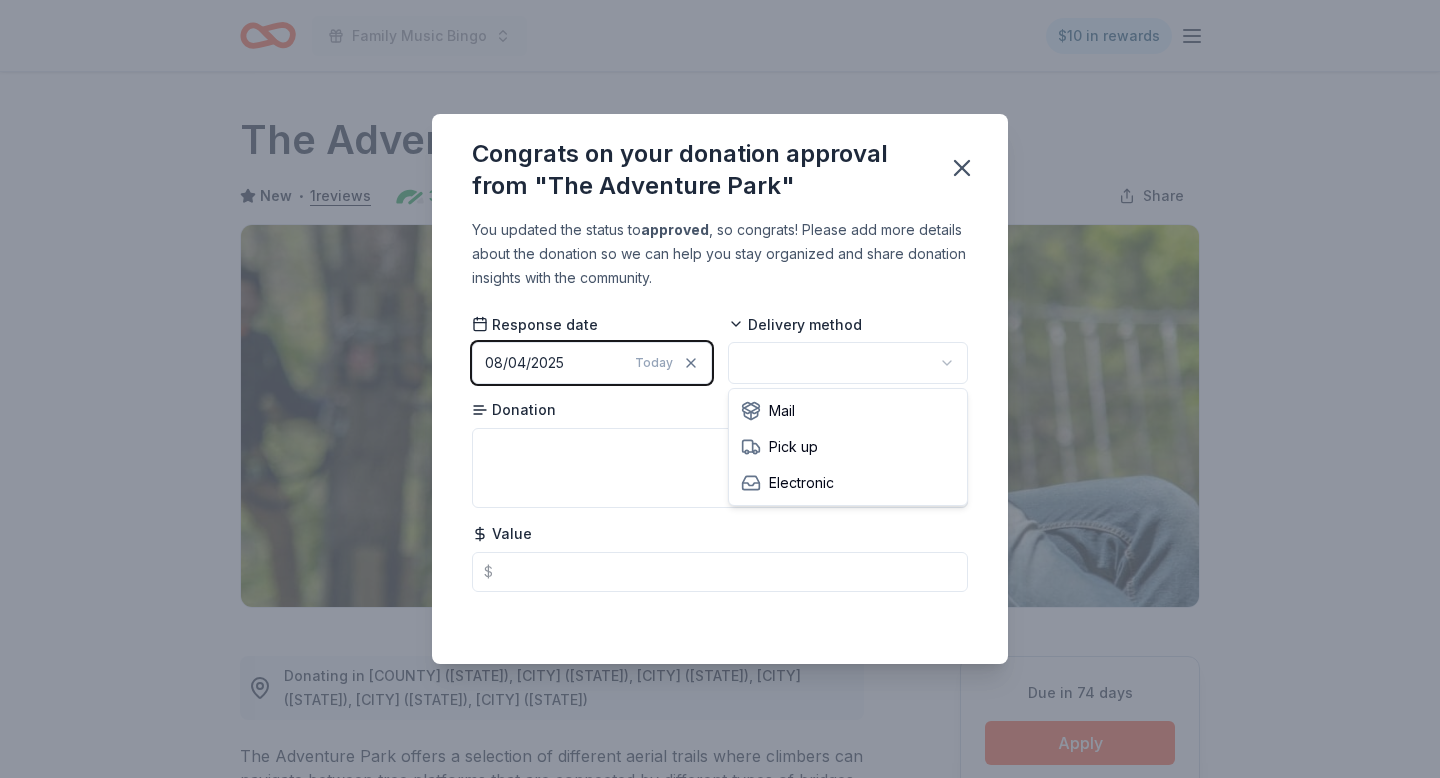 scroll, scrollTop: 0, scrollLeft: 0, axis: both 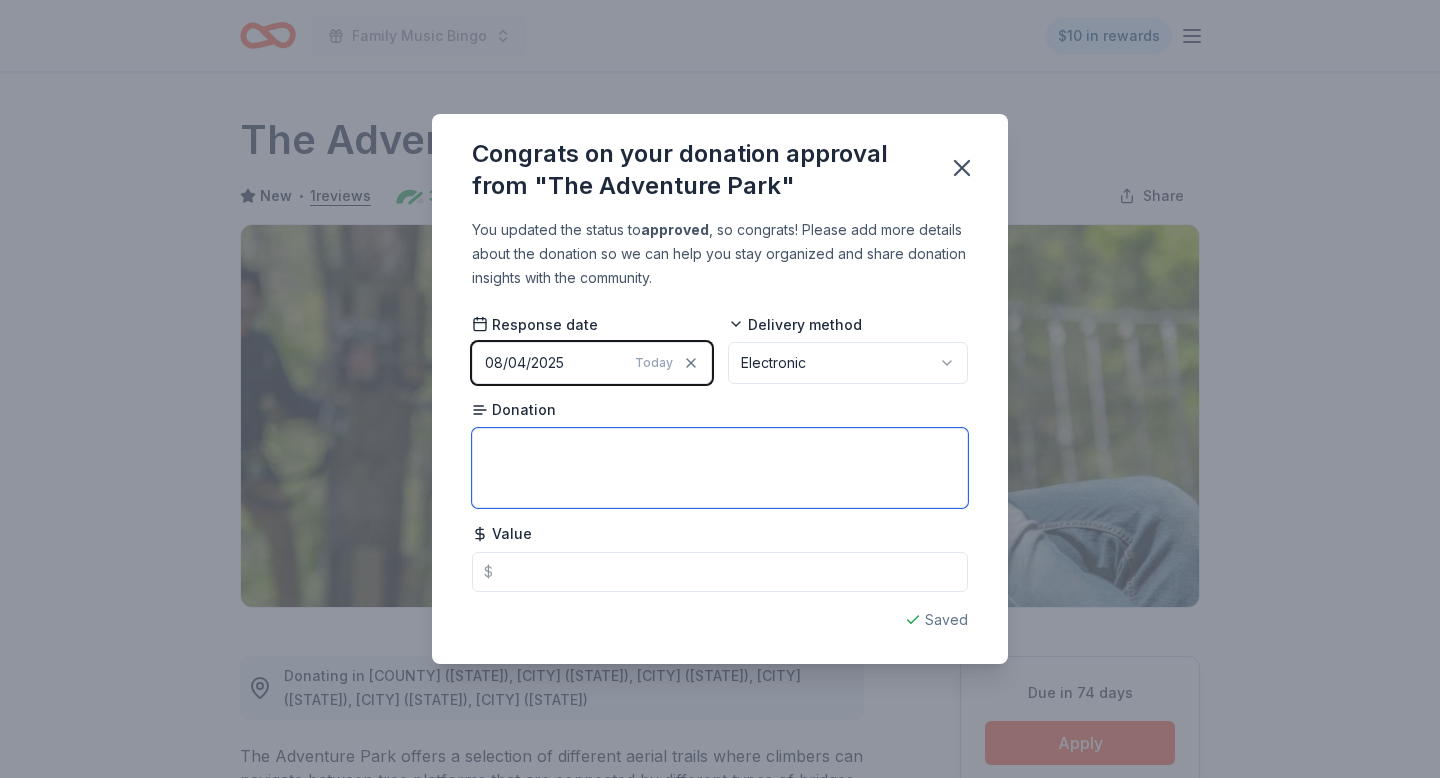 click at bounding box center [720, 468] 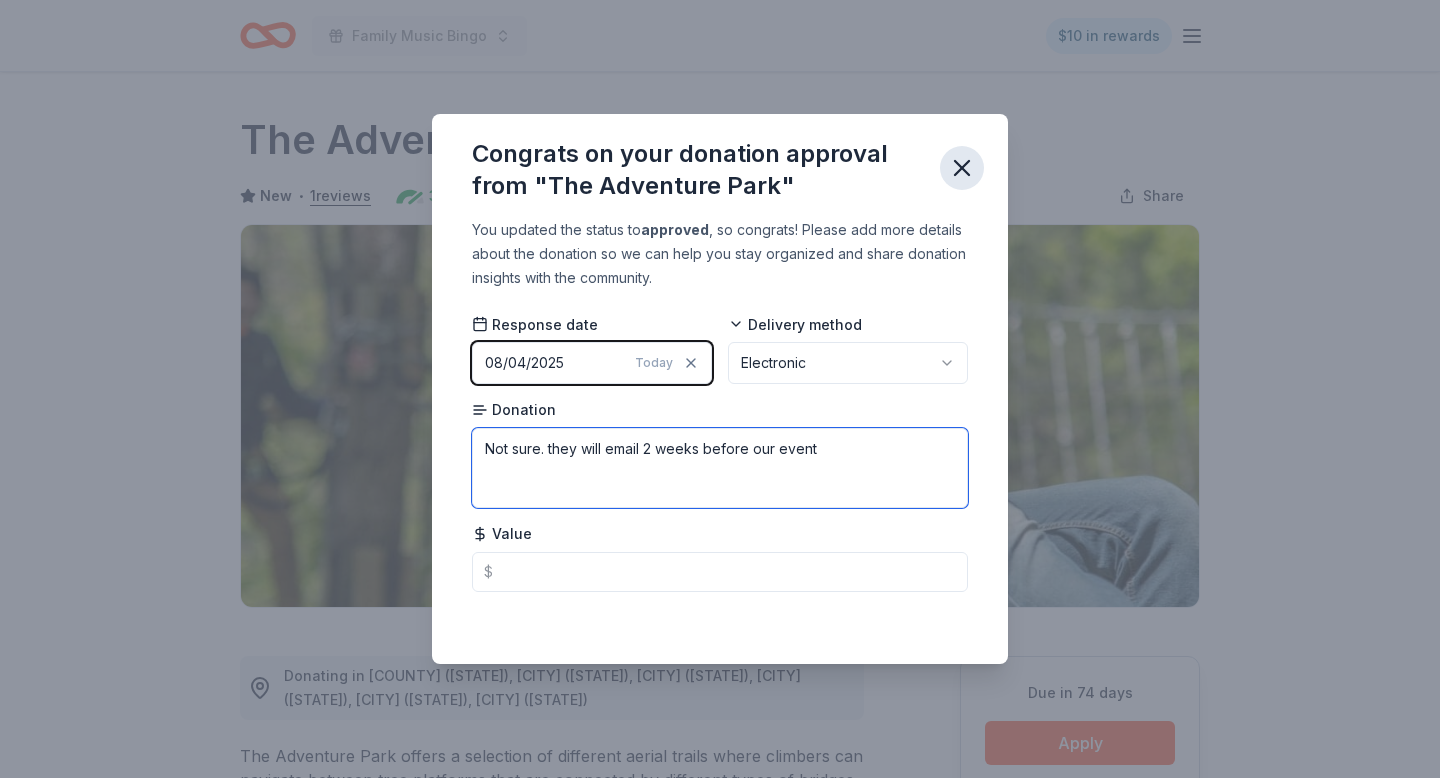 type on "Not sure. they will email 2 weeks before our event" 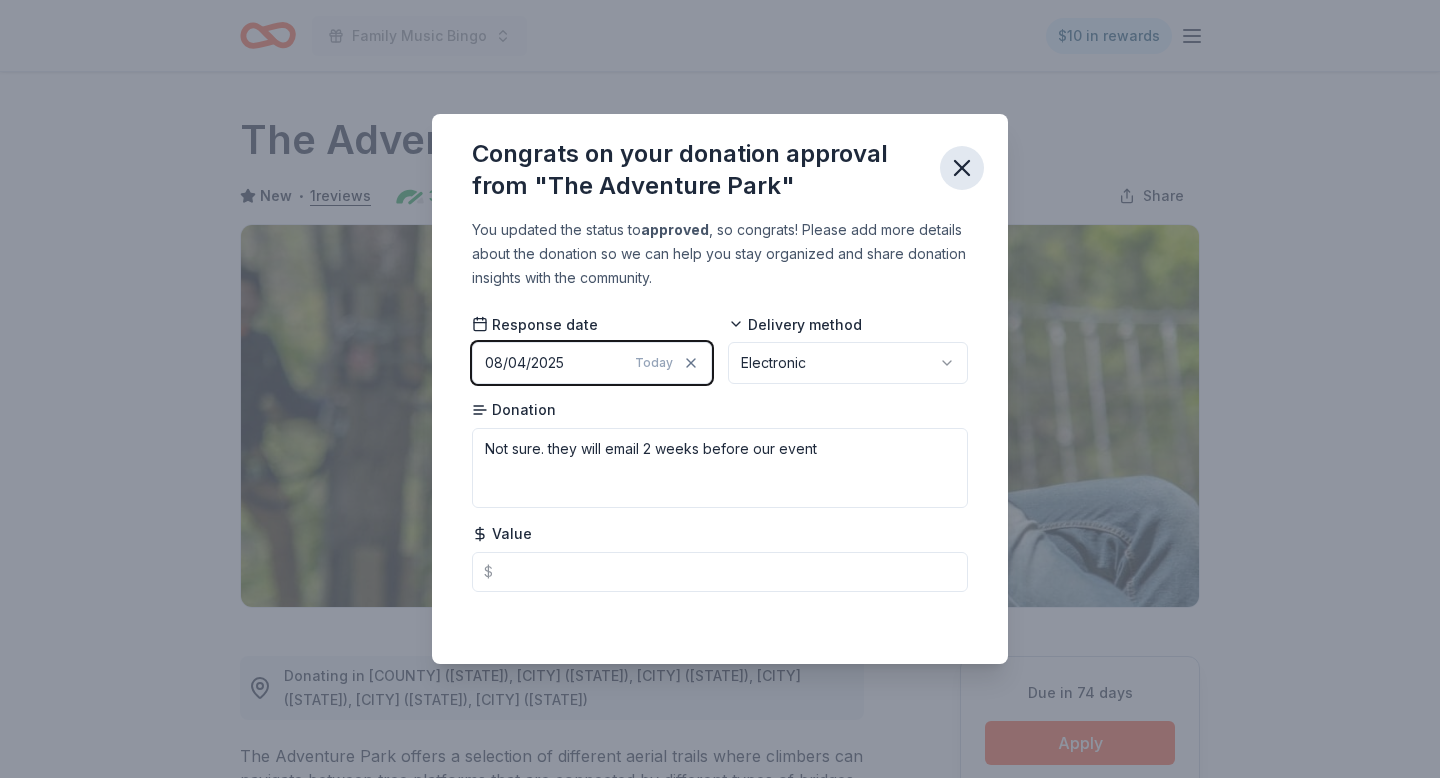 click 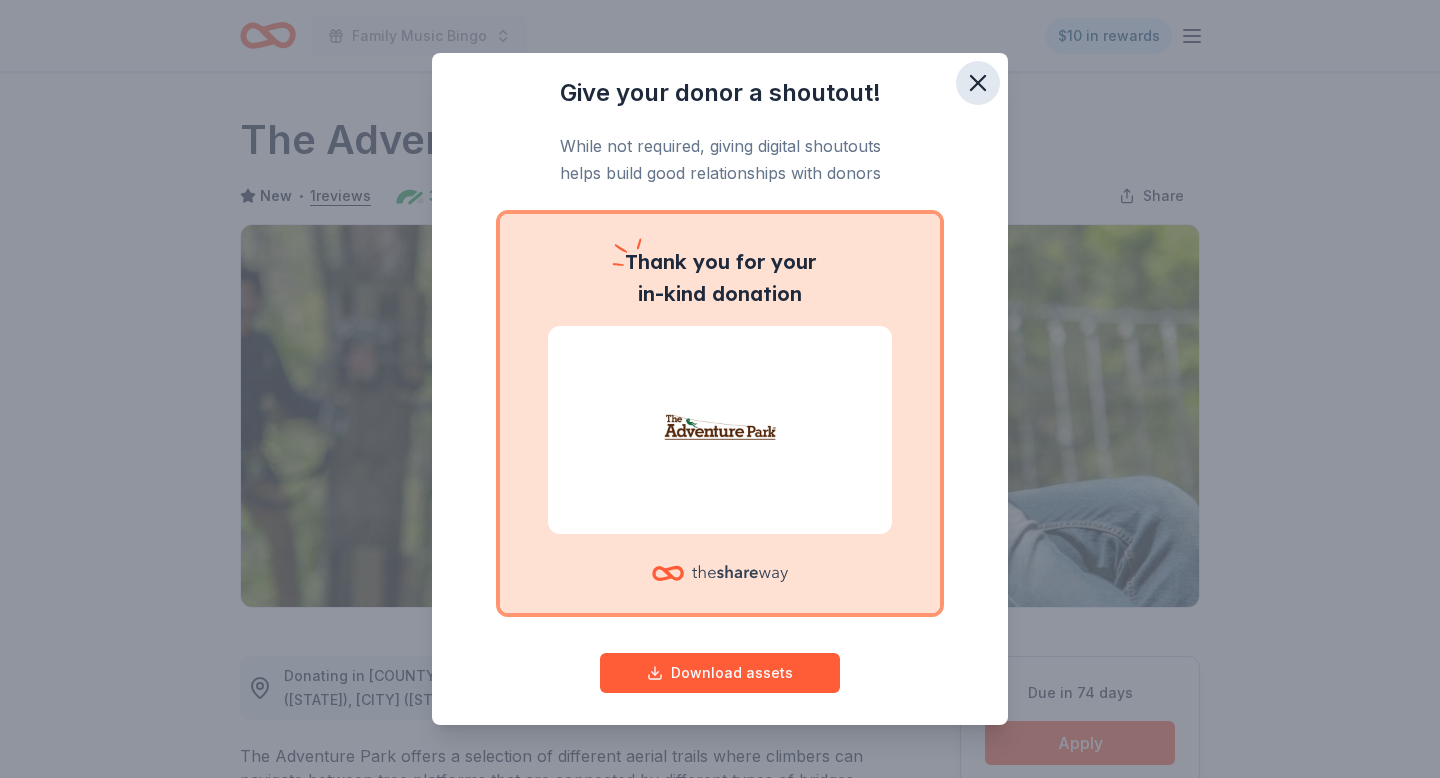 click 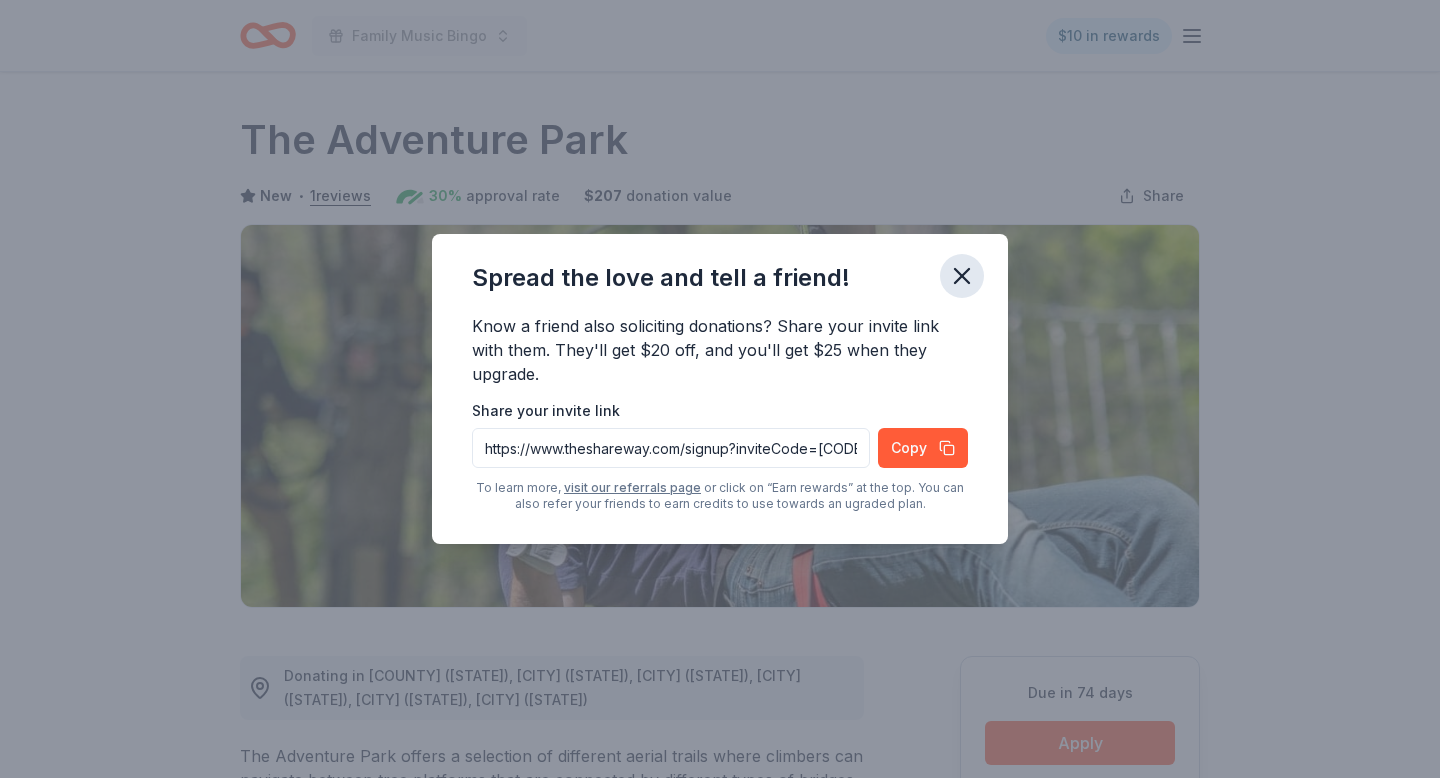 click 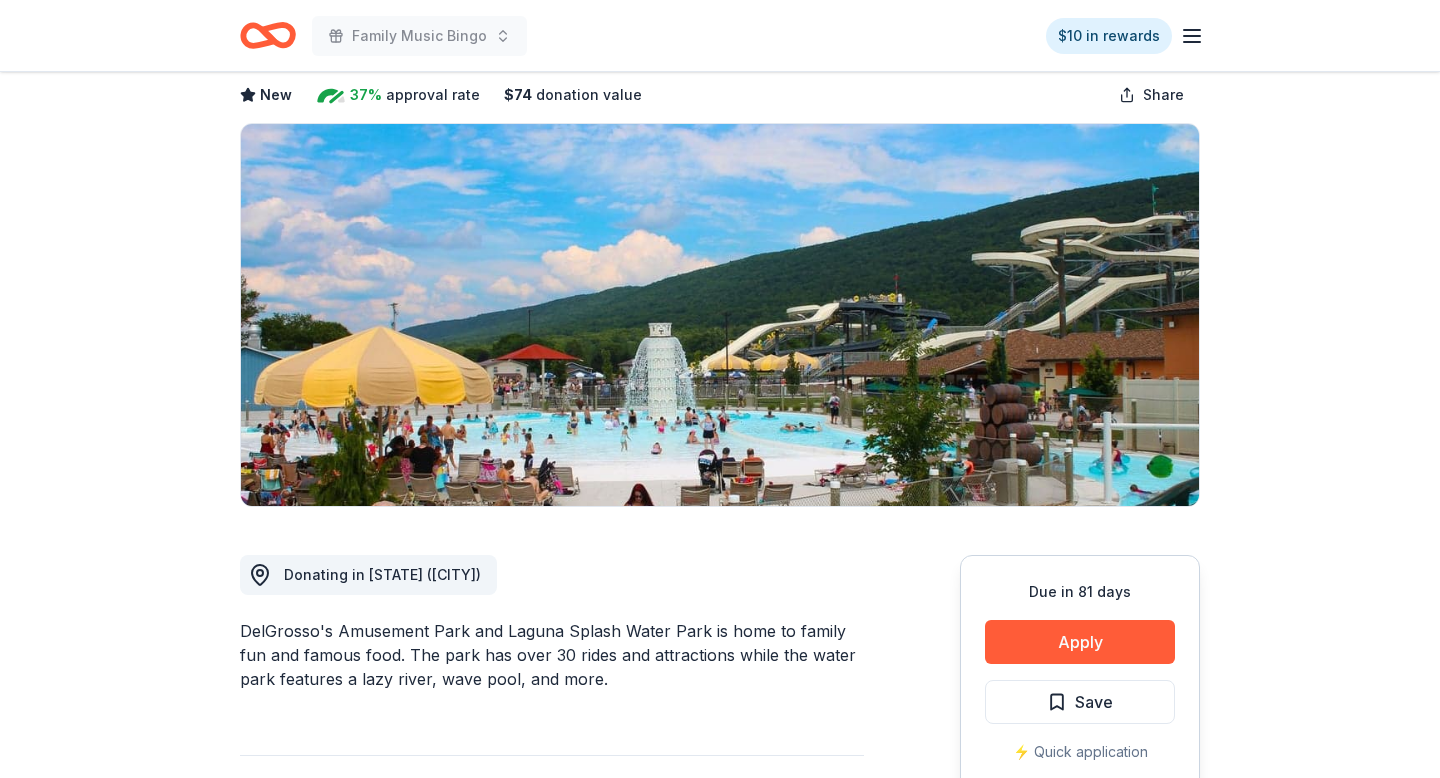 scroll, scrollTop: 0, scrollLeft: 0, axis: both 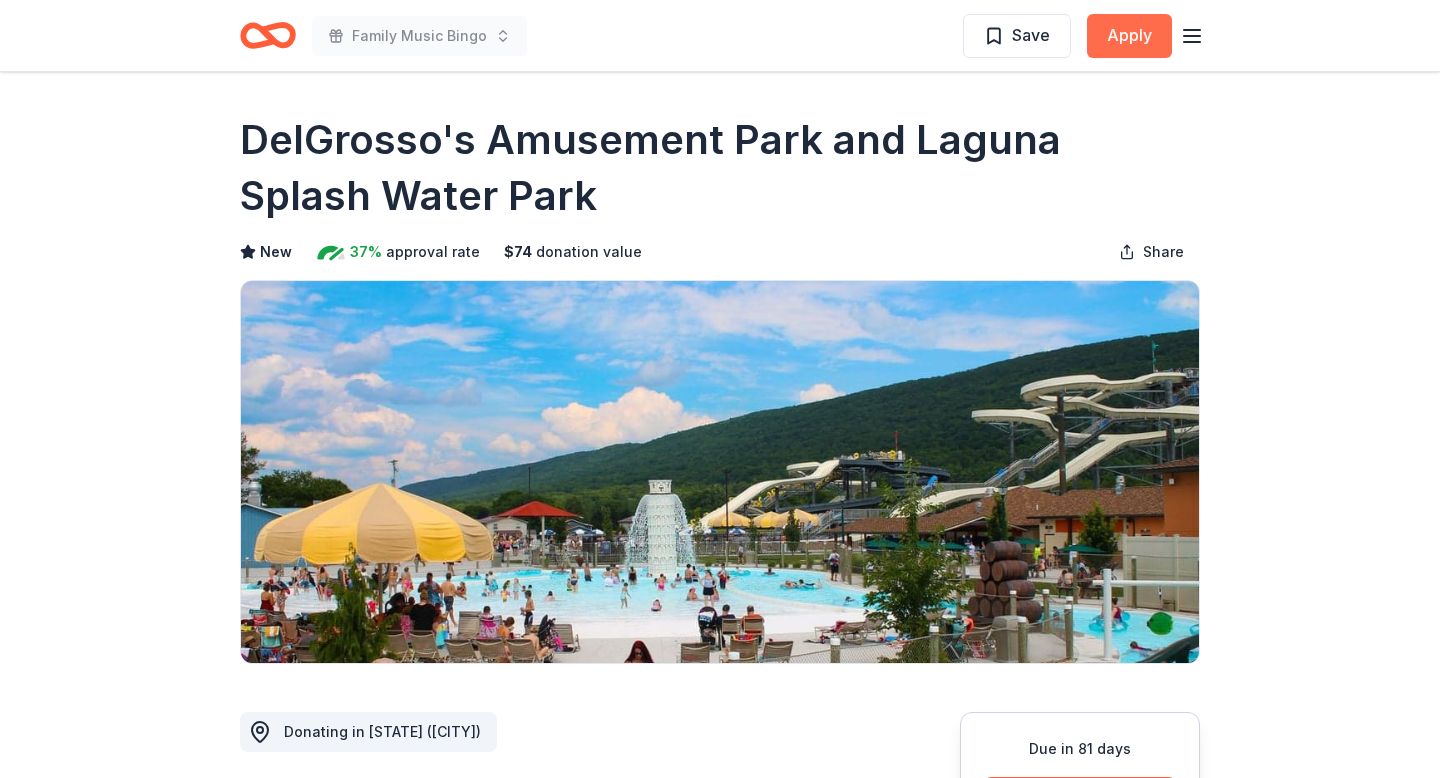 click on "Apply" at bounding box center [1129, 36] 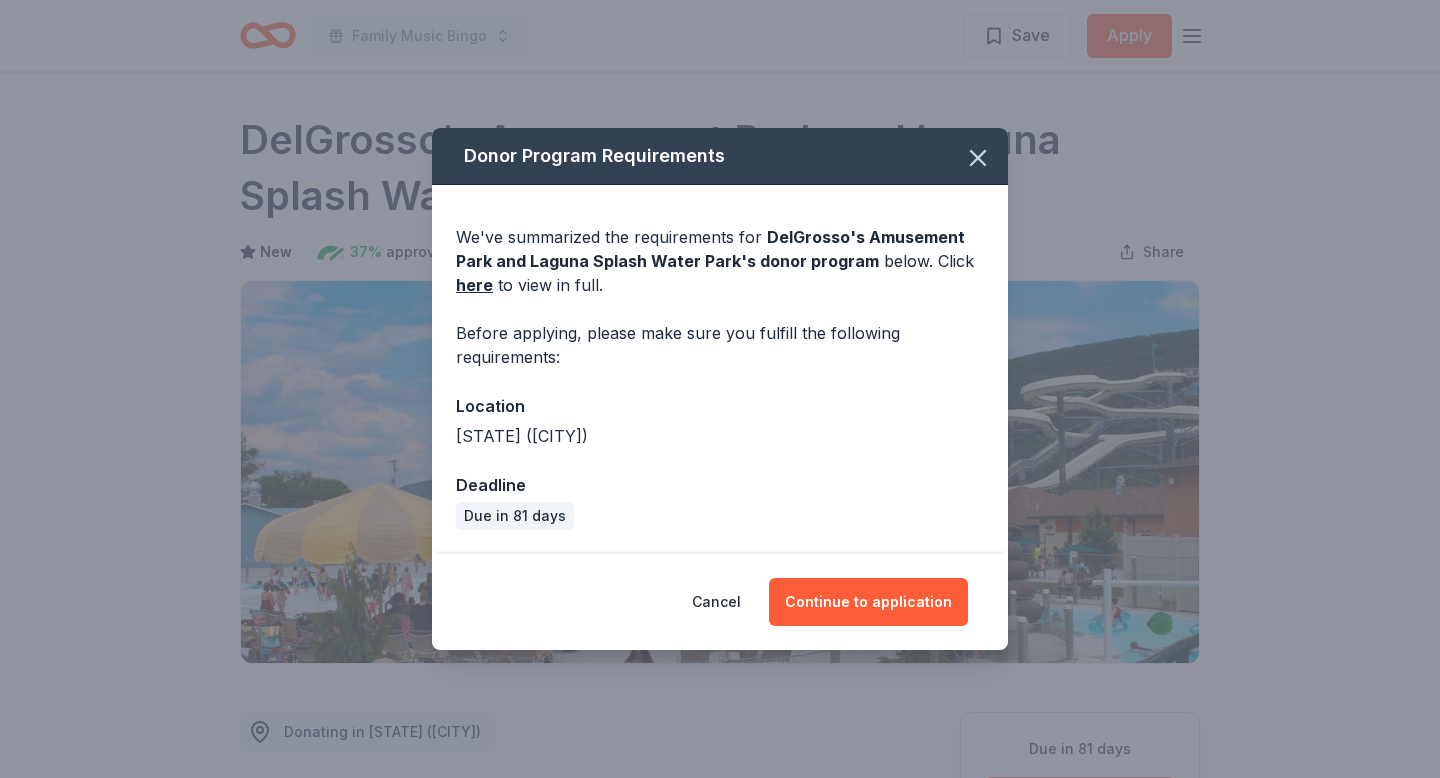 click on "Cancel Continue to application" at bounding box center [720, 602] 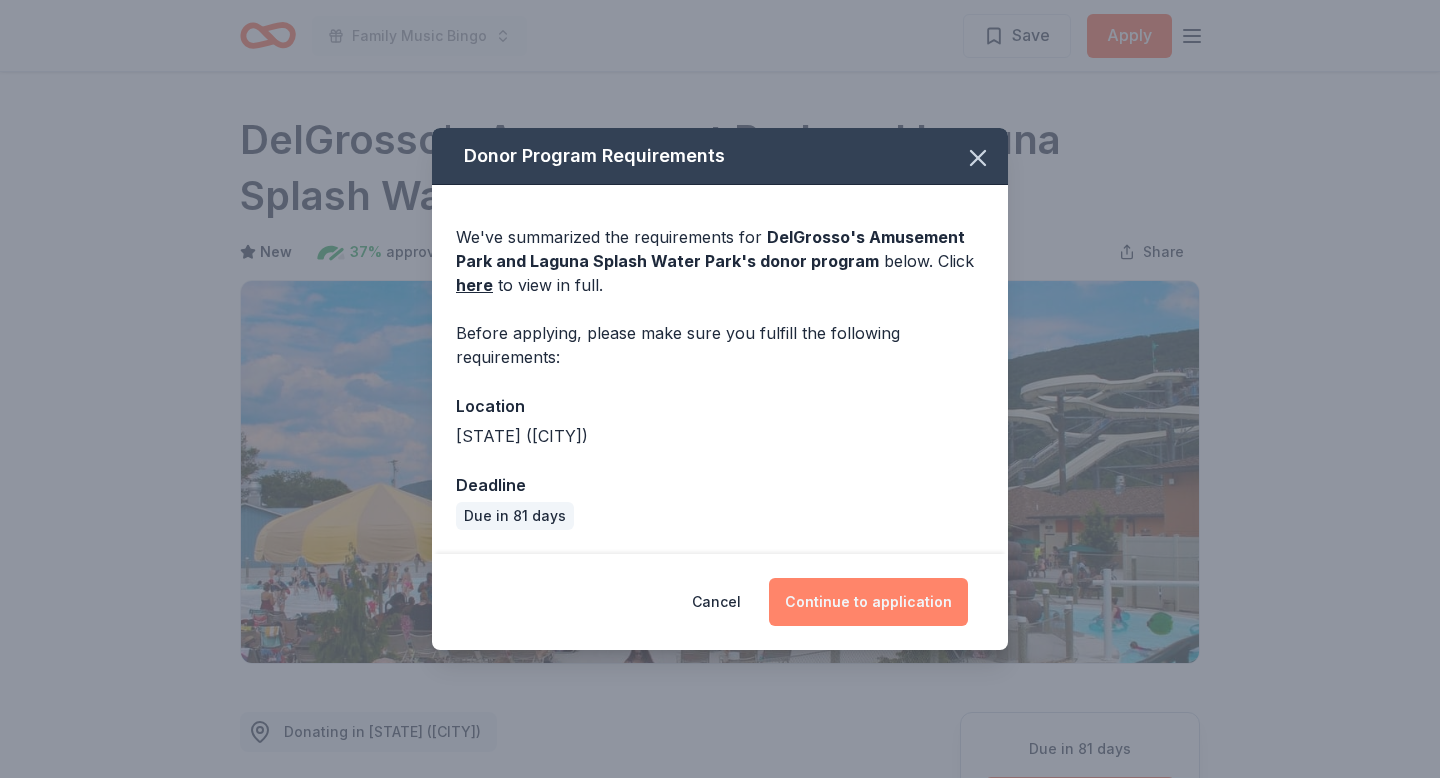 click on "Continue to application" at bounding box center (868, 602) 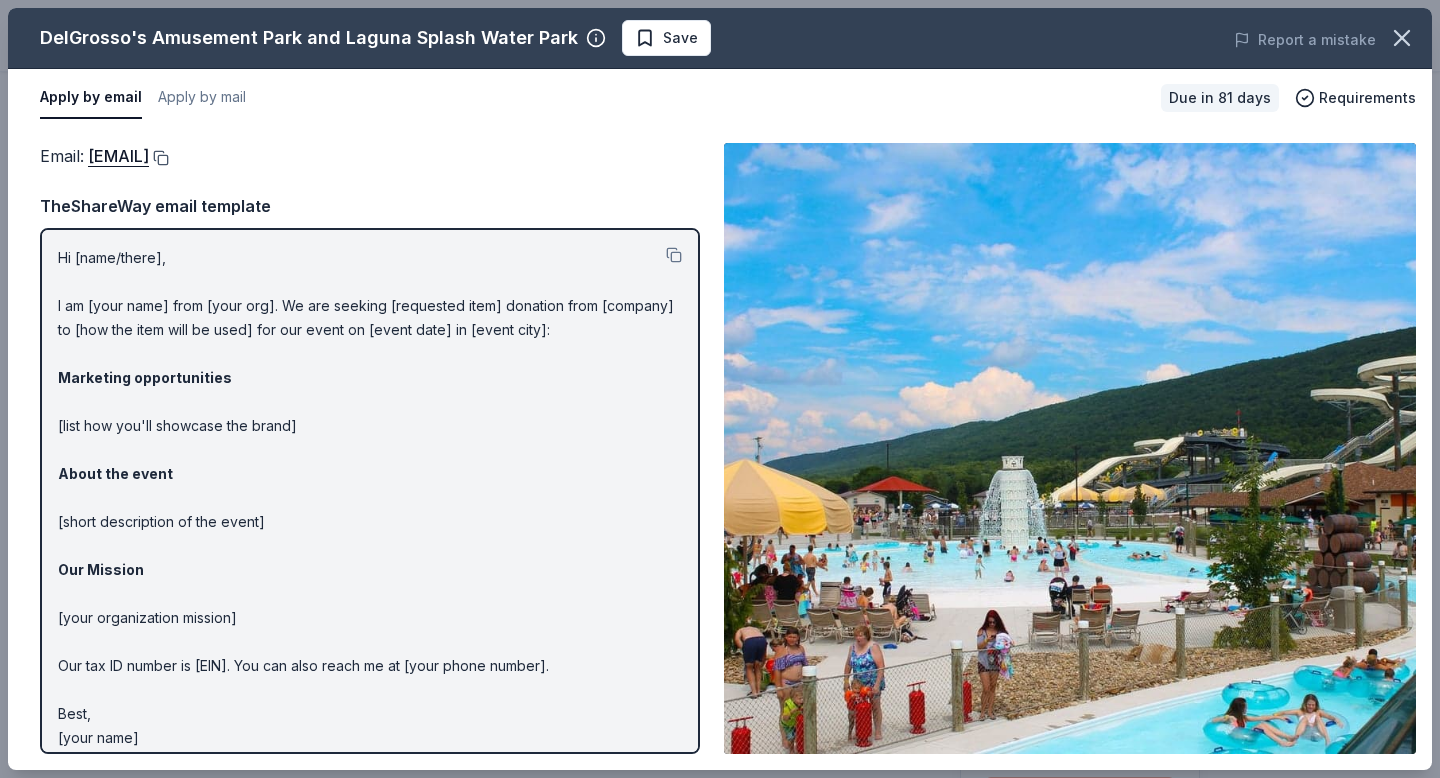 click at bounding box center [159, 158] 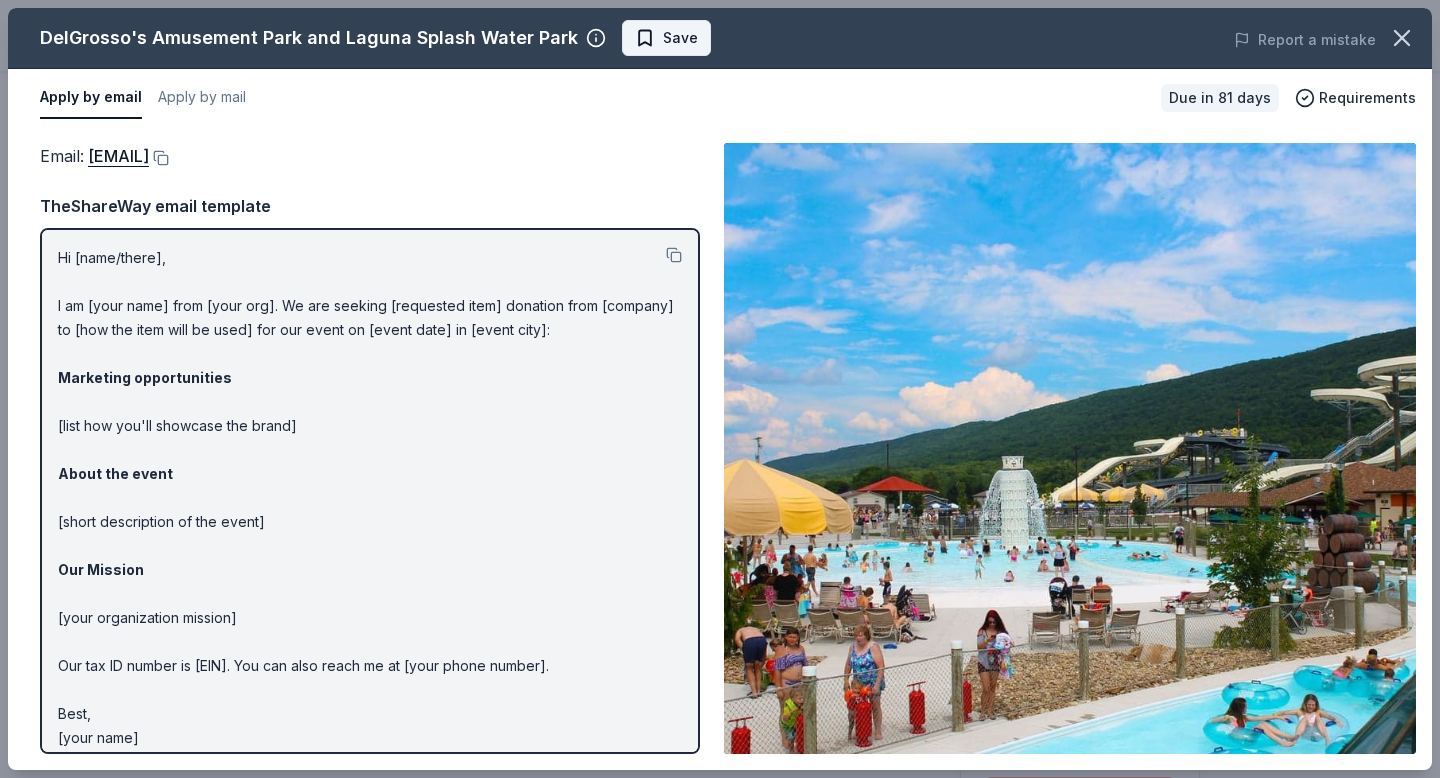 click on "Save" at bounding box center (666, 38) 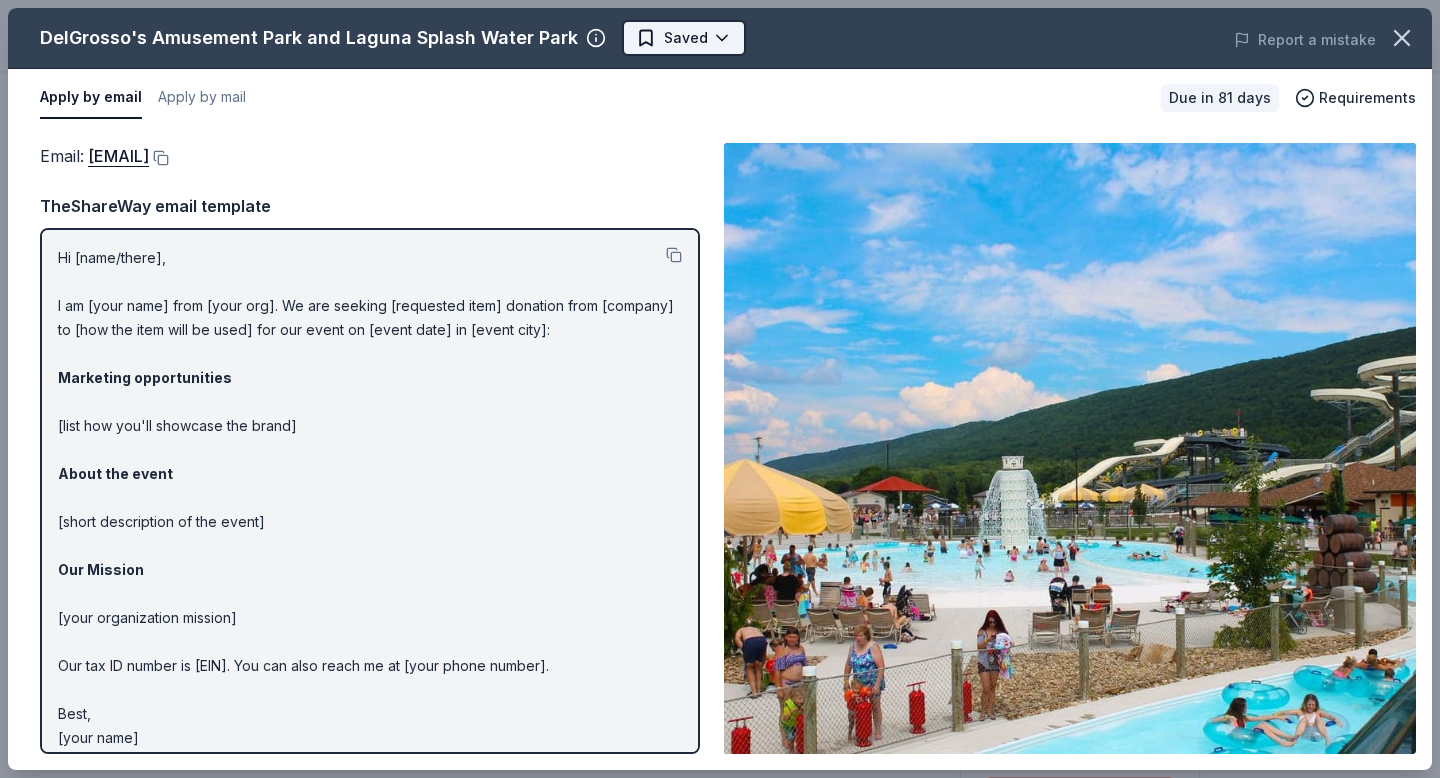 click on "Family Music Bingo Saved Apply Due in 81 days Share DelGrosso's Amusement Park and Laguna Splash Water Park New 37% approval rate $ 74 donation value Share Donating in PA (Tipton) DelGrosso's Amusement Park and Laguna Splash Water Park is home to family fun and famous food. The park has over 30 rides and attractions while the water park features a lazy river, wave pool, and more. What they donate  All-Day Fun Passes Auction & raffle Donation can be shipped to you Donation is small & easy to send to guests Who they donate to DelGrosso's Amusement Park and Laguna Splash Water Park  hasn ' t listed any preferences or eligibility criteria. Due in 81 days Apply Saved ⚡️ Quick application Usually responds in  a few weeks Updated  about 2 months  ago Report a mistake 37% approval rate 37 % approved 6 % declined 57 % no response DelGrosso's Amusement Park and Laguna Splash Water Park is  a generous donor :  they are likely to respond and approve your request if you fit their criteria. $ 74 donation value <1% <1%" at bounding box center (720, 389) 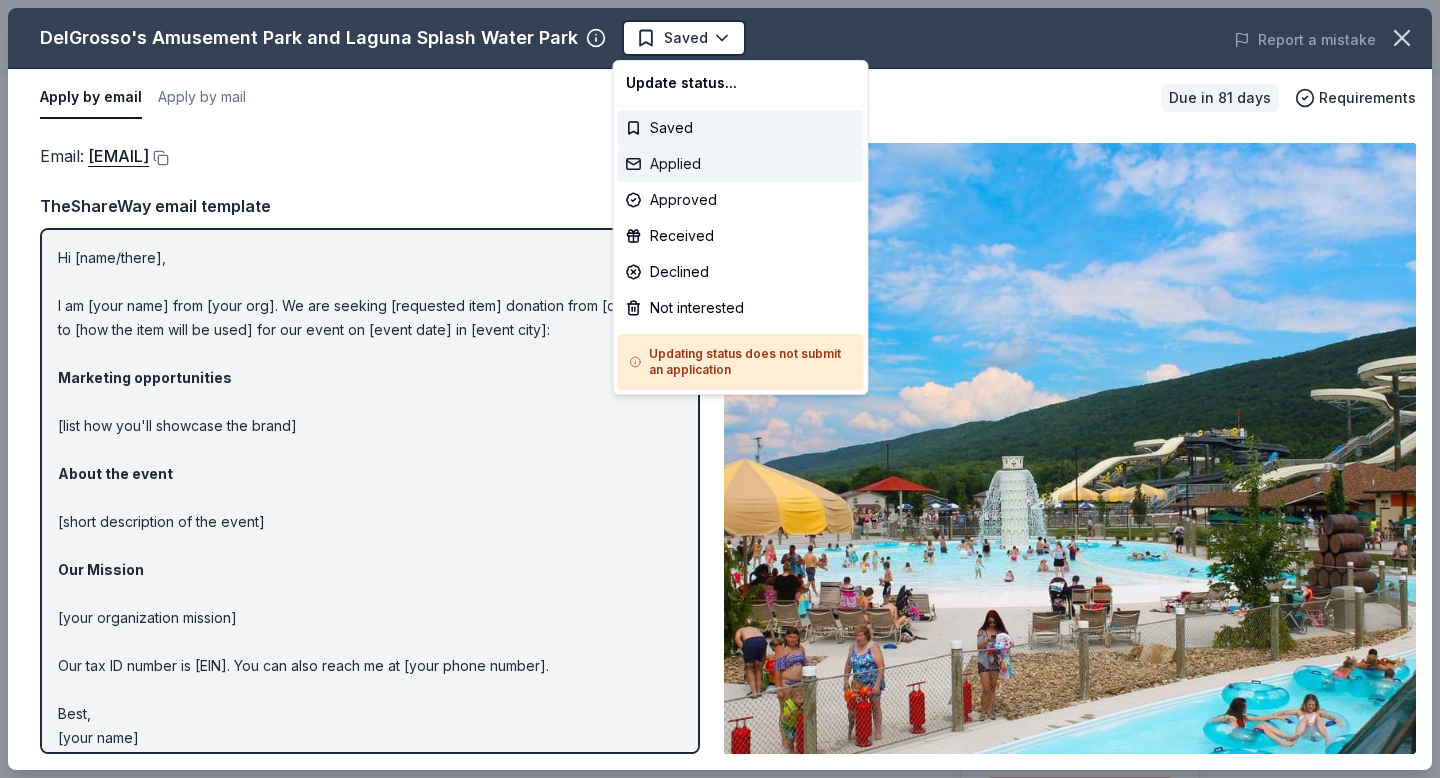 click on "Applied" at bounding box center (741, 164) 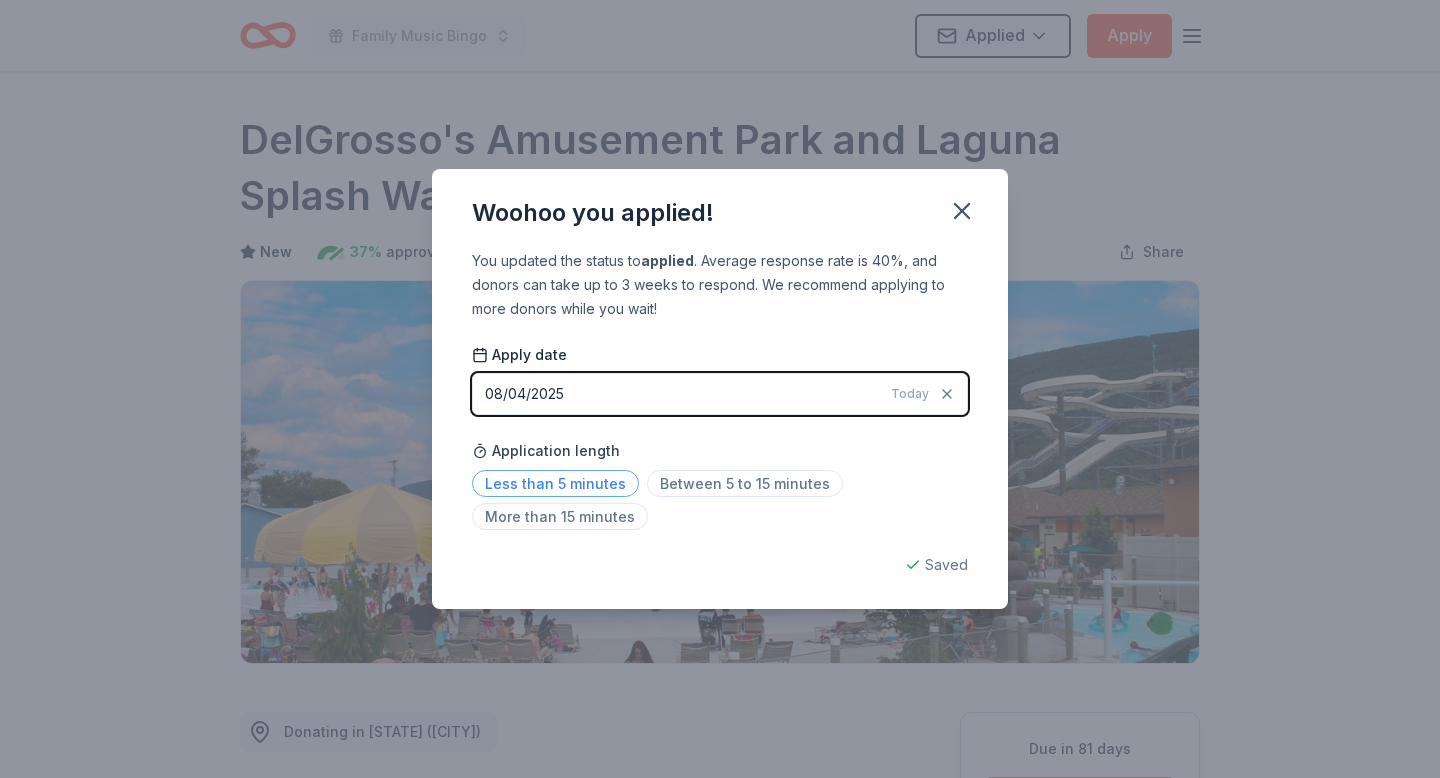 click on "Less than 5 minutes" at bounding box center [555, 483] 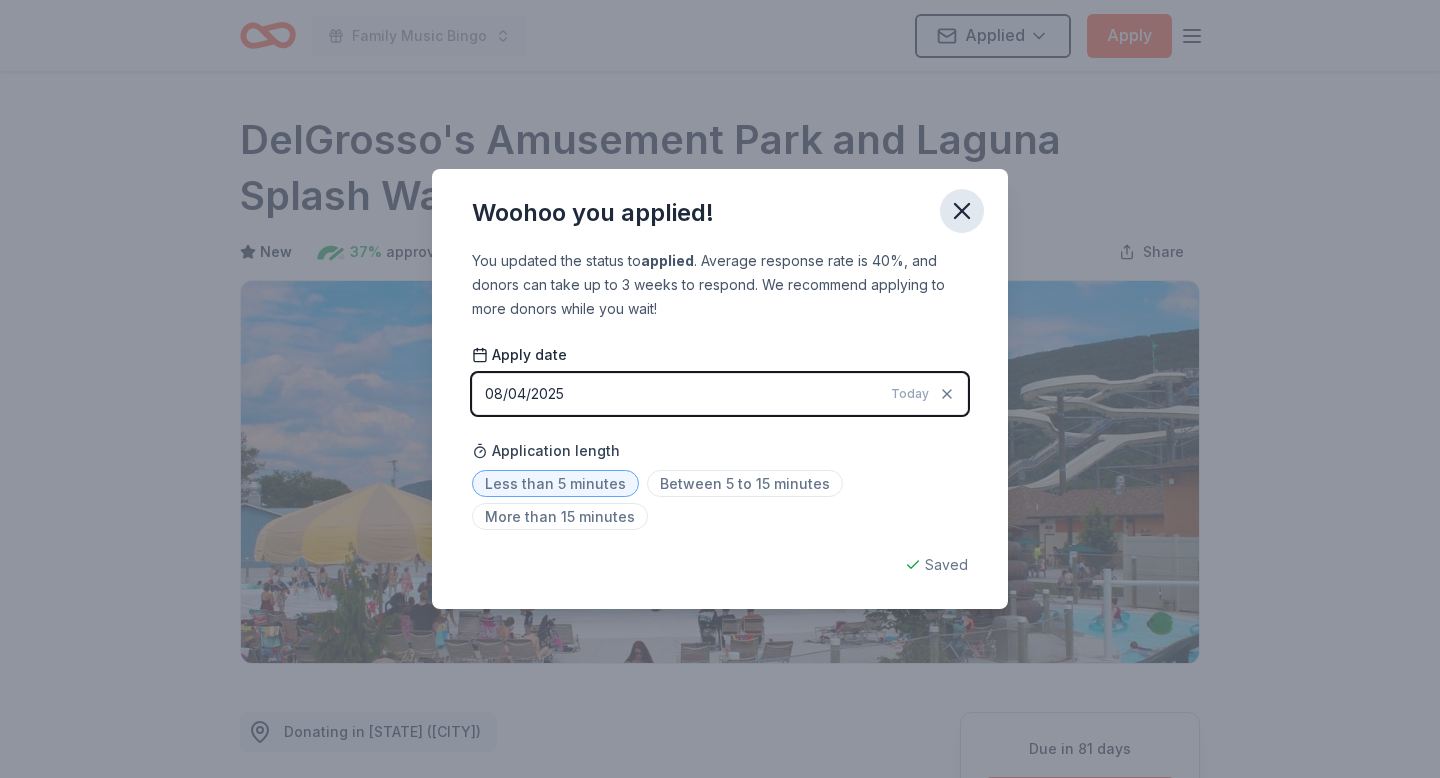 click 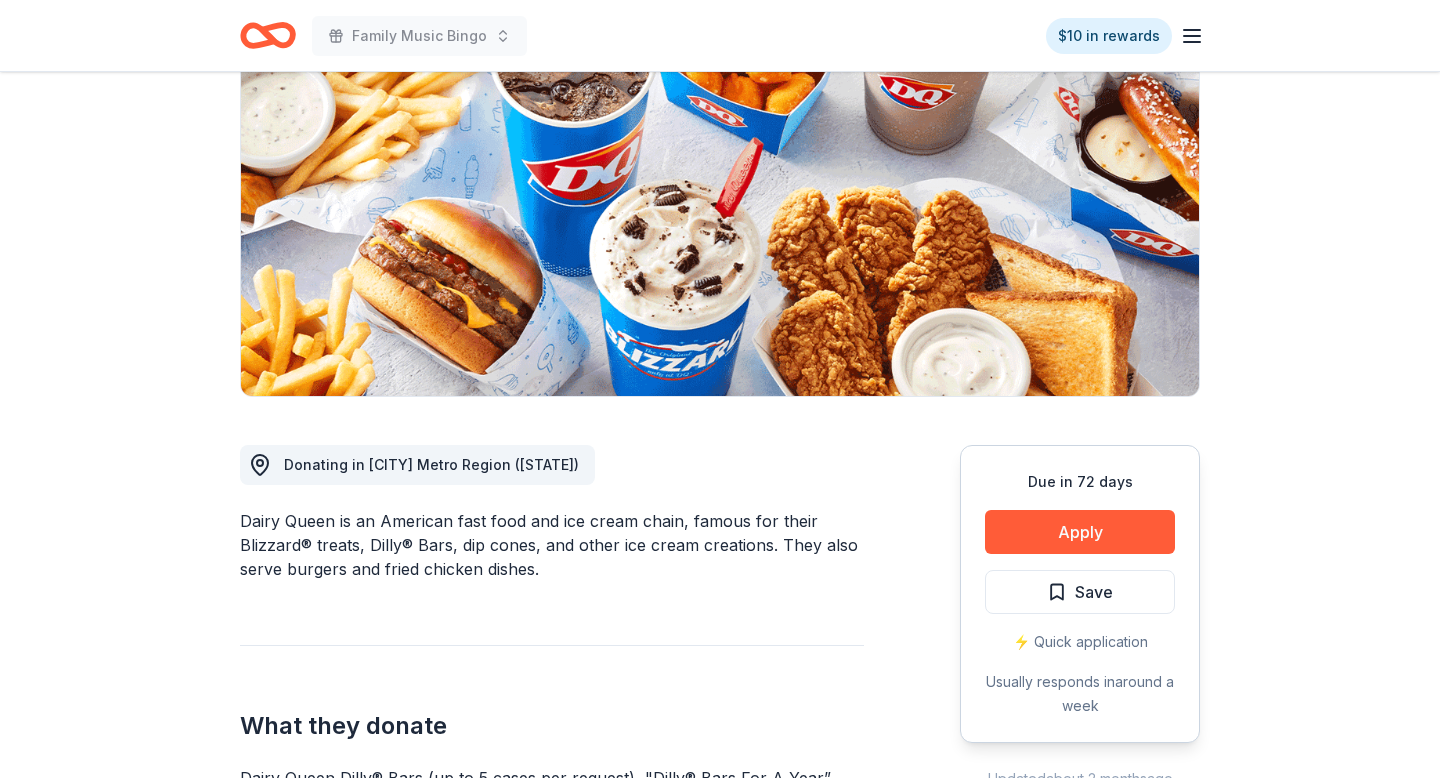 scroll, scrollTop: 0, scrollLeft: 0, axis: both 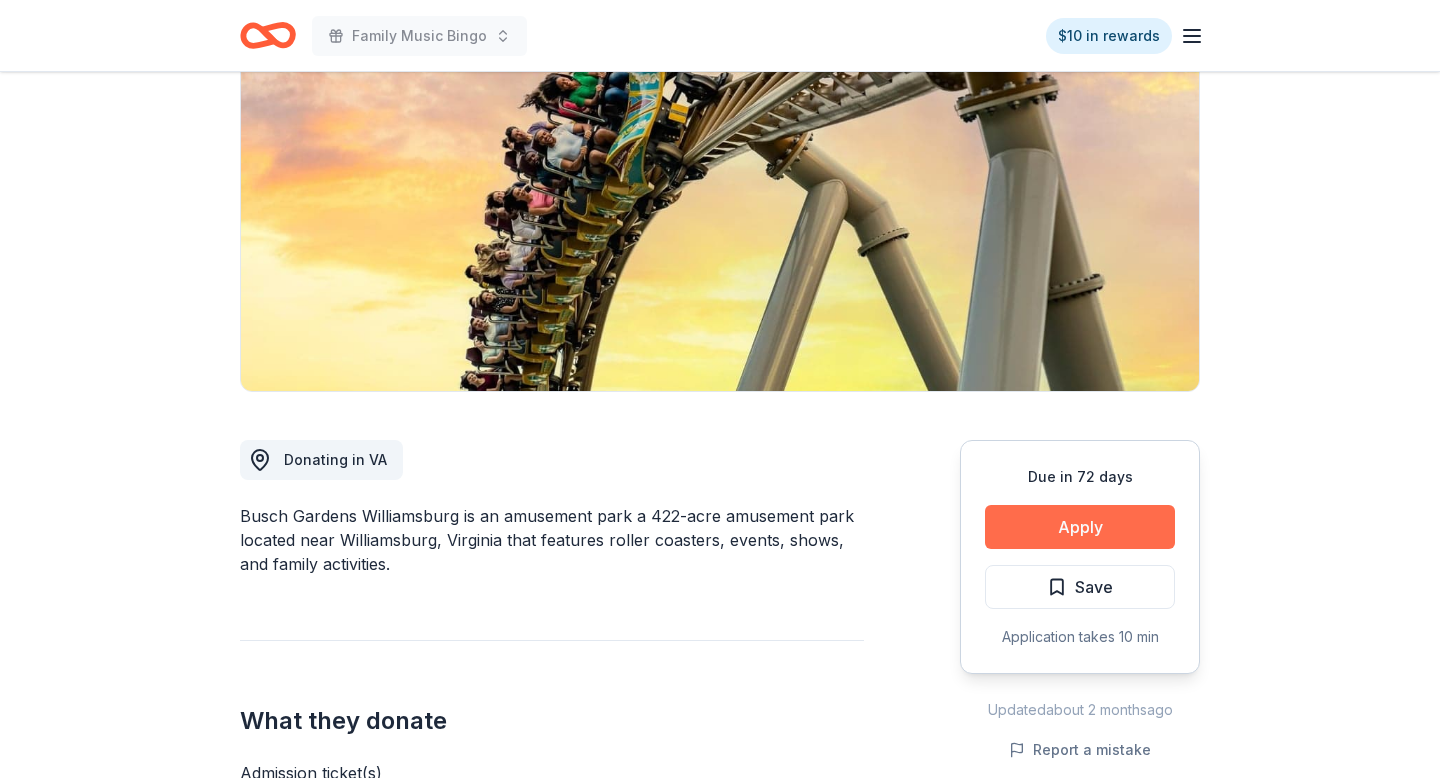 click on "Apply" at bounding box center (1080, 527) 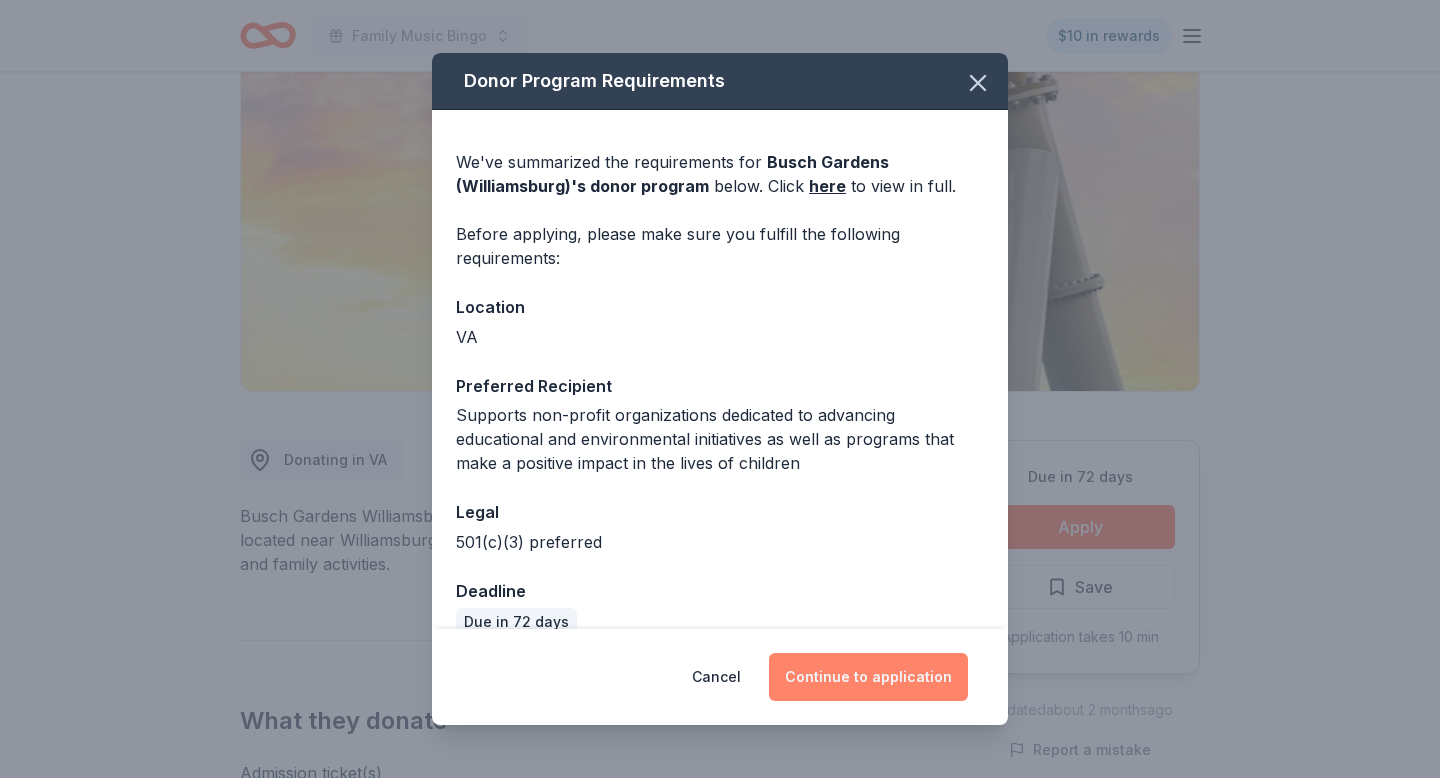 click on "Continue to application" at bounding box center [868, 677] 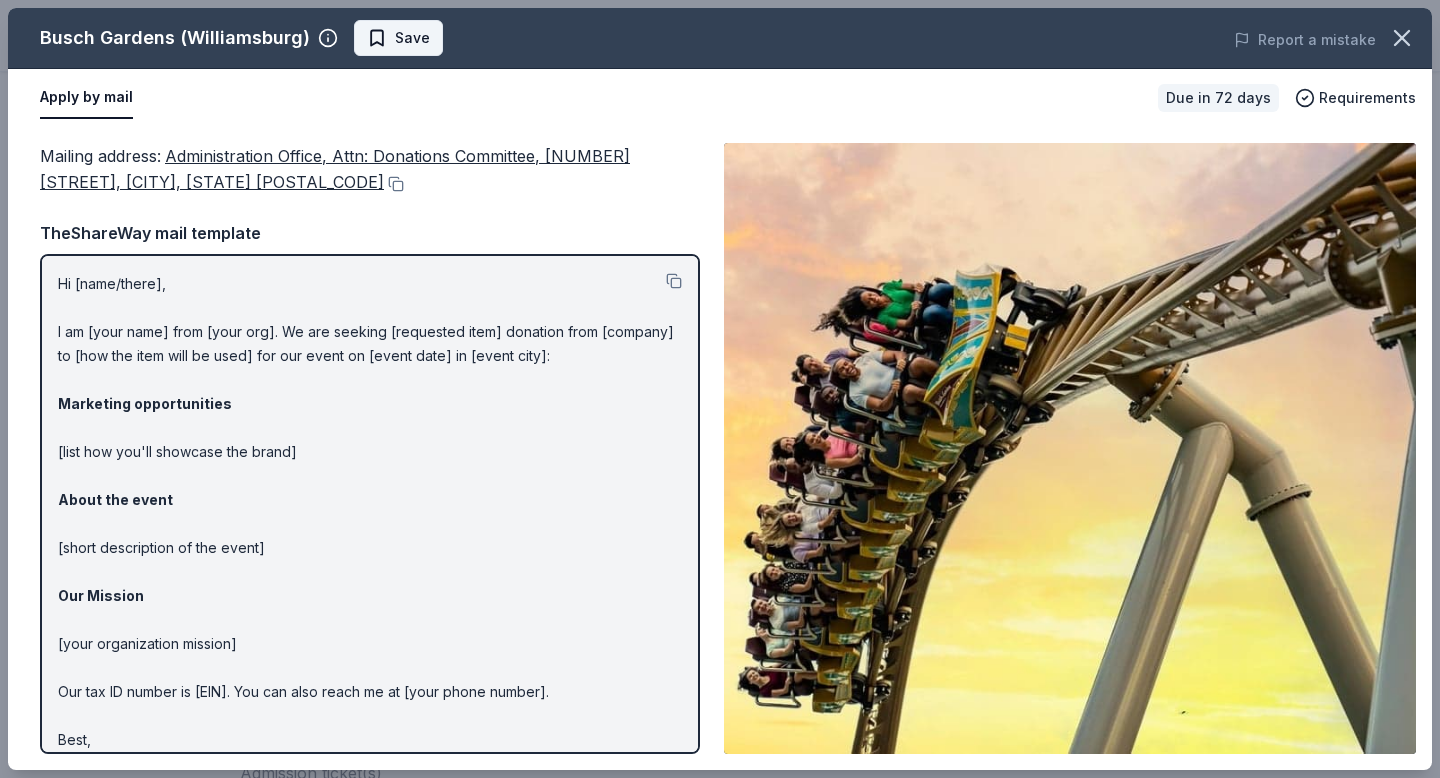 click on "Save" at bounding box center (412, 38) 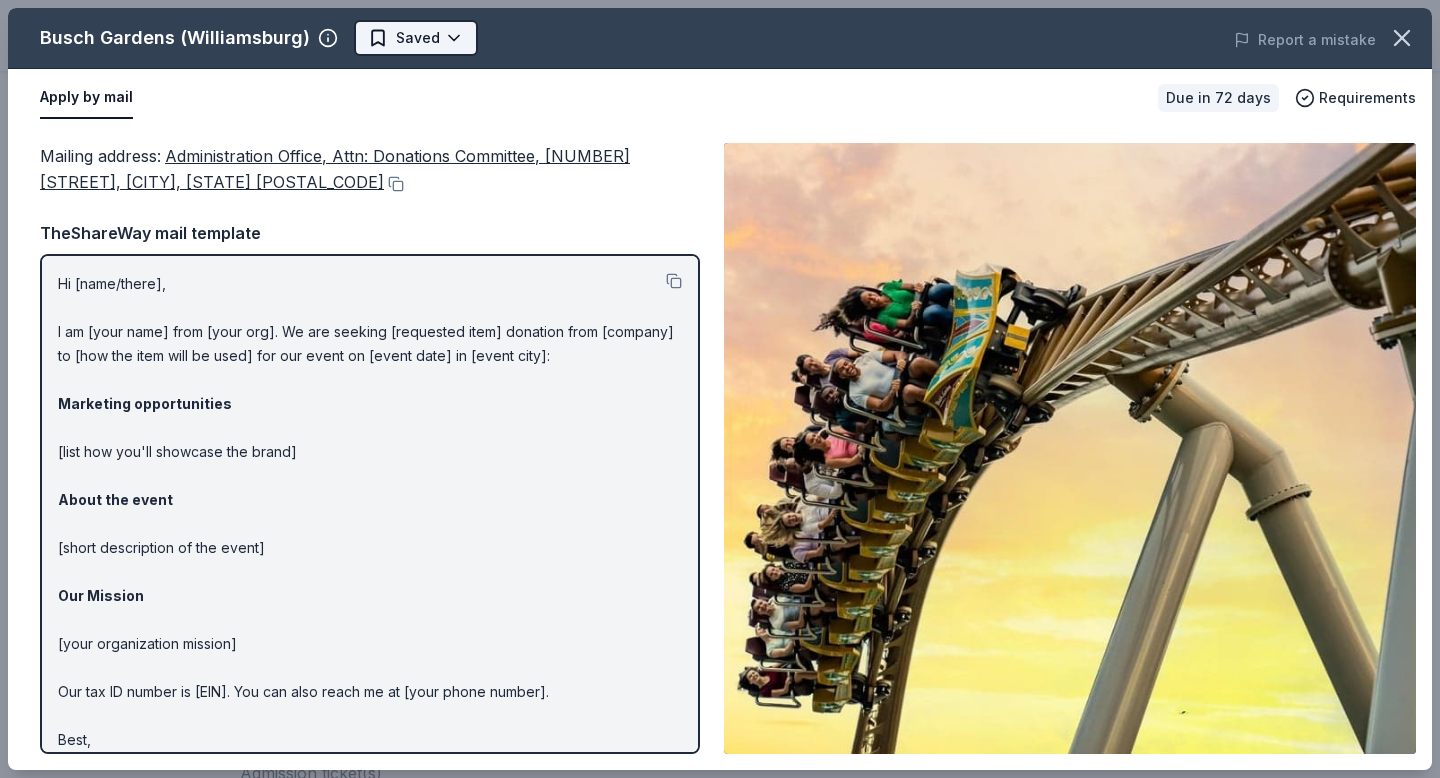 click on "Family Music Bingo $[PRICE] in rewards Due in [DAYS] days Share Busch Gardens (Williamsburg) New Share Donating in [STATE] Busch Gardens Williamsburg is an amusement park a [NUMBER]-acre amusement park located near Williamsburg, [STATE] that features roller coasters, events, shows, and family activities. What they donate Admission ticket(s) Auction & raffle Donation is small & easy to send to guests Who they donate to Preferred Supports non-profit organizations dedicated to advancing educational and environmental initiatives as well as programs that make a positive impact in the lives of children Children Education Environment & Sustainability 501(c)(3) preferred We ' re collecting data on approval rate ; check back soon. We ' re collecting data on donation value ; check back soon. Due in [DAYS] days Apply Saved Application takes [NUMBER] min Updated about [NUMBER] months ago Report a mistake New Be the first to review this company! Leave a review Similar donors [DAYS] days left Online app Go Ape 5.0 Tickets Local [DAYS] days left Online app :" at bounding box center [720, 173] 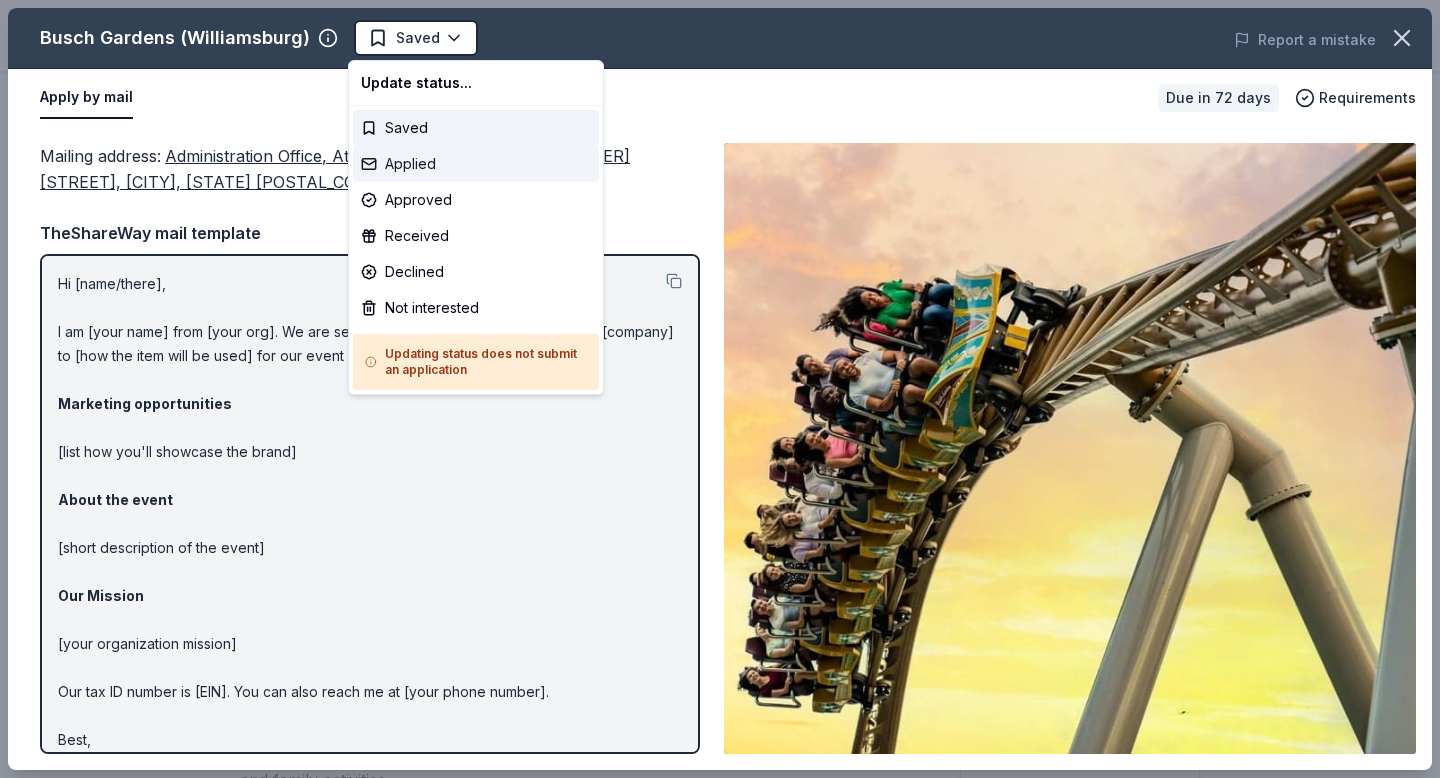 click on "Applied" at bounding box center [476, 164] 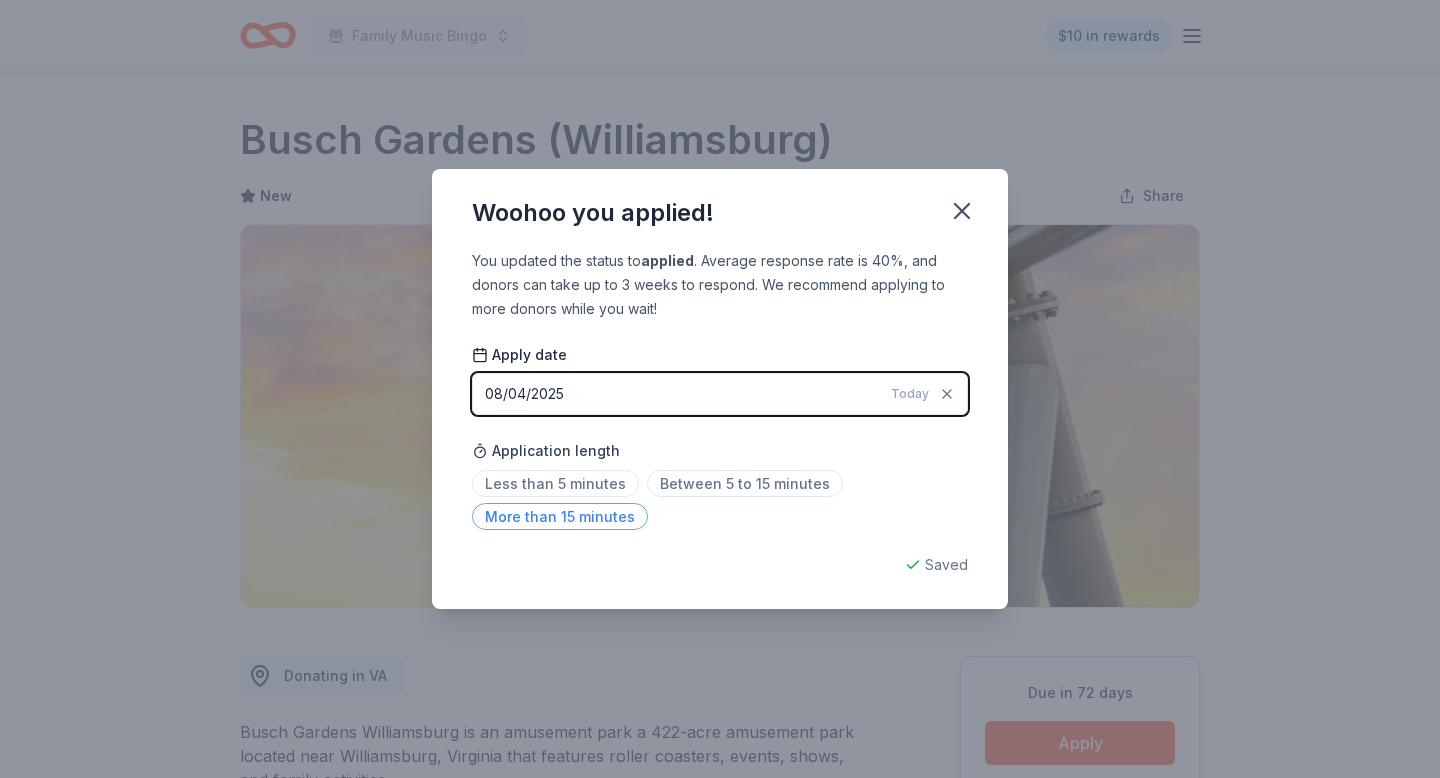 click on "More than 15 minutes" at bounding box center [560, 516] 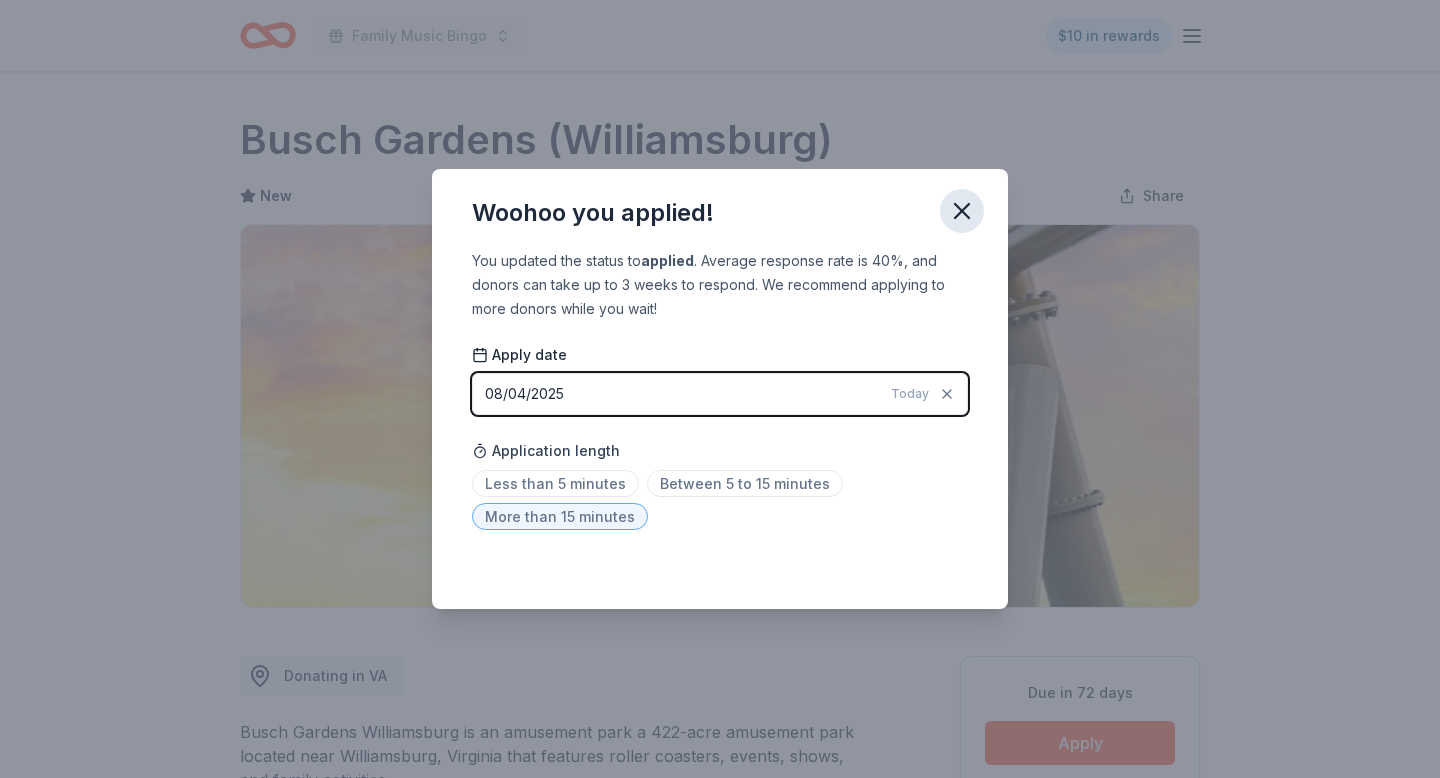 click 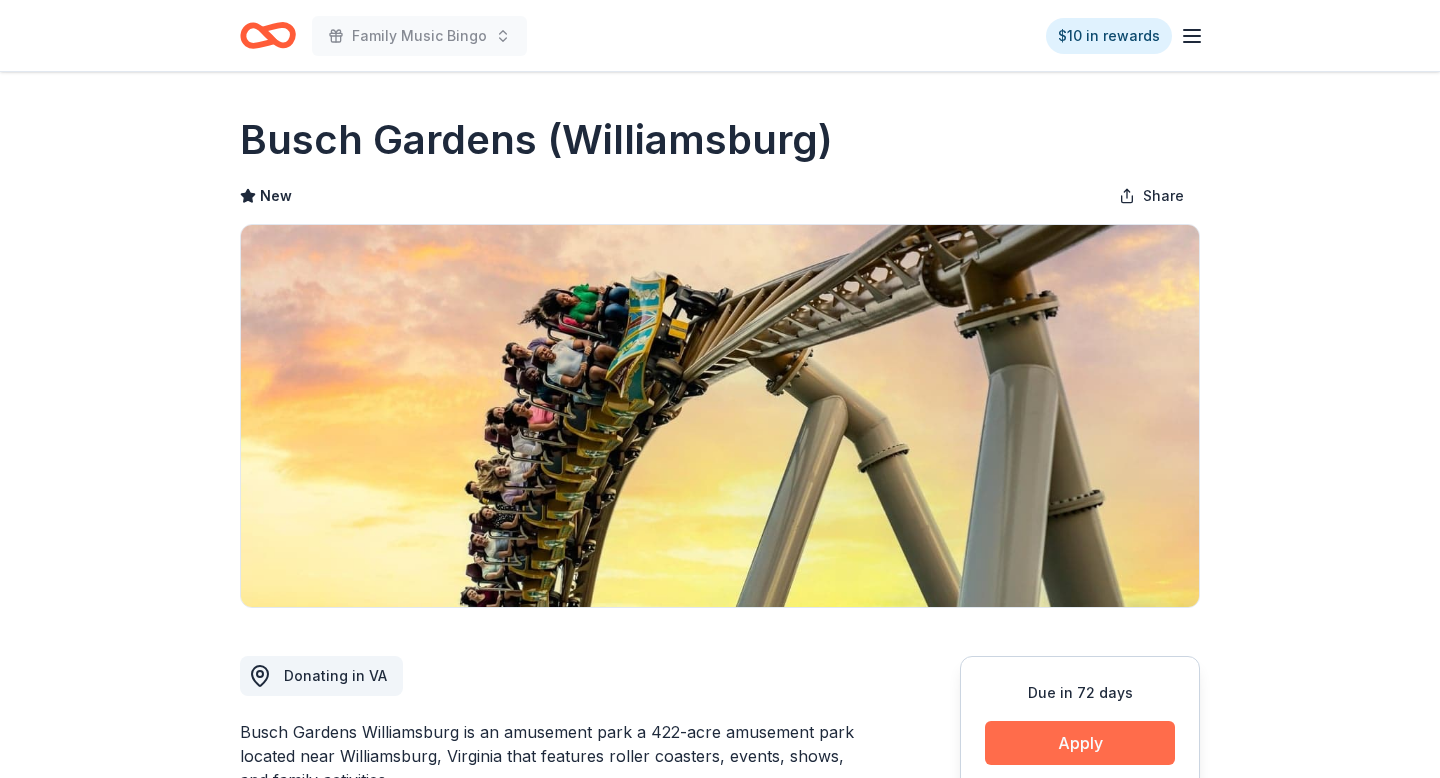 click on "Apply" at bounding box center (1080, 743) 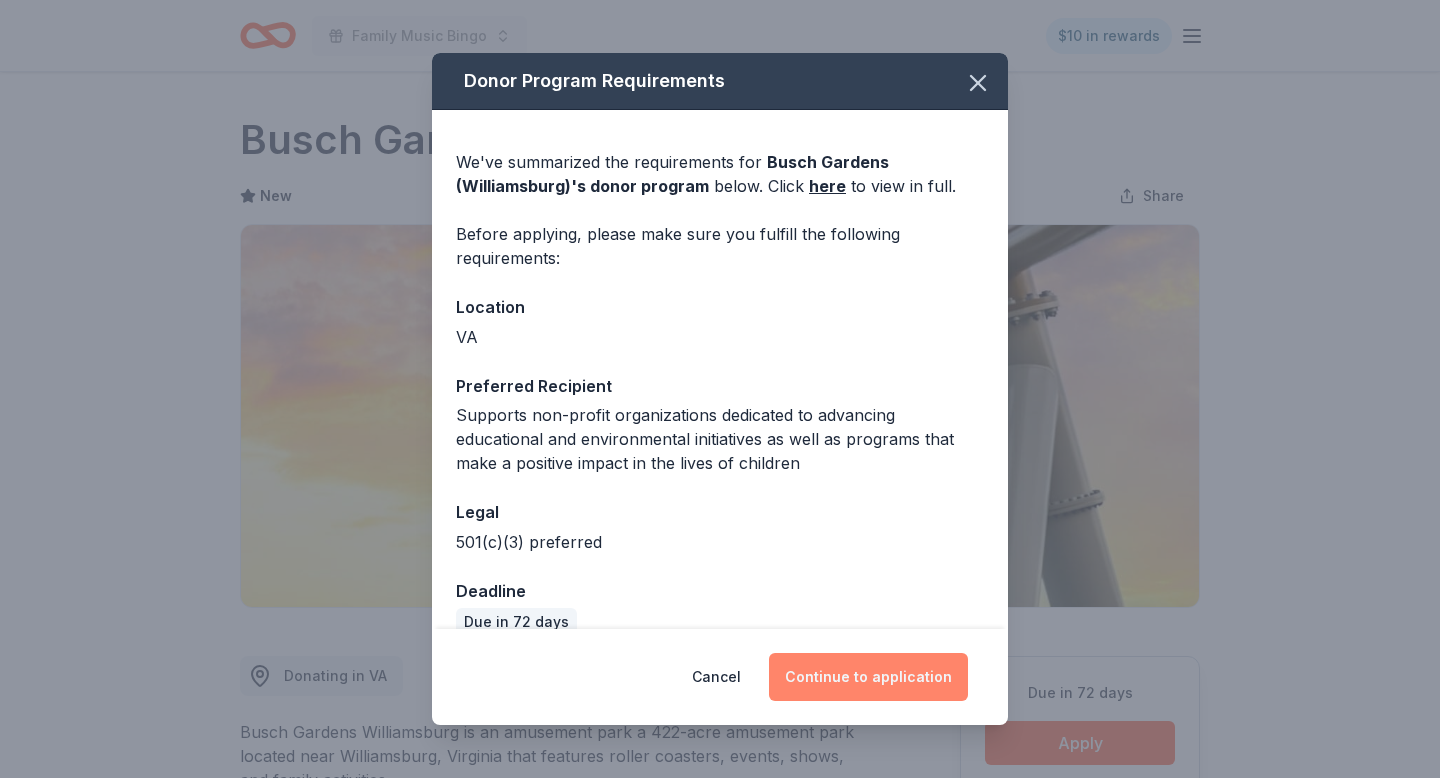 click on "Continue to application" at bounding box center (868, 677) 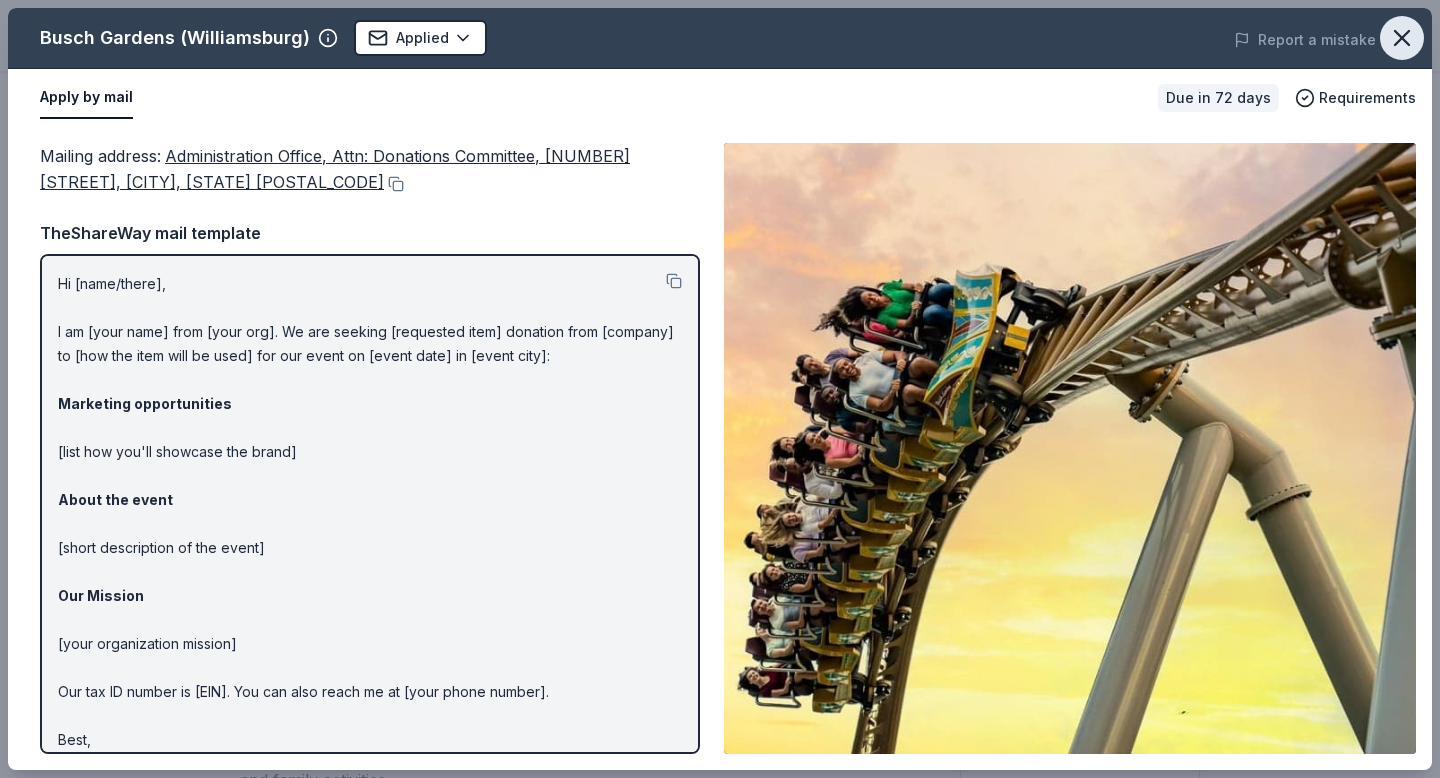 click 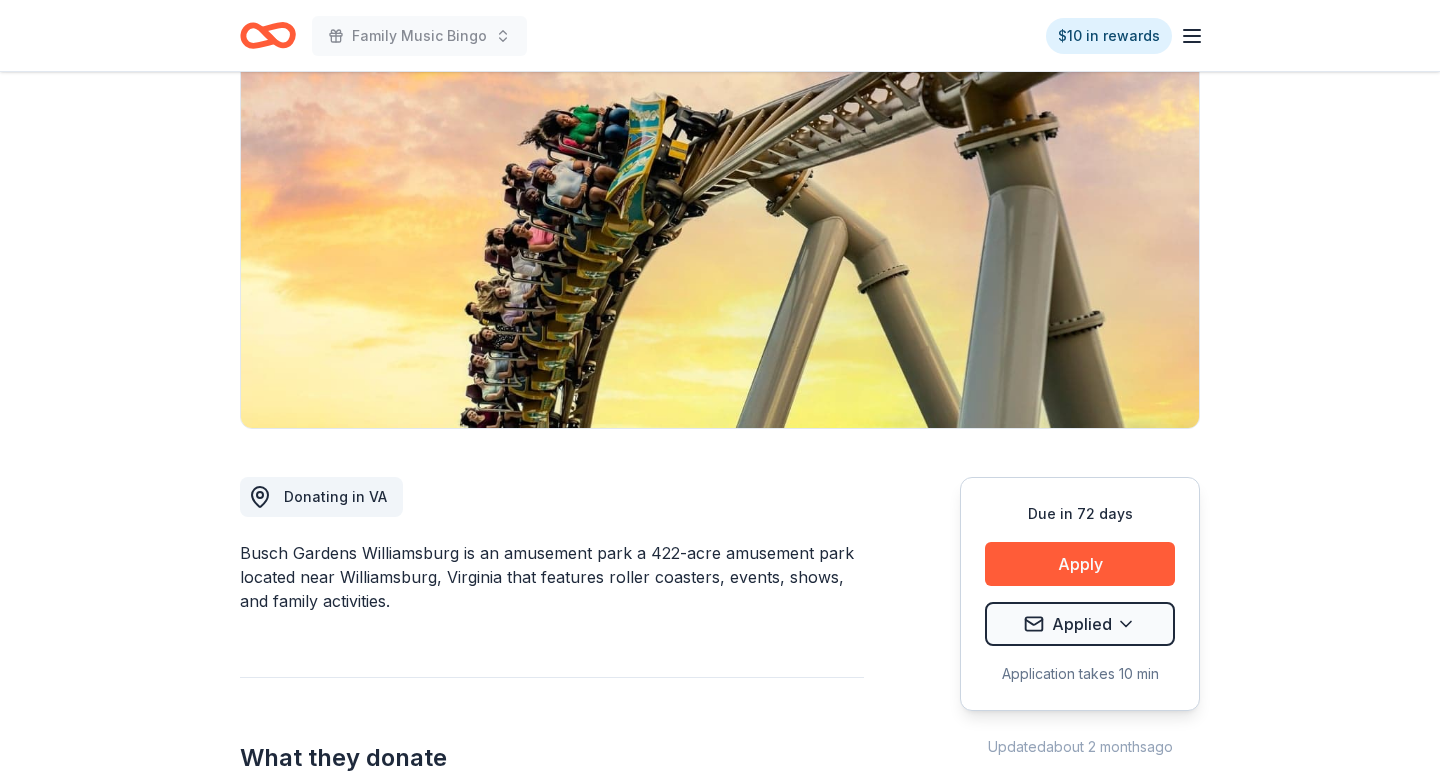 scroll, scrollTop: 0, scrollLeft: 0, axis: both 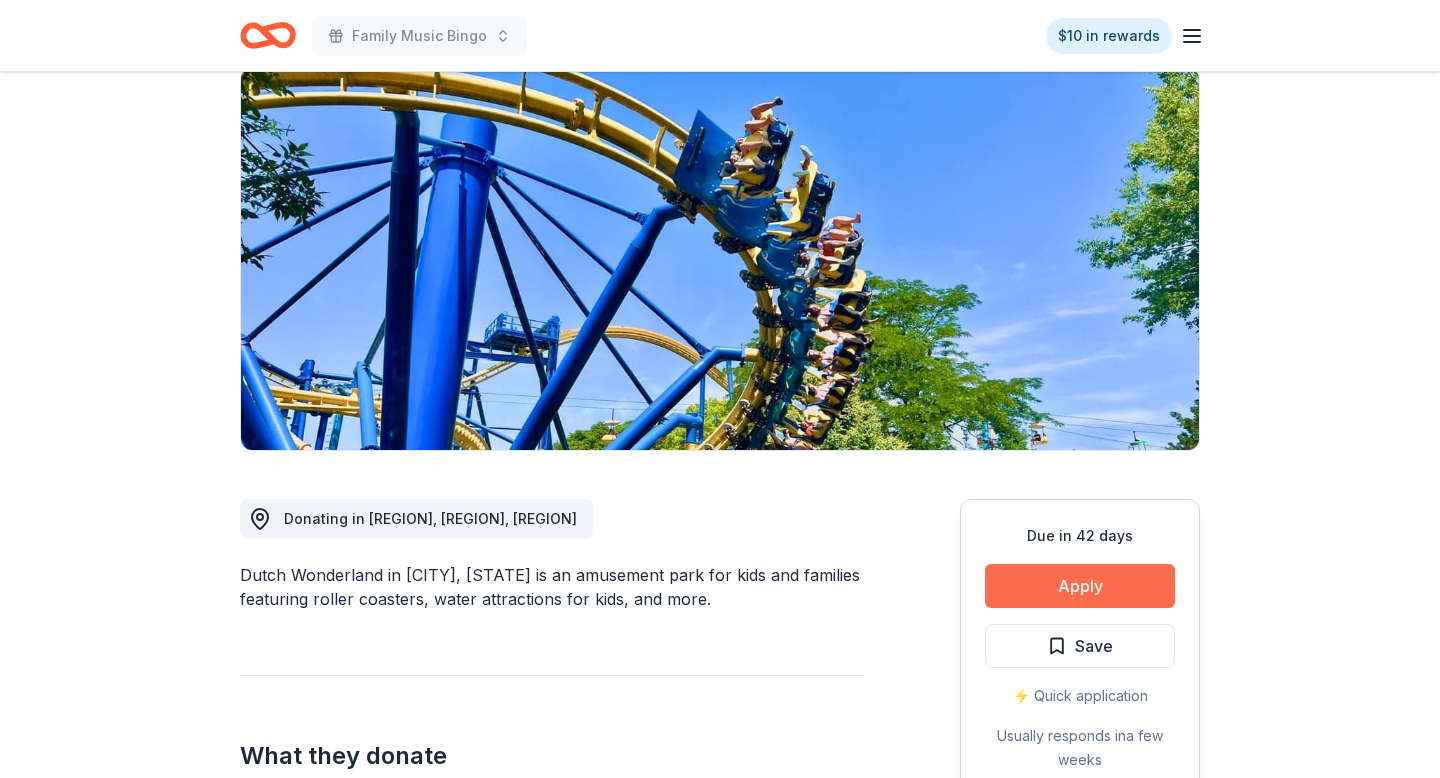 click on "Apply" at bounding box center [1080, 586] 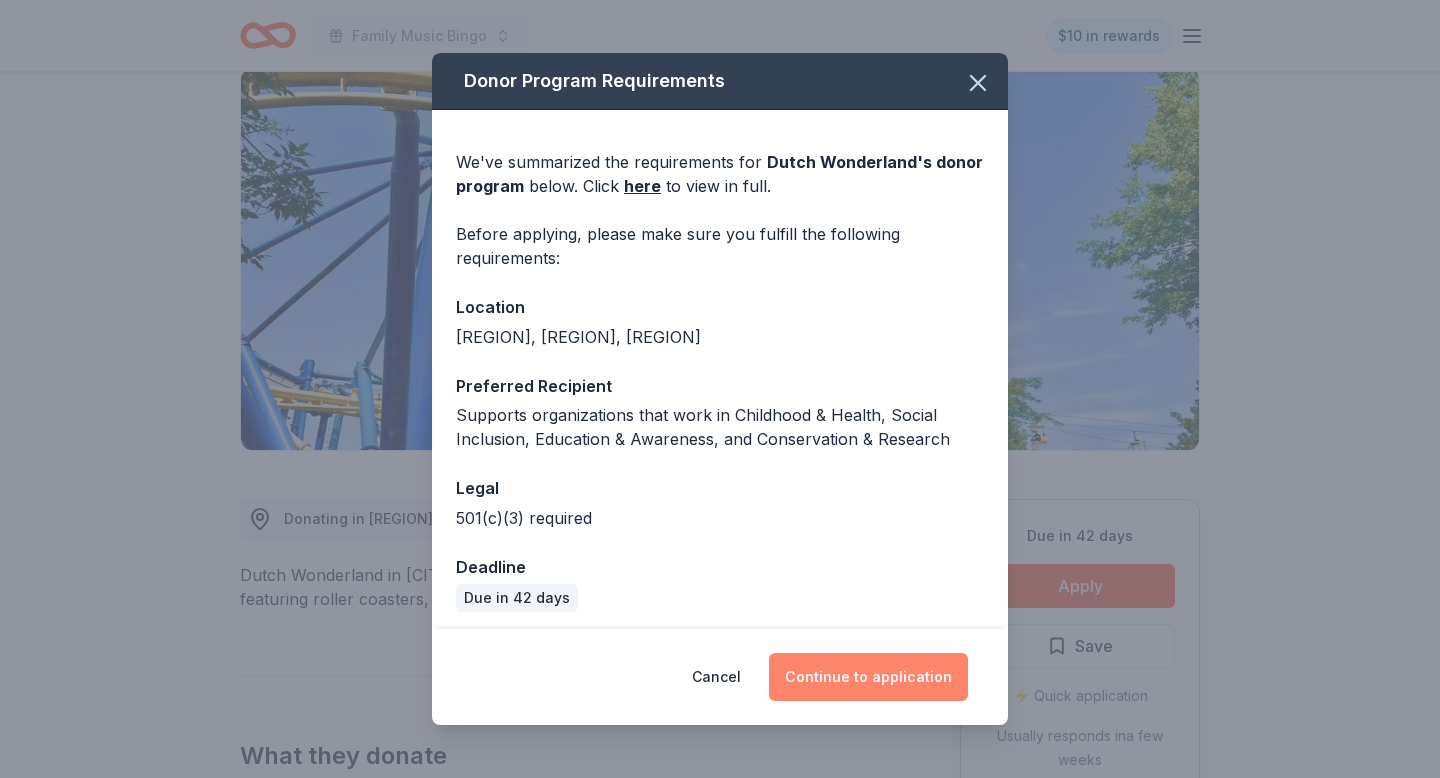 click on "Continue to application" at bounding box center [868, 677] 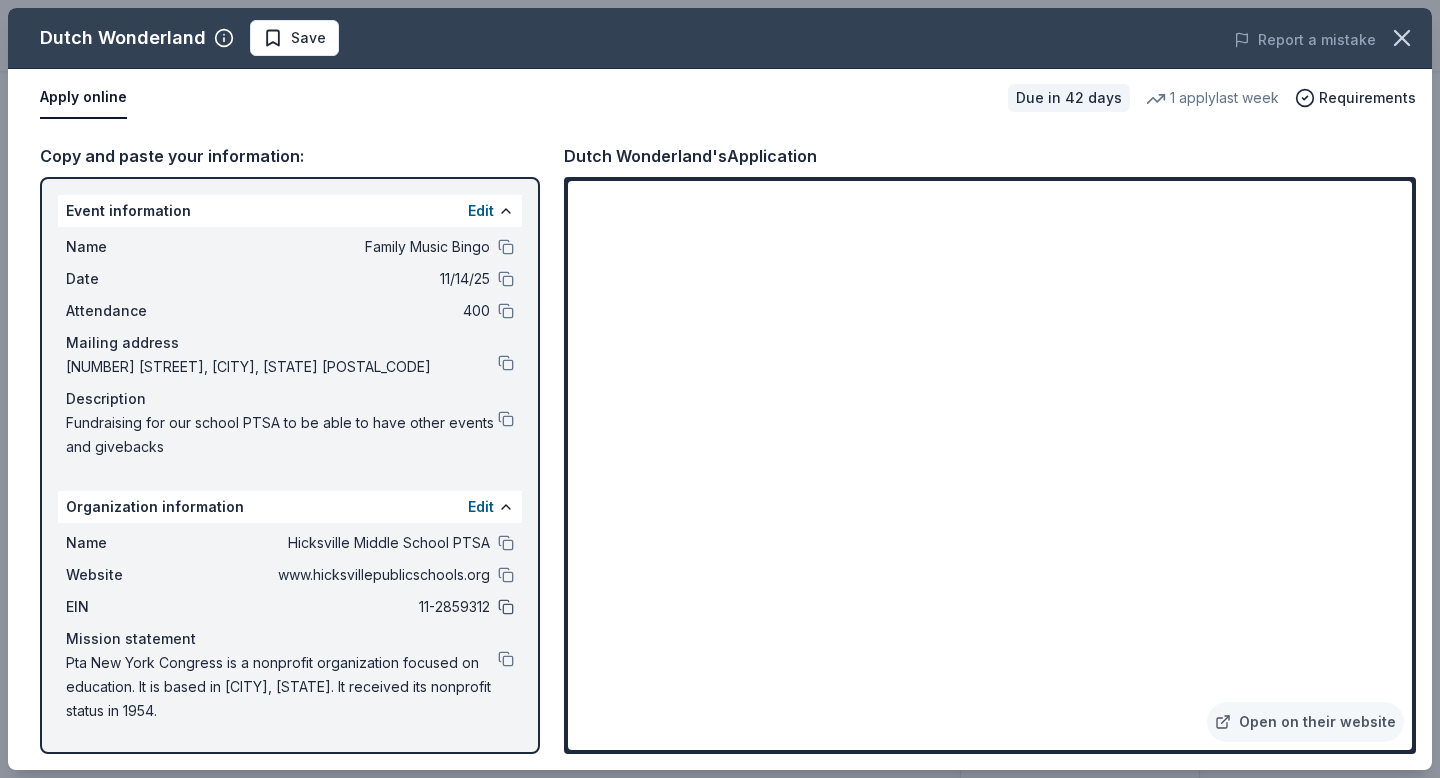 click at bounding box center [506, 607] 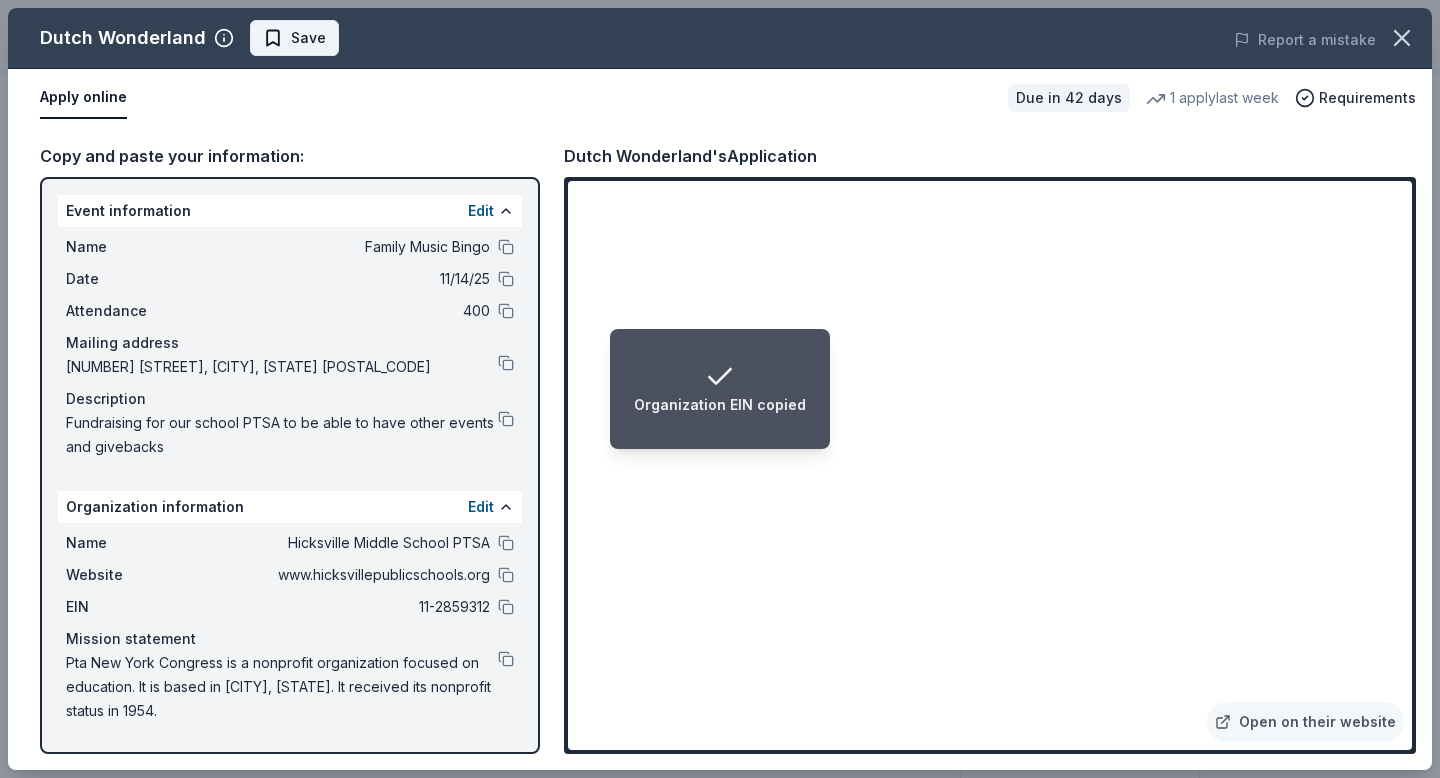 click on "Save" at bounding box center (294, 38) 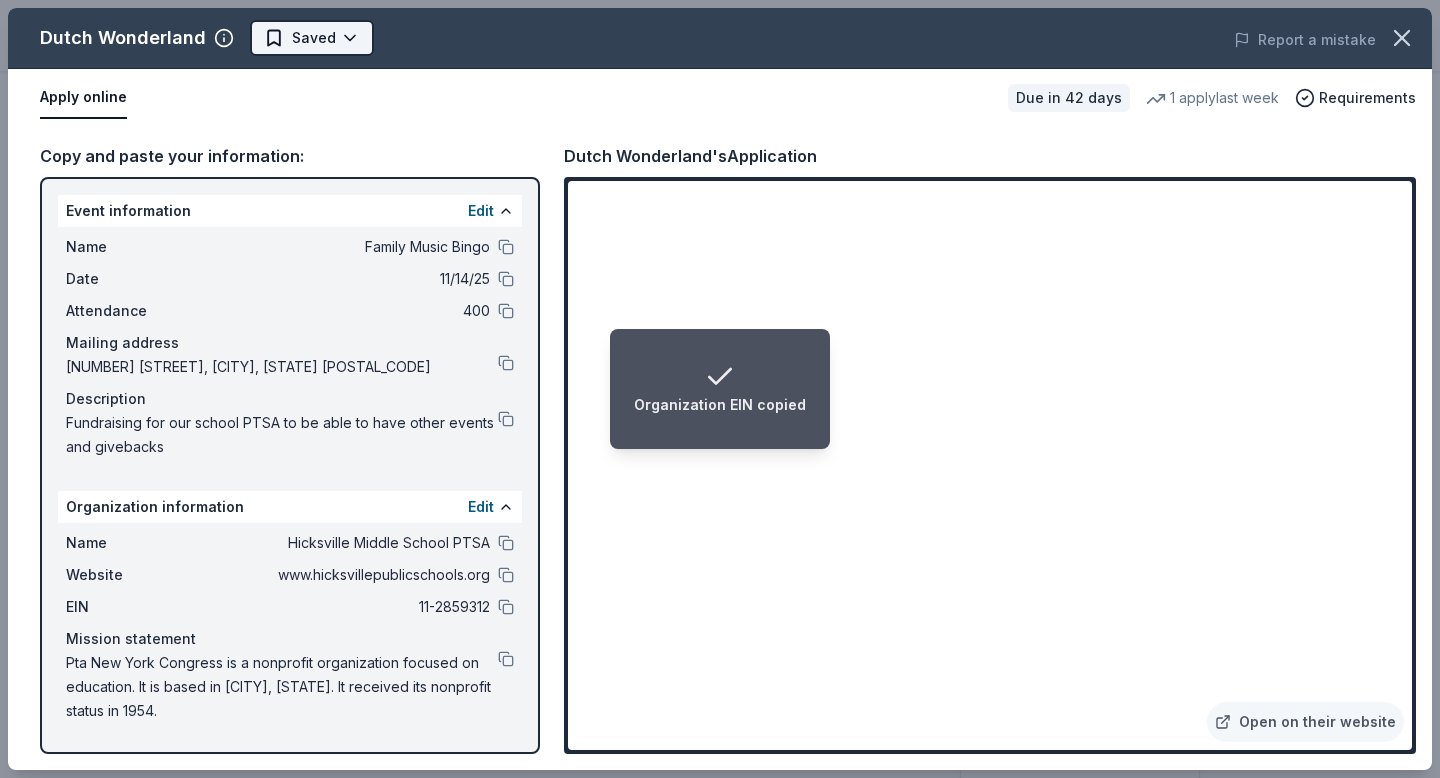 click on "Organization EIN copied Family Music Bingo $10 in rewards Due in 42 days Share Dutch Wonderland New 1   apply  last week 17% approval rate $ 150 donation value Share Donating in [REGION], [REGION], [REGION] Dutch Wonderland in [CITY], [STATE] is an amusement park for kids and families featuring roller coasters, water attractions for kids, and more. What they donate 2 single-day park tickets Auction & raffle Donation can be shipped to you Donation is small & easy to send to guests Who they donate to  Preferred Supports organizations that work in Childhood & Health, Social Inclusion, Education & Awareness, and Conservation & Research Children Education Environment & Sustainability Health Poverty & Hunger Social Justice Wellness & Fitness 501(c)(3) required Due in 42 days Apply Saved ⚡️ Quick application Usually responds in  a few weeks Updated  about 2 months  ago Report a mistake 17% approval rate 17 % approved 36 % declined 47 % no response :  $ 150 <1%" at bounding box center (720, 232) 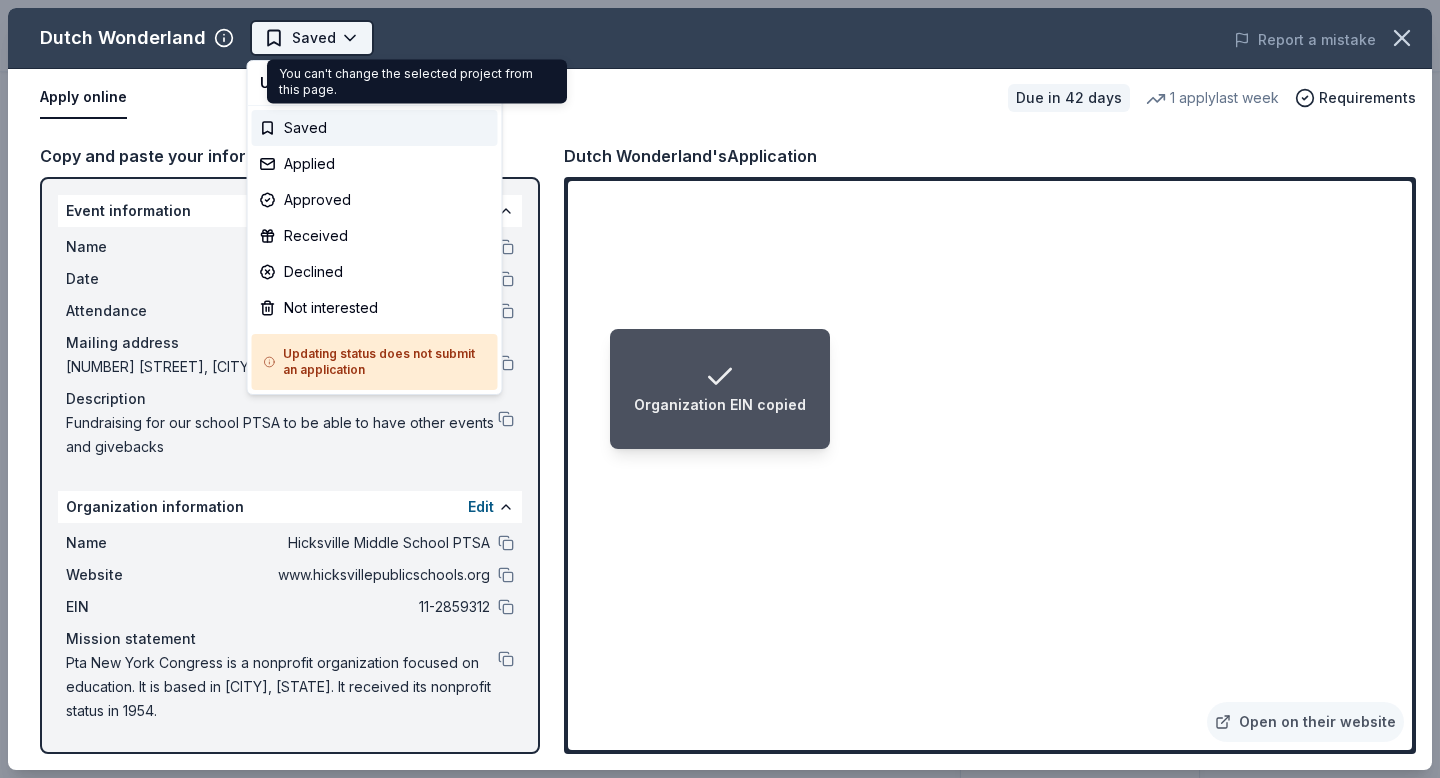 scroll, scrollTop: 0, scrollLeft: 0, axis: both 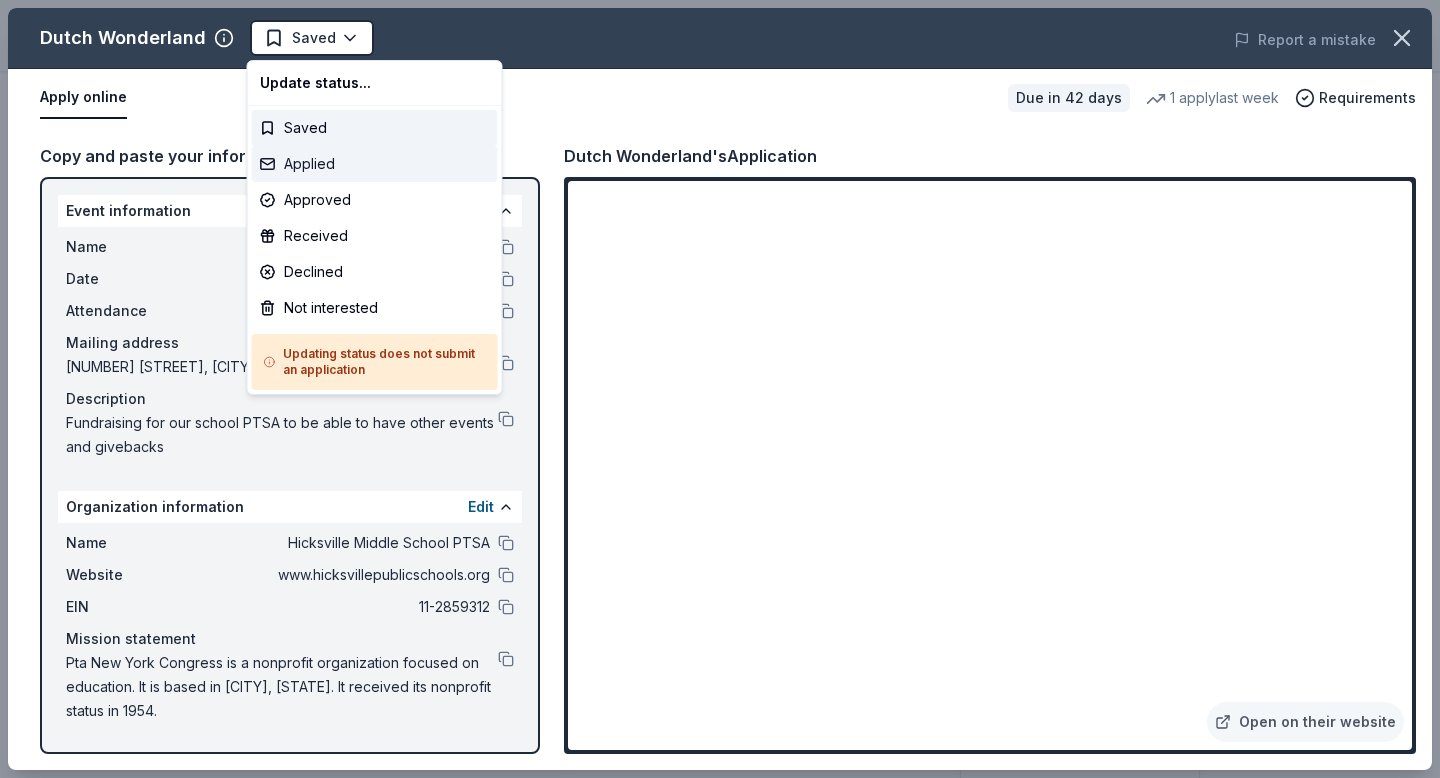 click on "Applied" at bounding box center (375, 164) 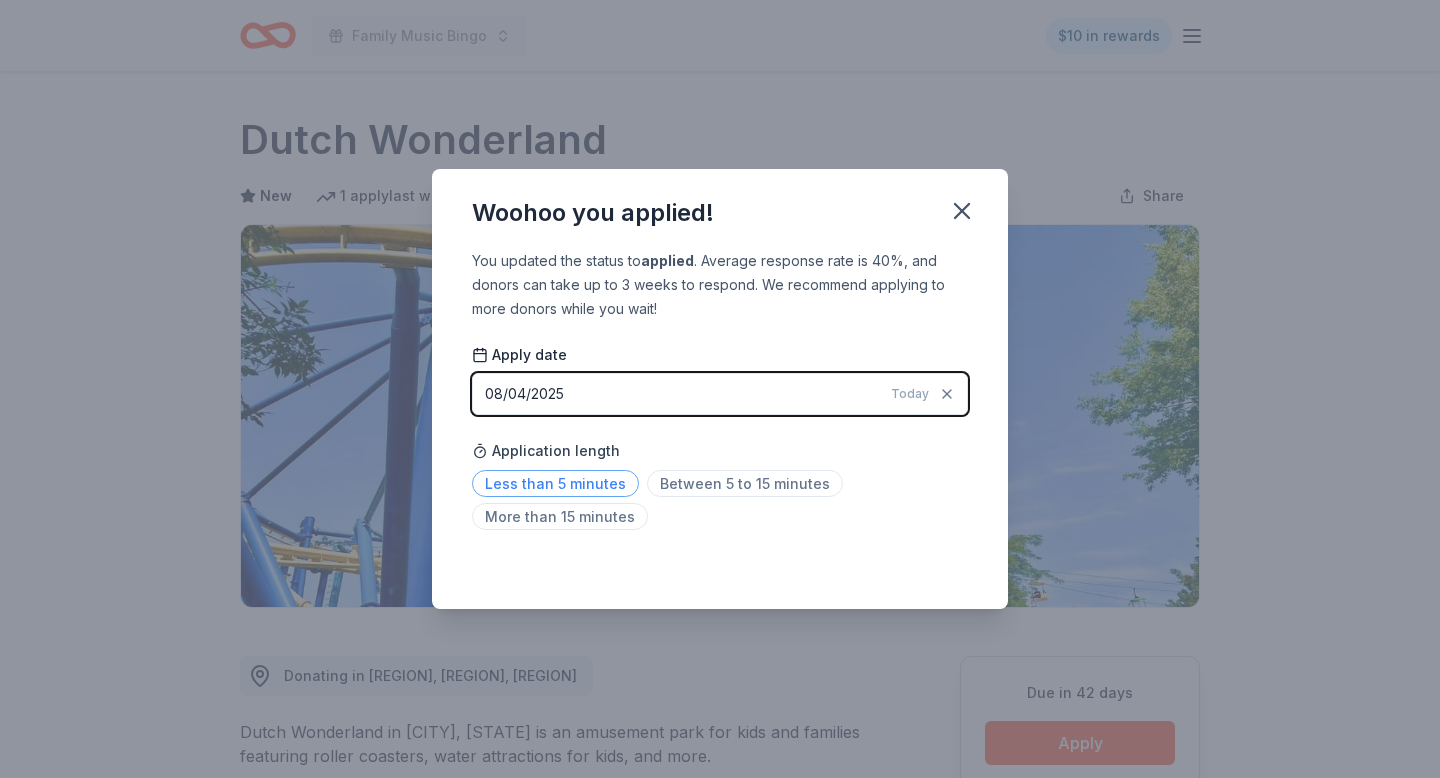 click on "Less than 5 minutes" at bounding box center (555, 483) 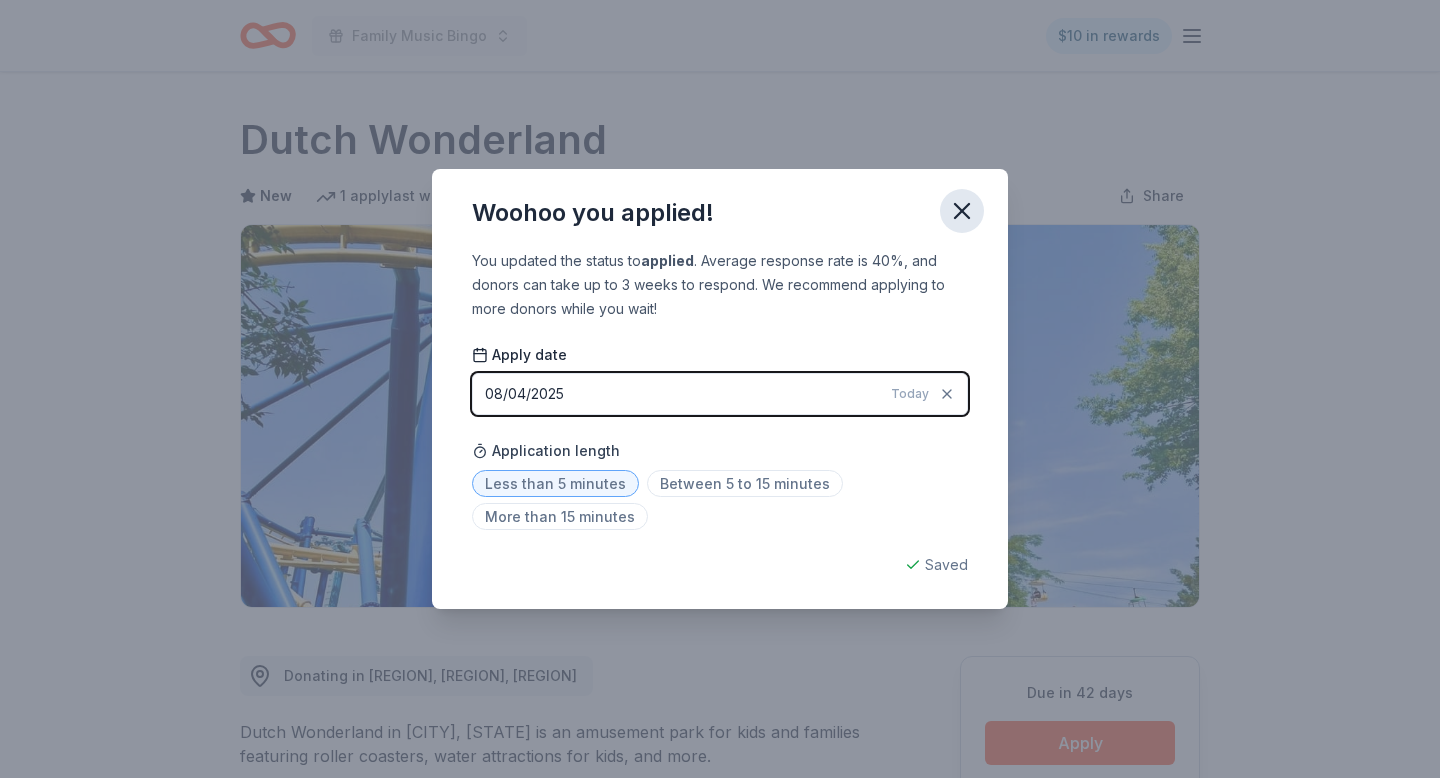 click 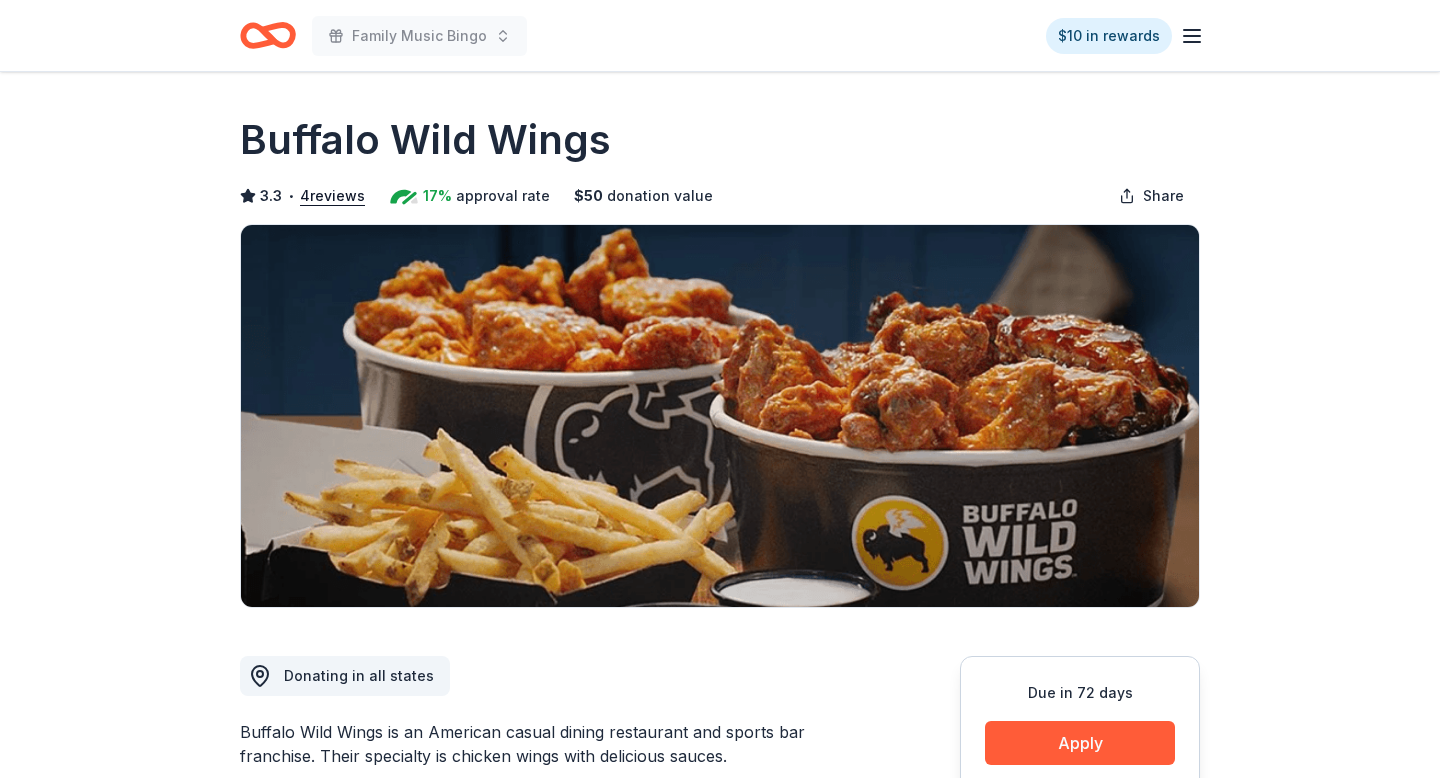 scroll, scrollTop: 0, scrollLeft: 0, axis: both 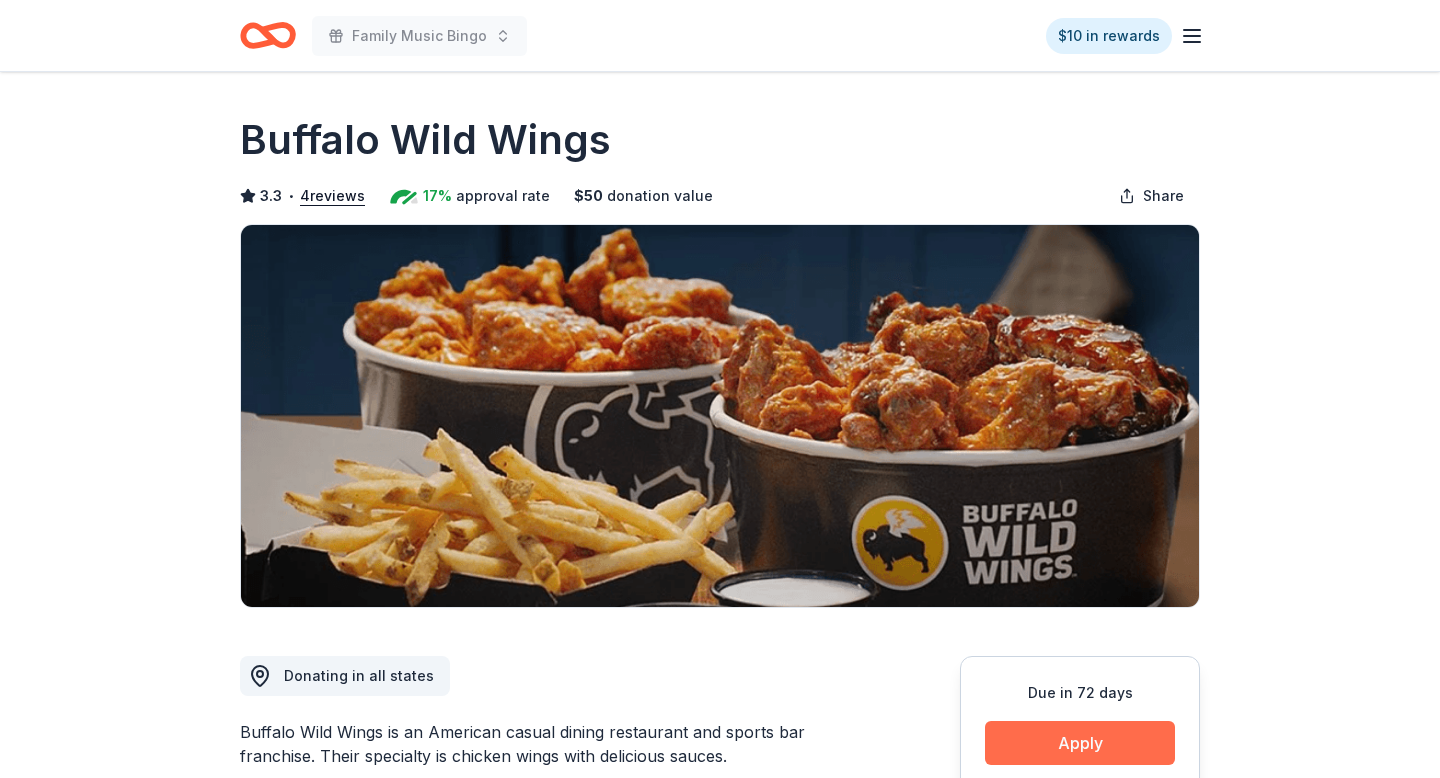 click on "Apply" at bounding box center (1080, 743) 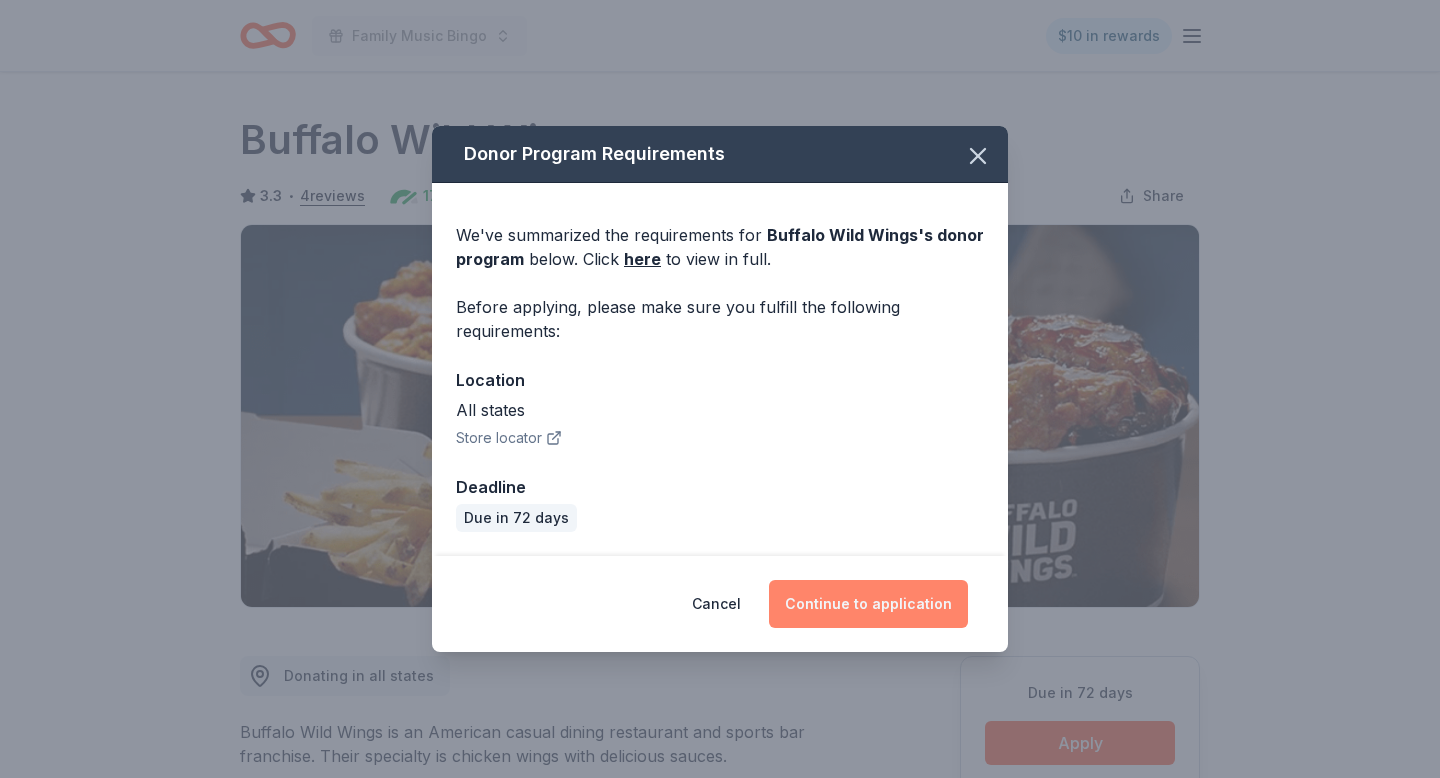 click on "Continue to application" at bounding box center [868, 604] 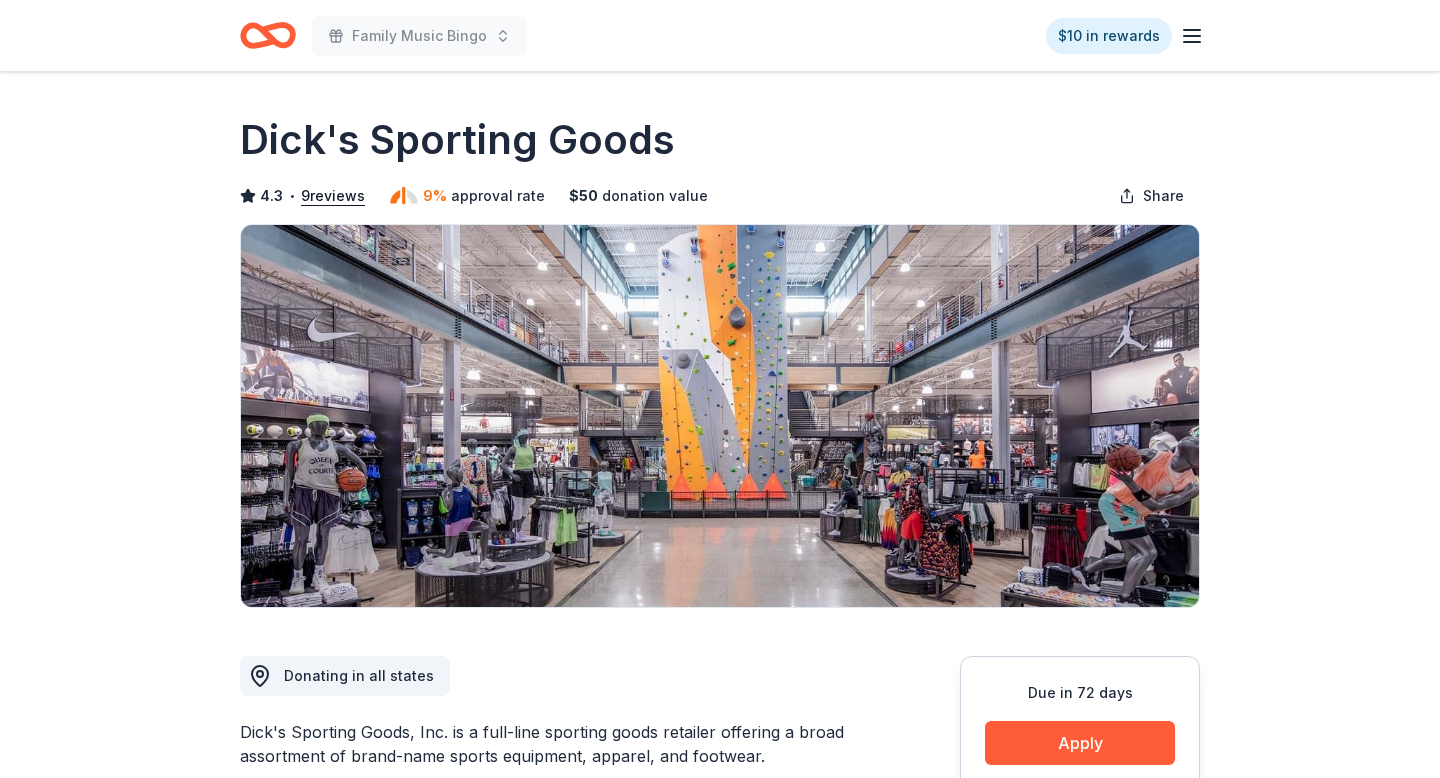 scroll, scrollTop: 0, scrollLeft: 0, axis: both 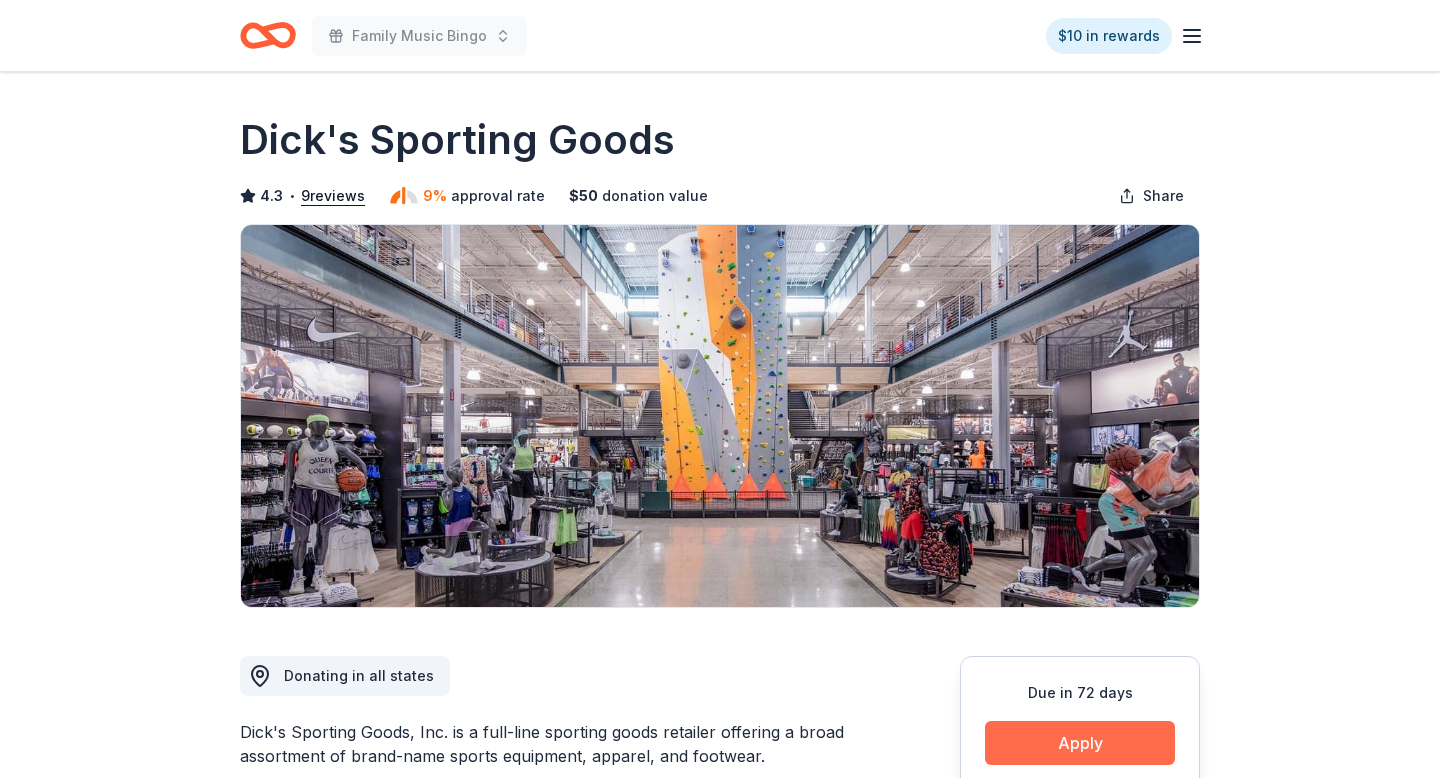 click on "Apply" at bounding box center (1080, 743) 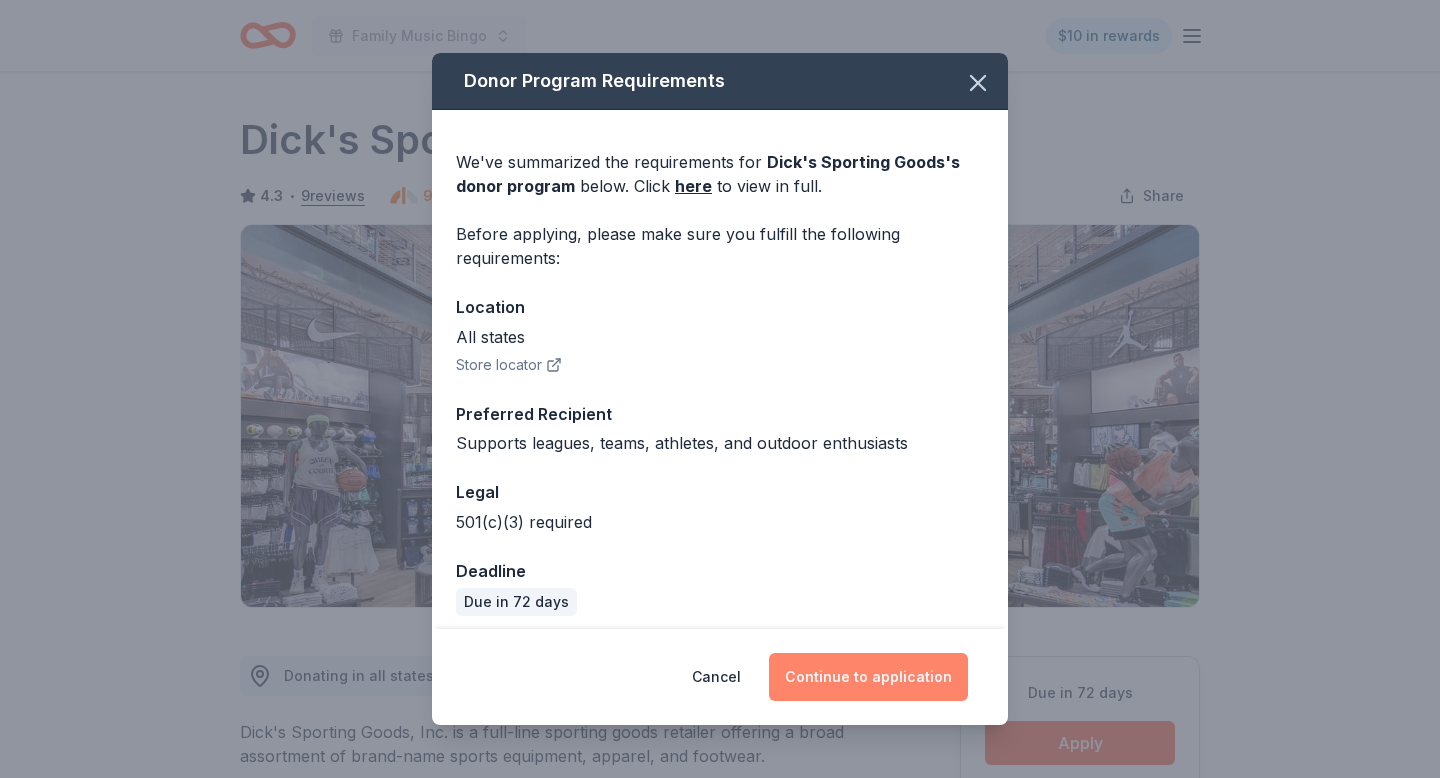 click on "Continue to application" at bounding box center (868, 677) 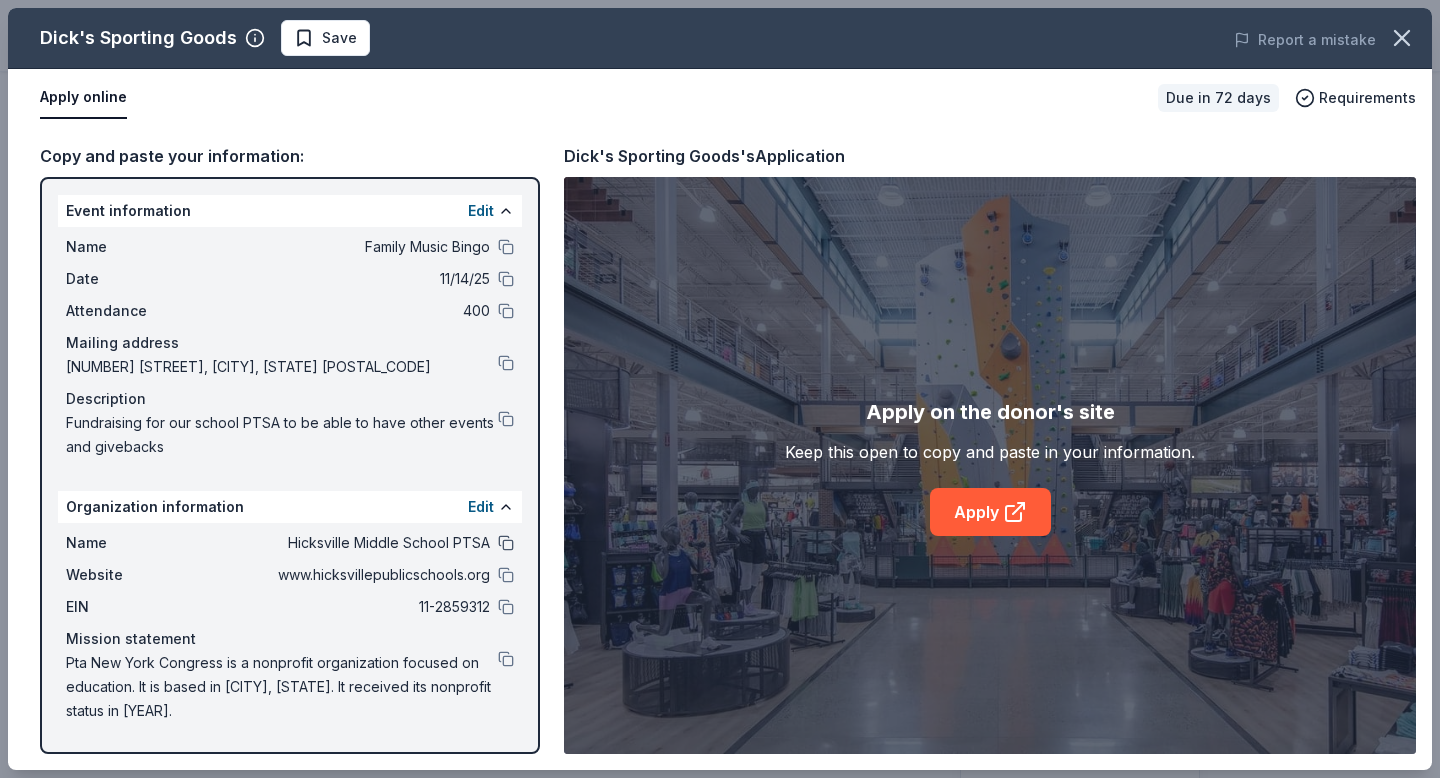 click at bounding box center [506, 543] 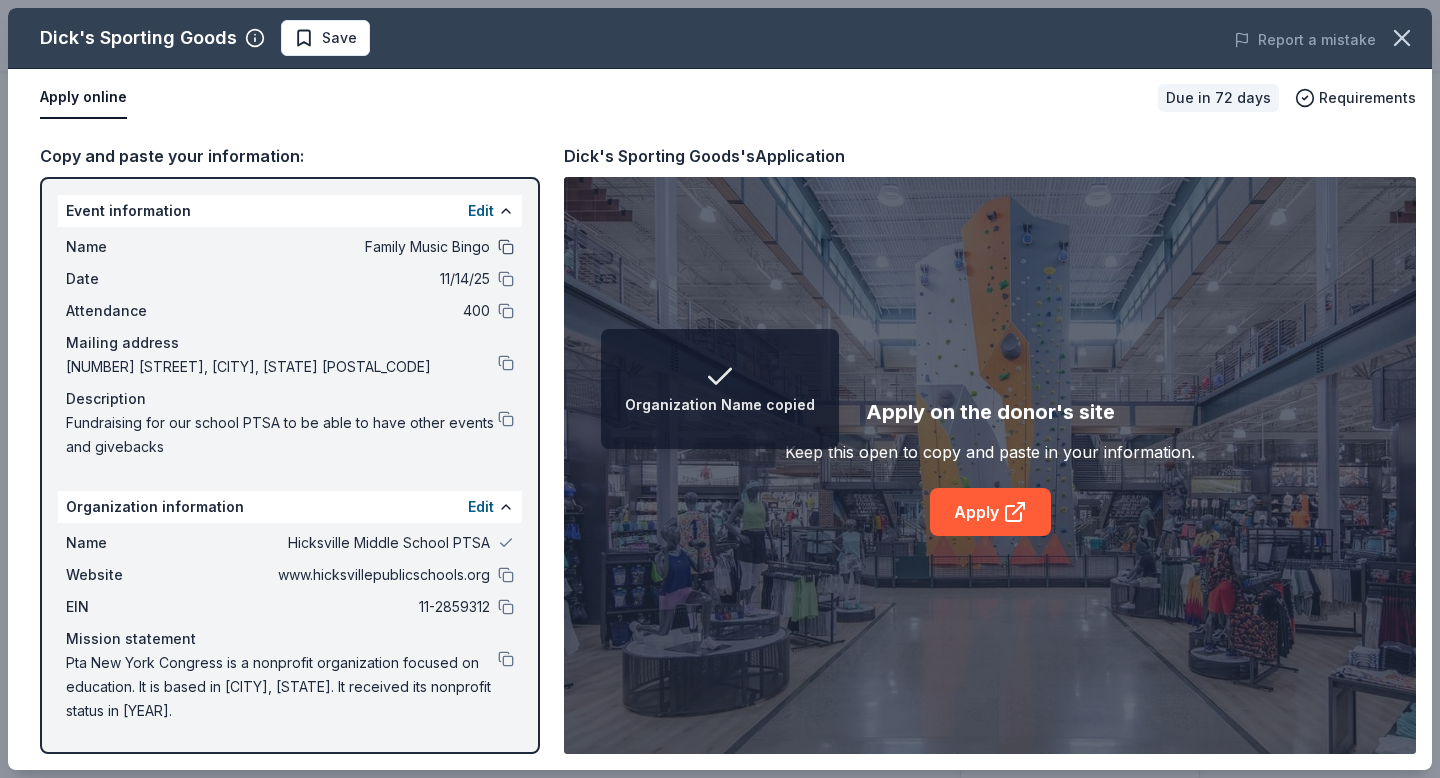 click at bounding box center [506, 247] 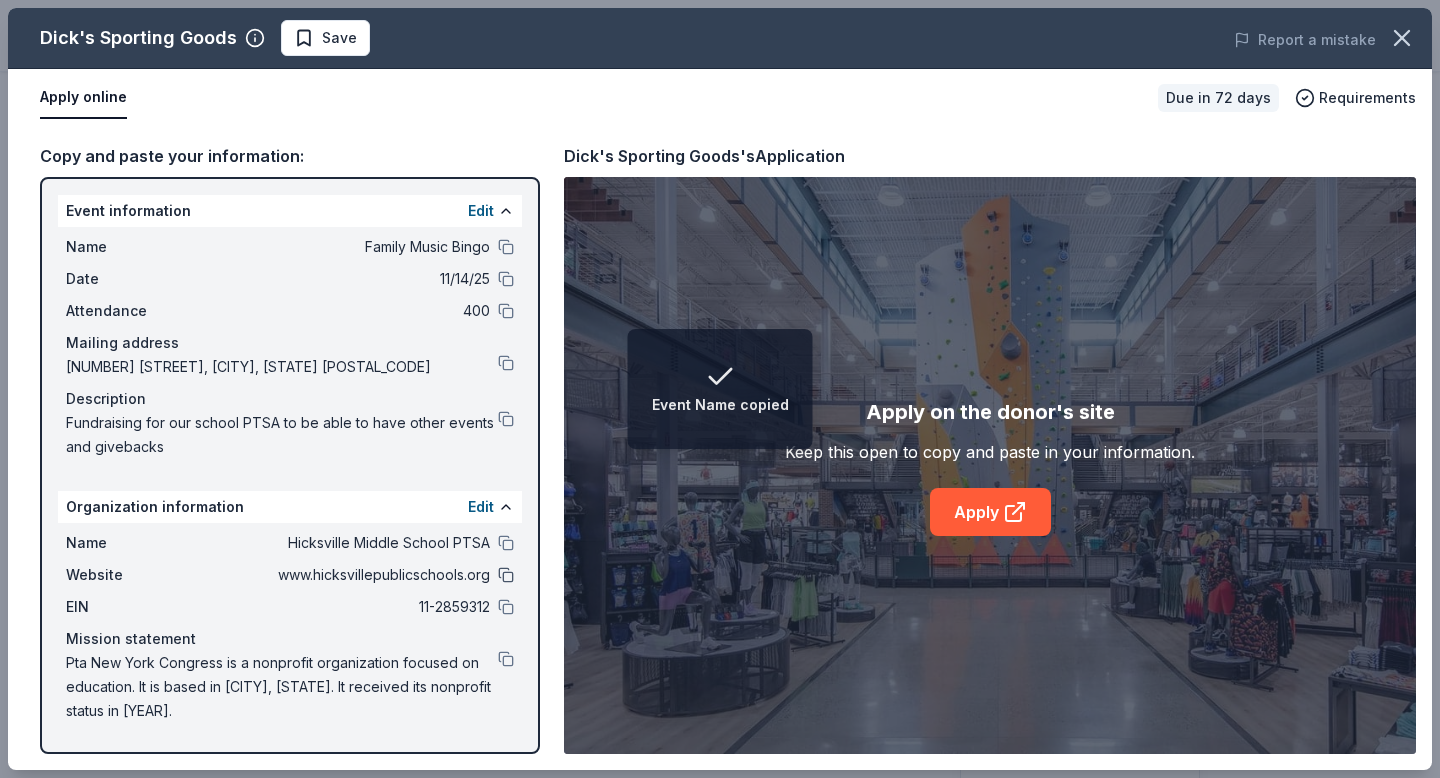 click at bounding box center [506, 575] 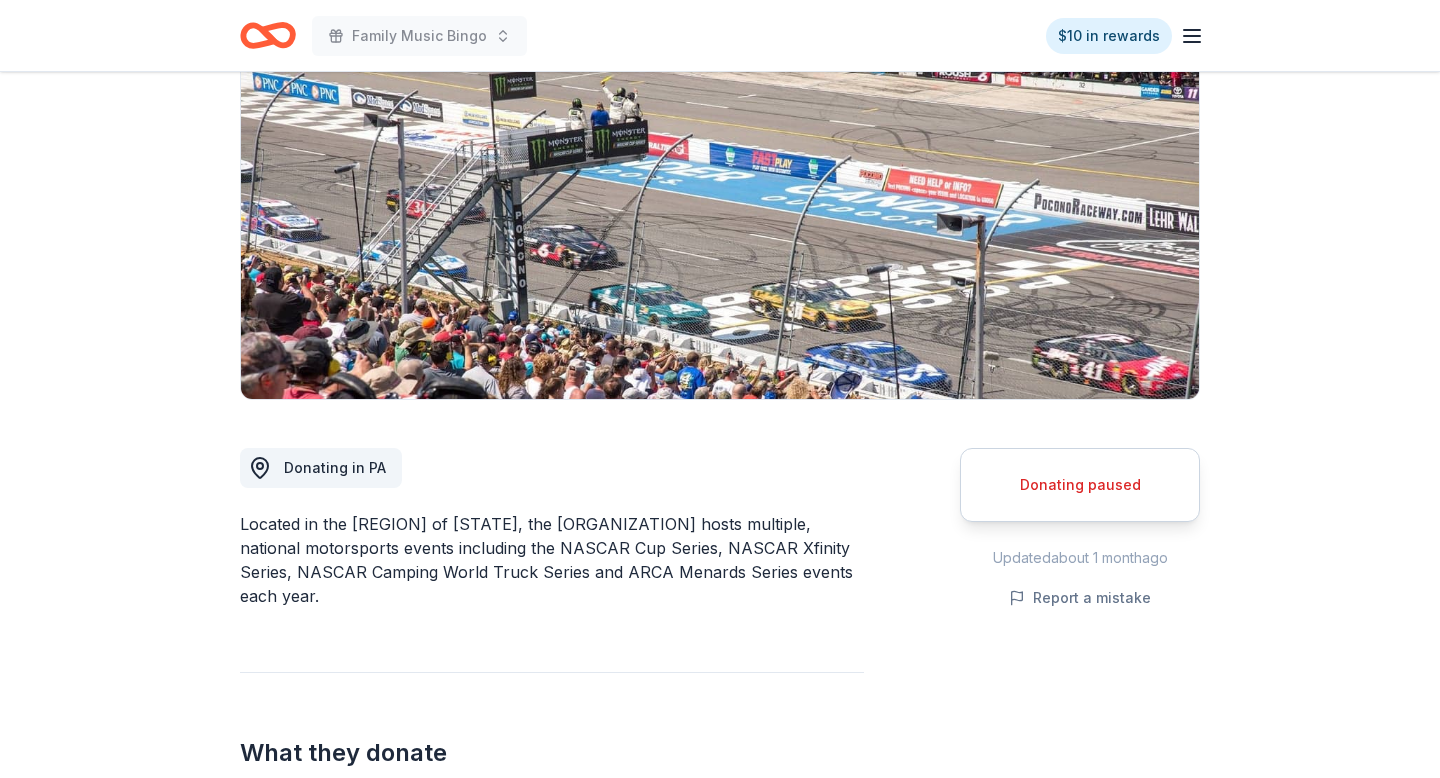 scroll, scrollTop: 0, scrollLeft: 0, axis: both 